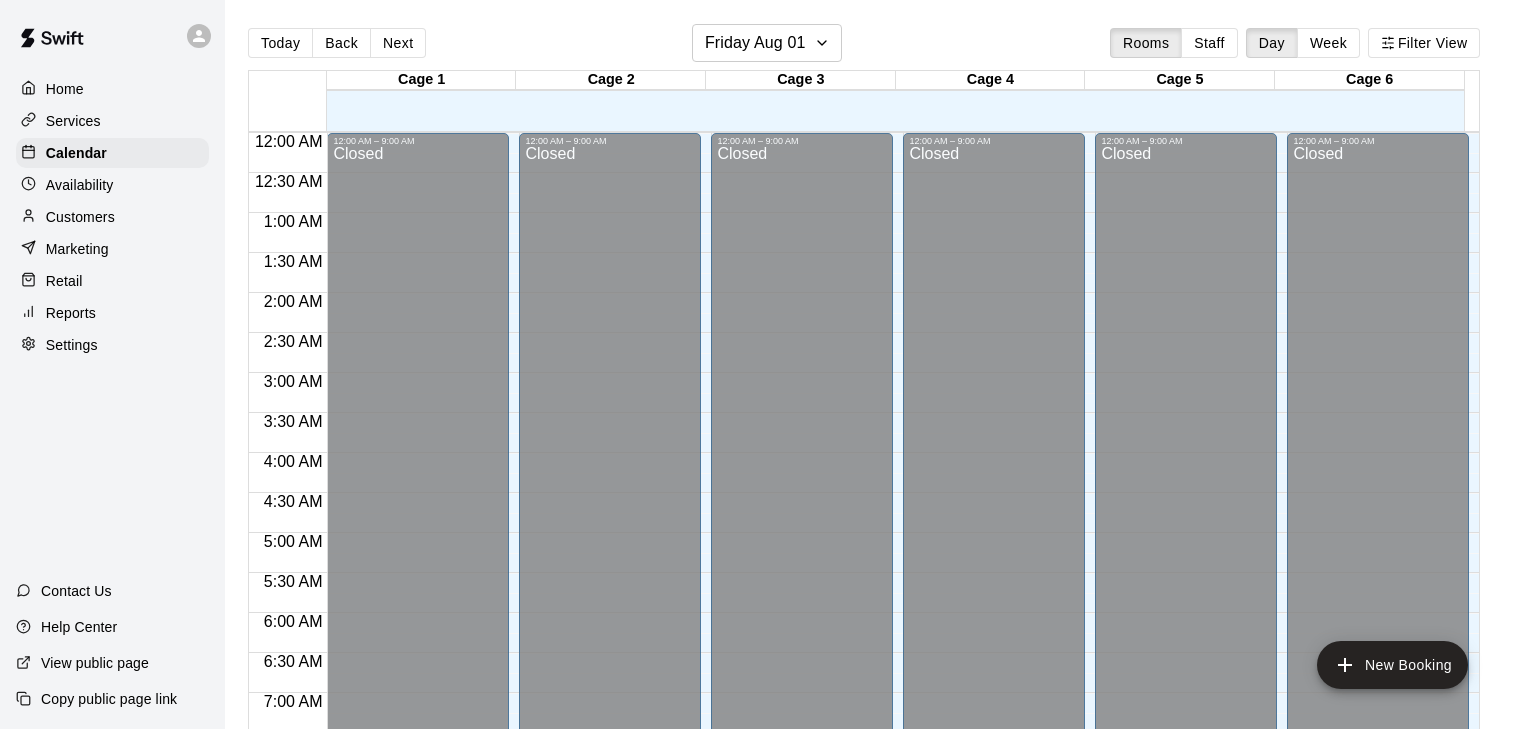 scroll, scrollTop: 0, scrollLeft: 0, axis: both 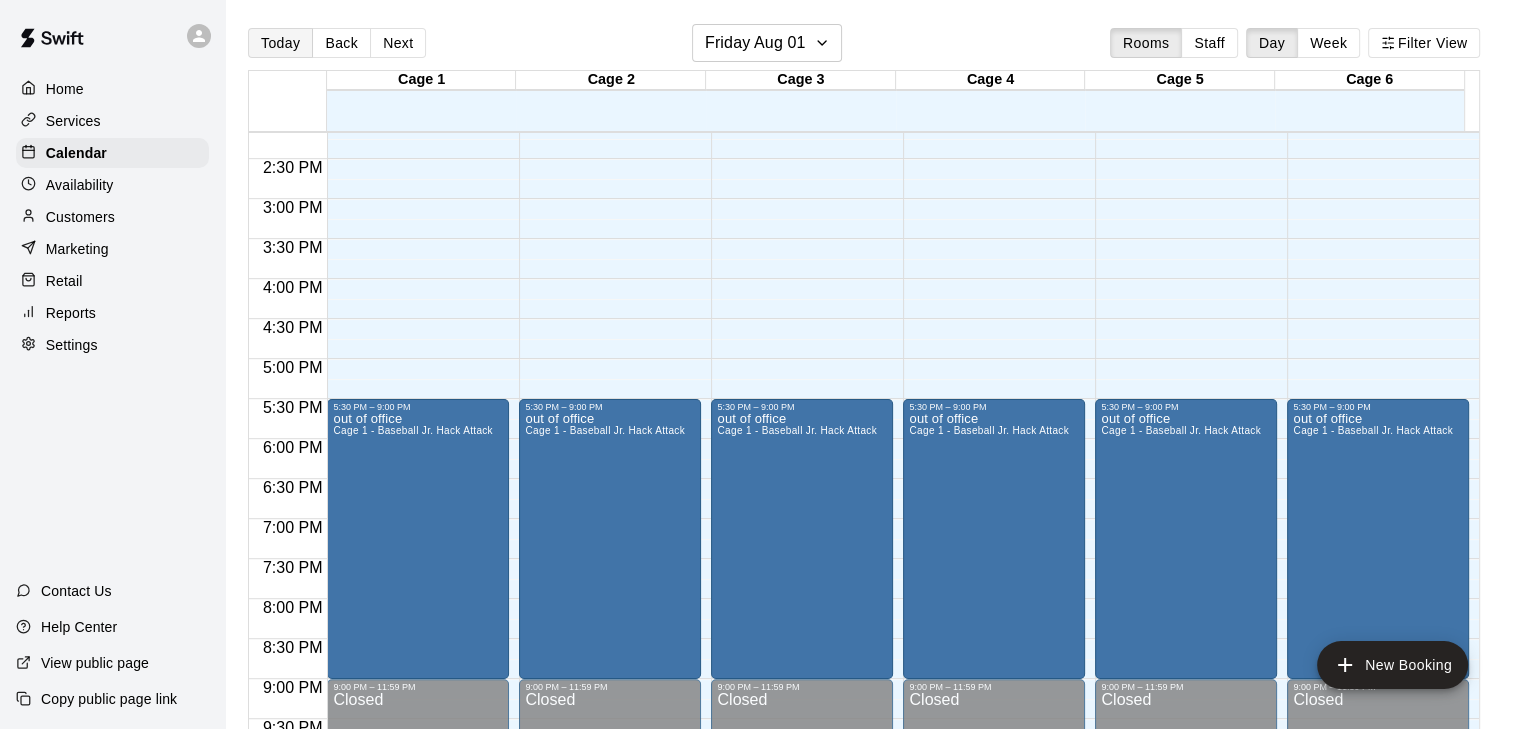 click on "Today" at bounding box center (280, 43) 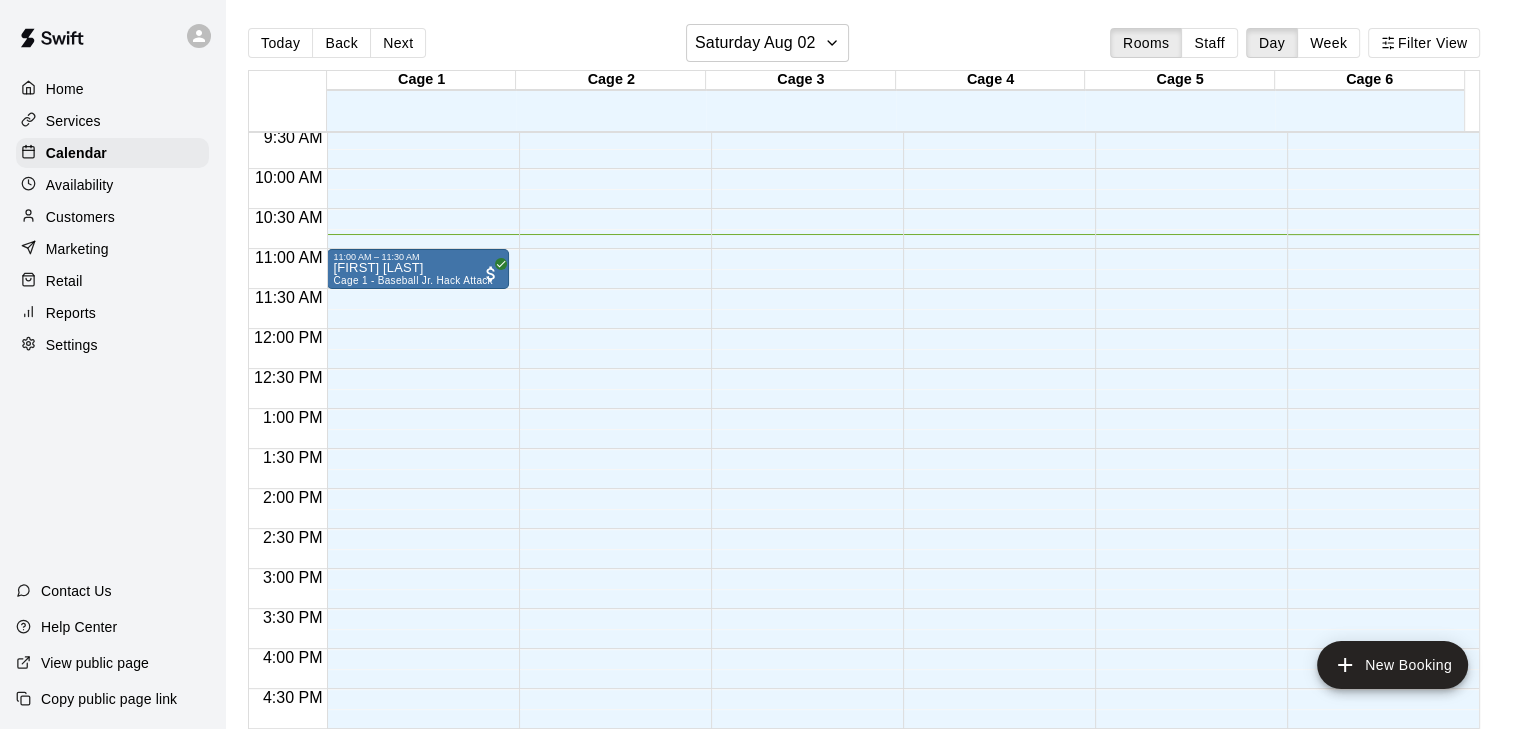 scroll, scrollTop: 756, scrollLeft: 0, axis: vertical 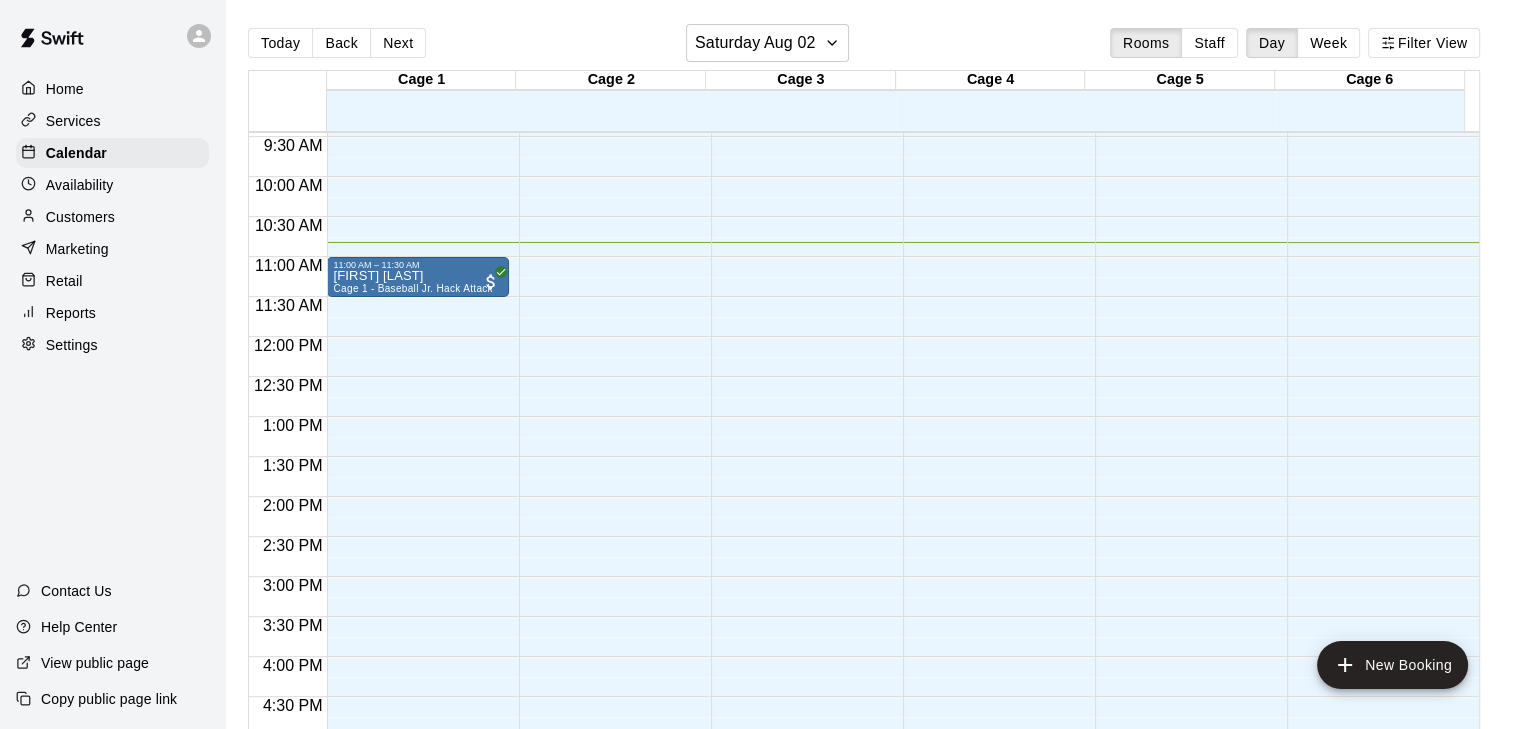 click at bounding box center [33, 89] 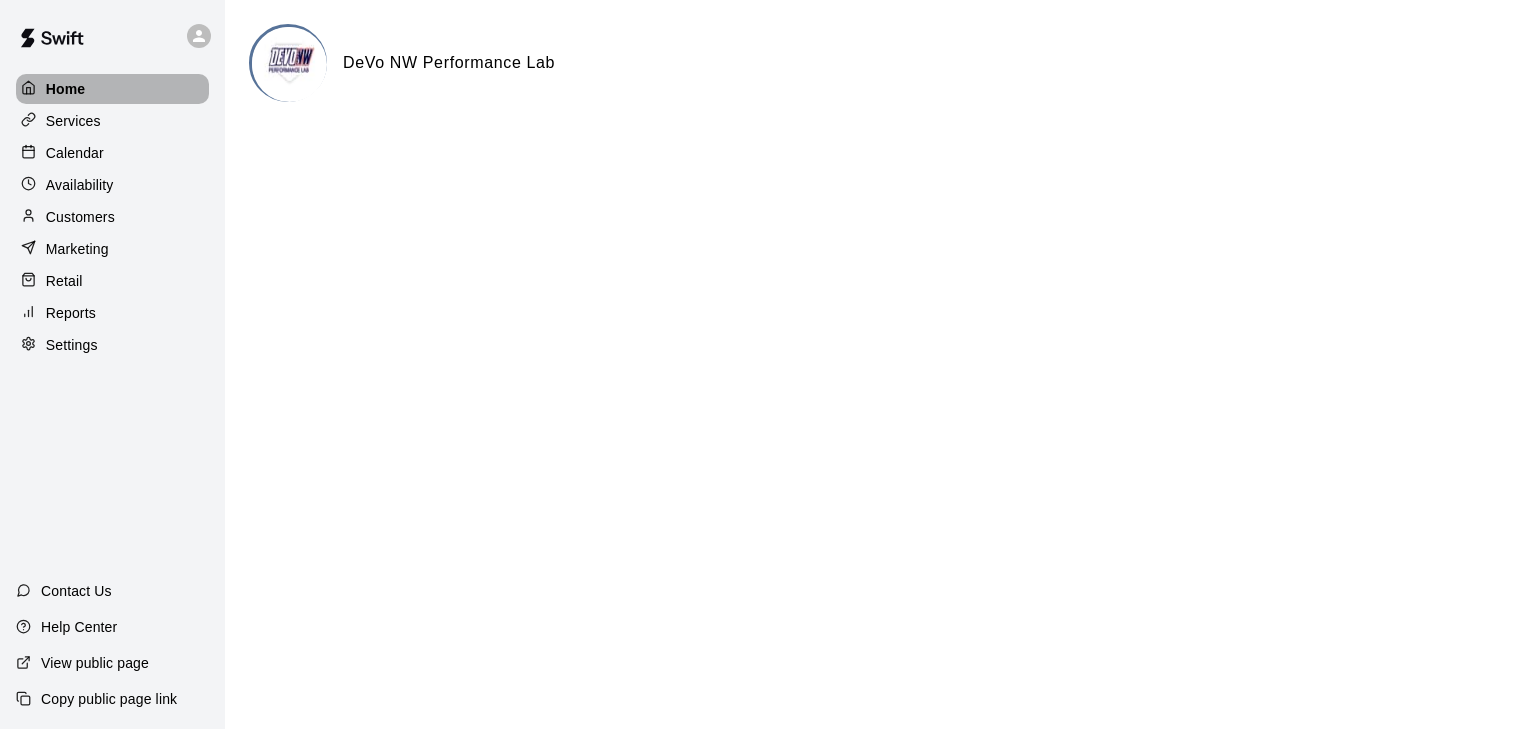 click on "Home" at bounding box center (66, 89) 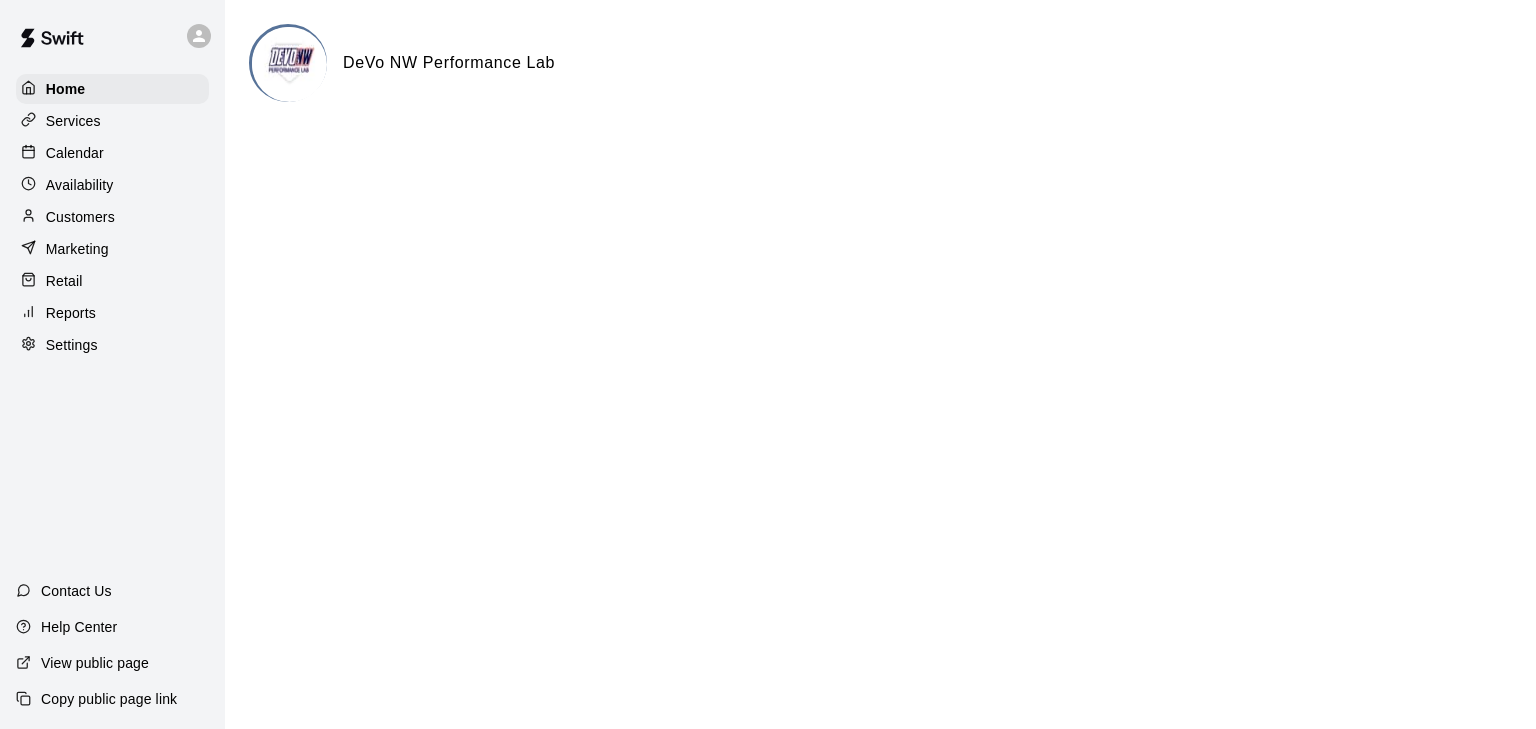 click on "Availability" at bounding box center (112, 185) 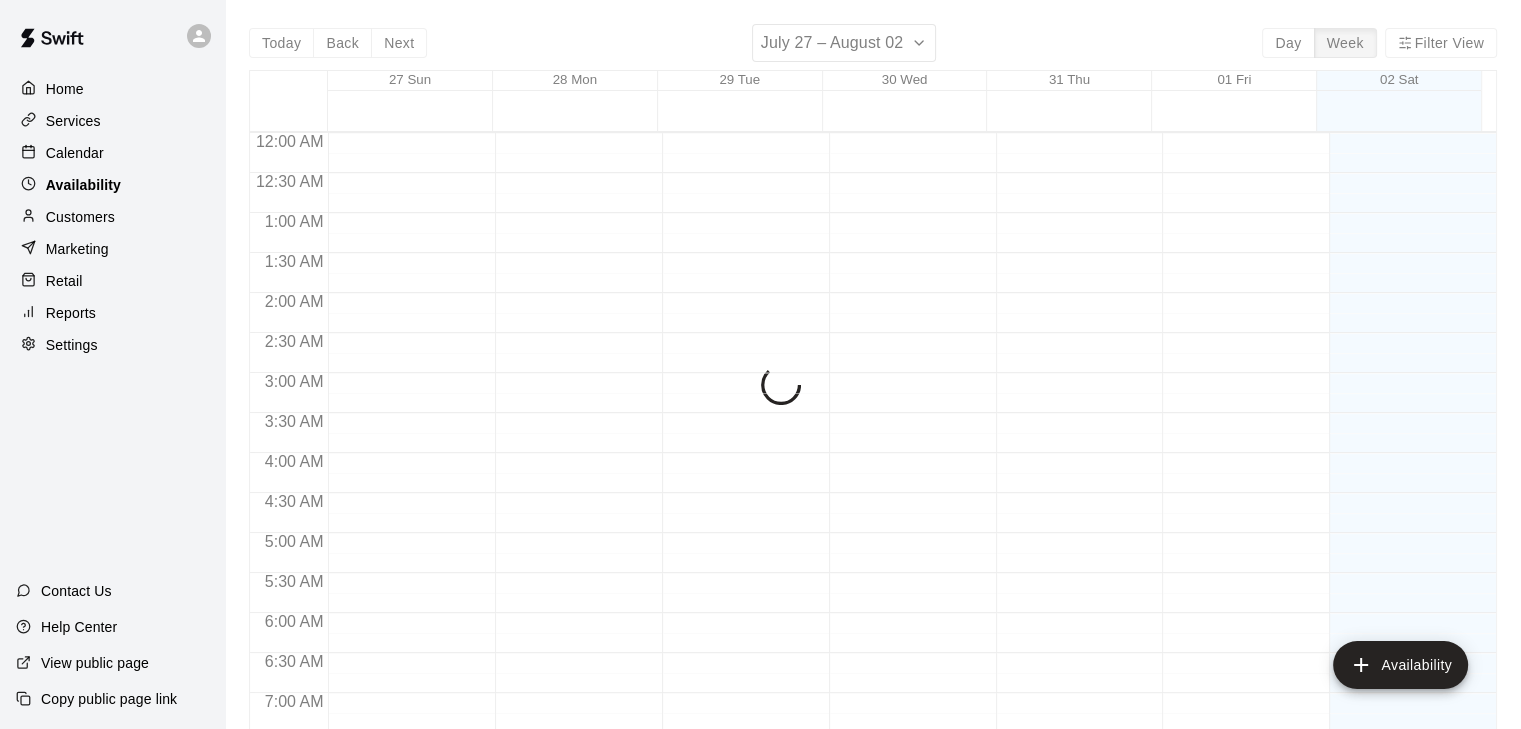 scroll, scrollTop: 868, scrollLeft: 0, axis: vertical 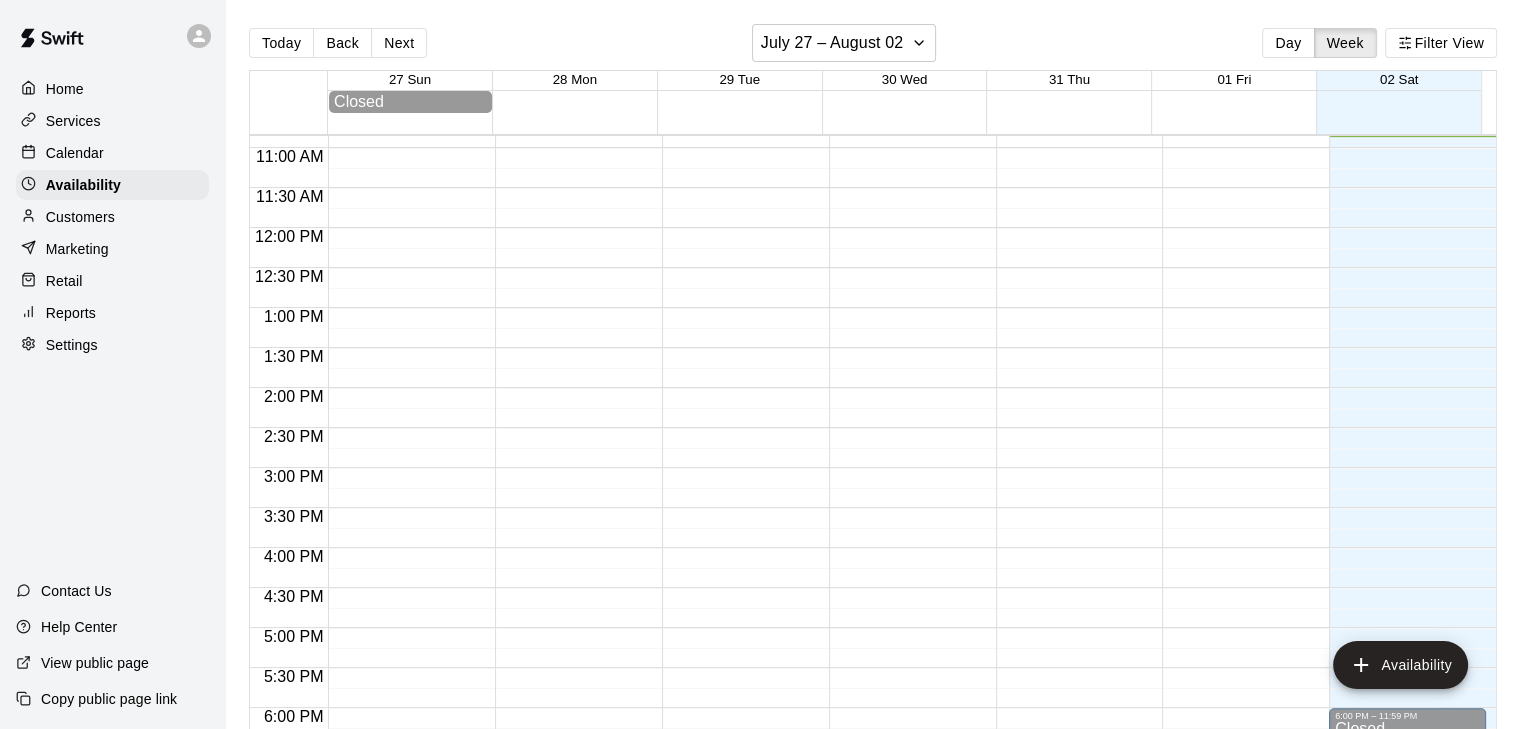 click on "Calendar" at bounding box center [75, 153] 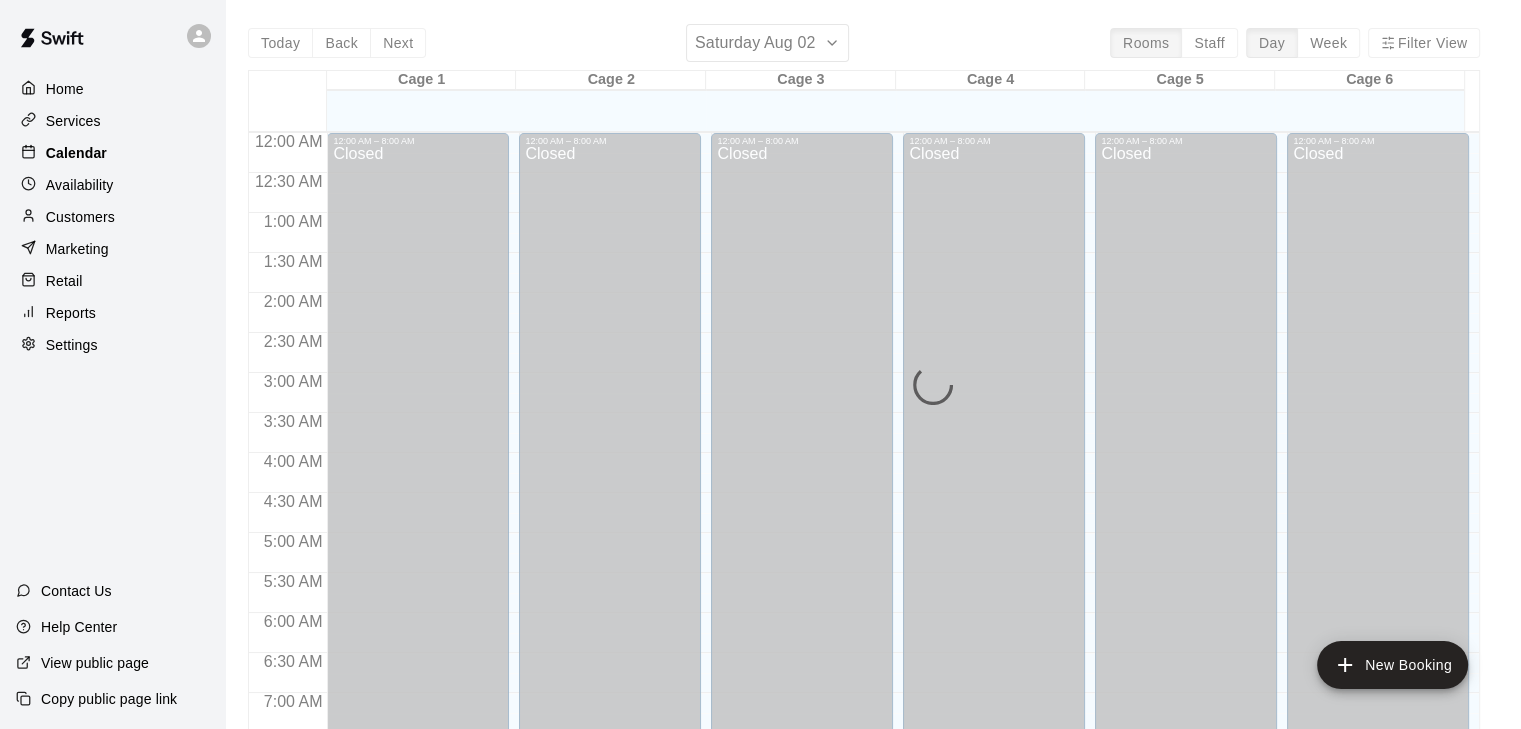 scroll, scrollTop: 868, scrollLeft: 0, axis: vertical 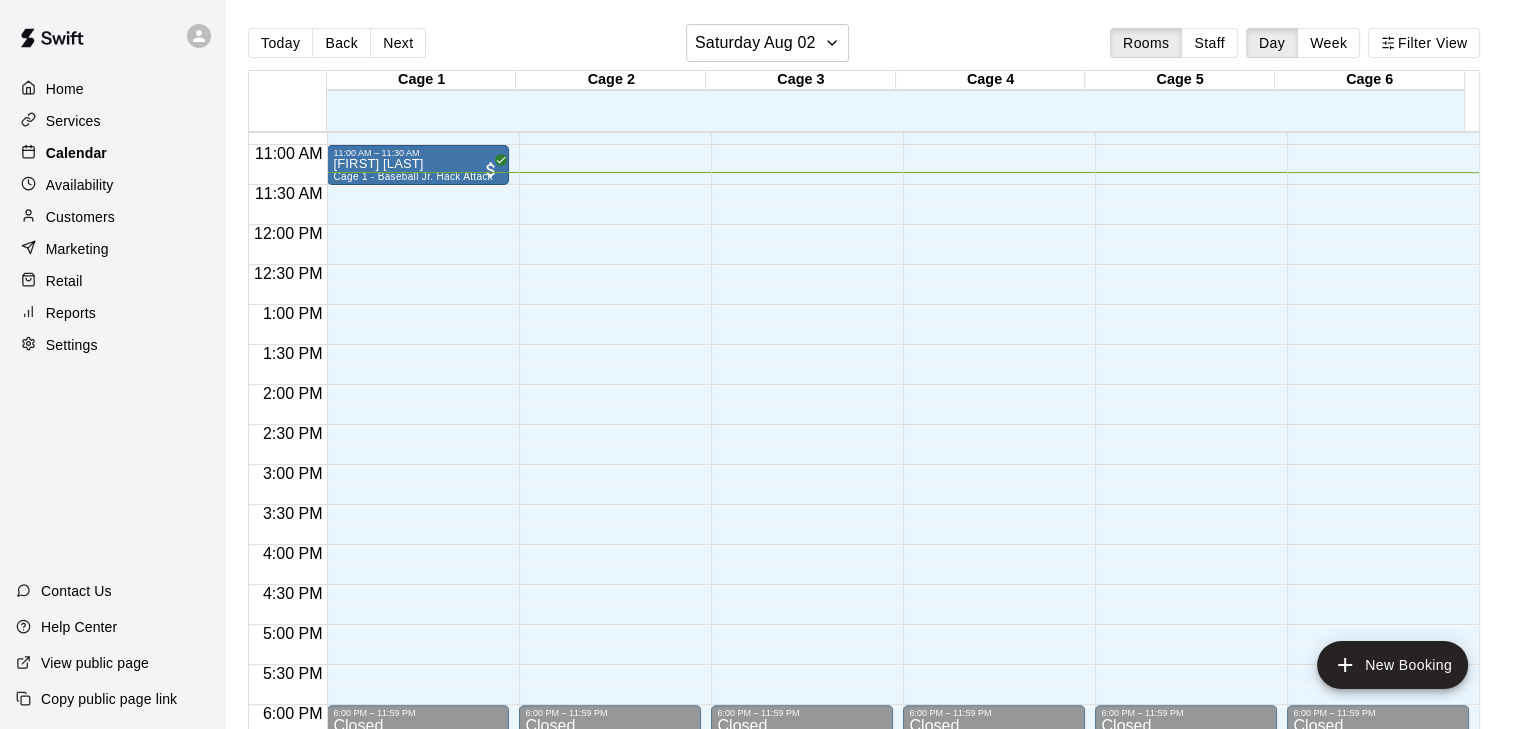 click on "Calendar" at bounding box center (76, 153) 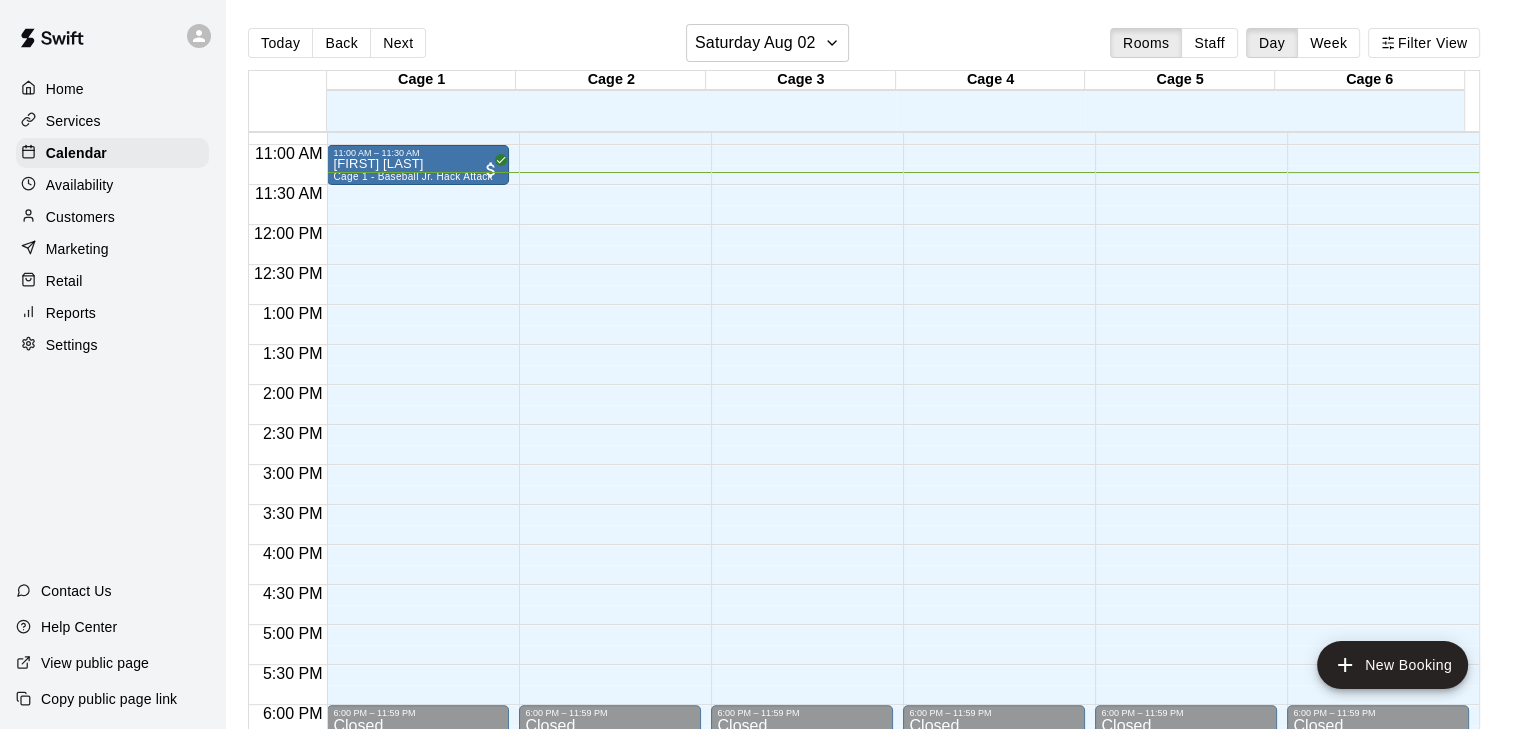 click on "Today Back Next Saturday Aug 02 Rooms Staff Day Week Filter View" at bounding box center [864, 47] 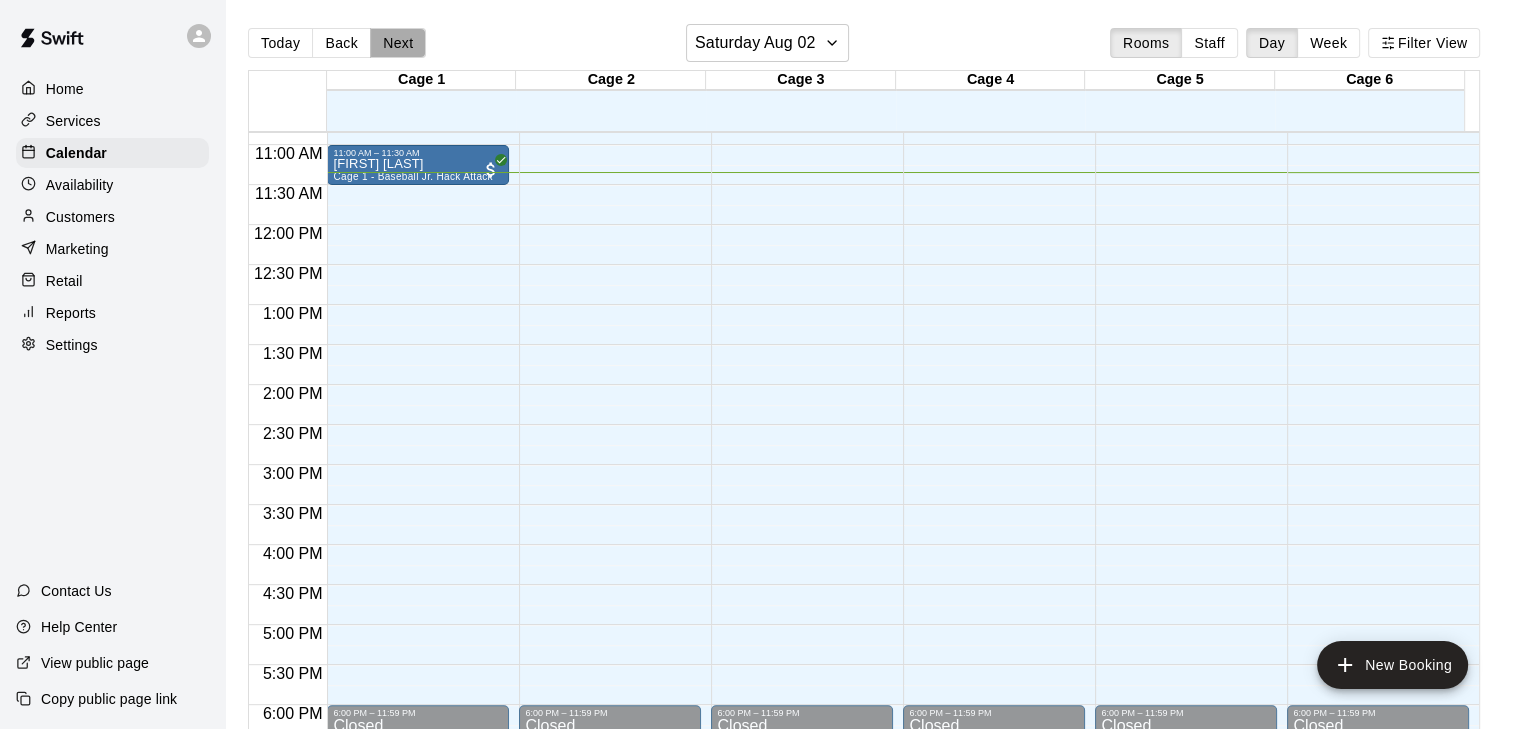 click on "Next" at bounding box center [398, 43] 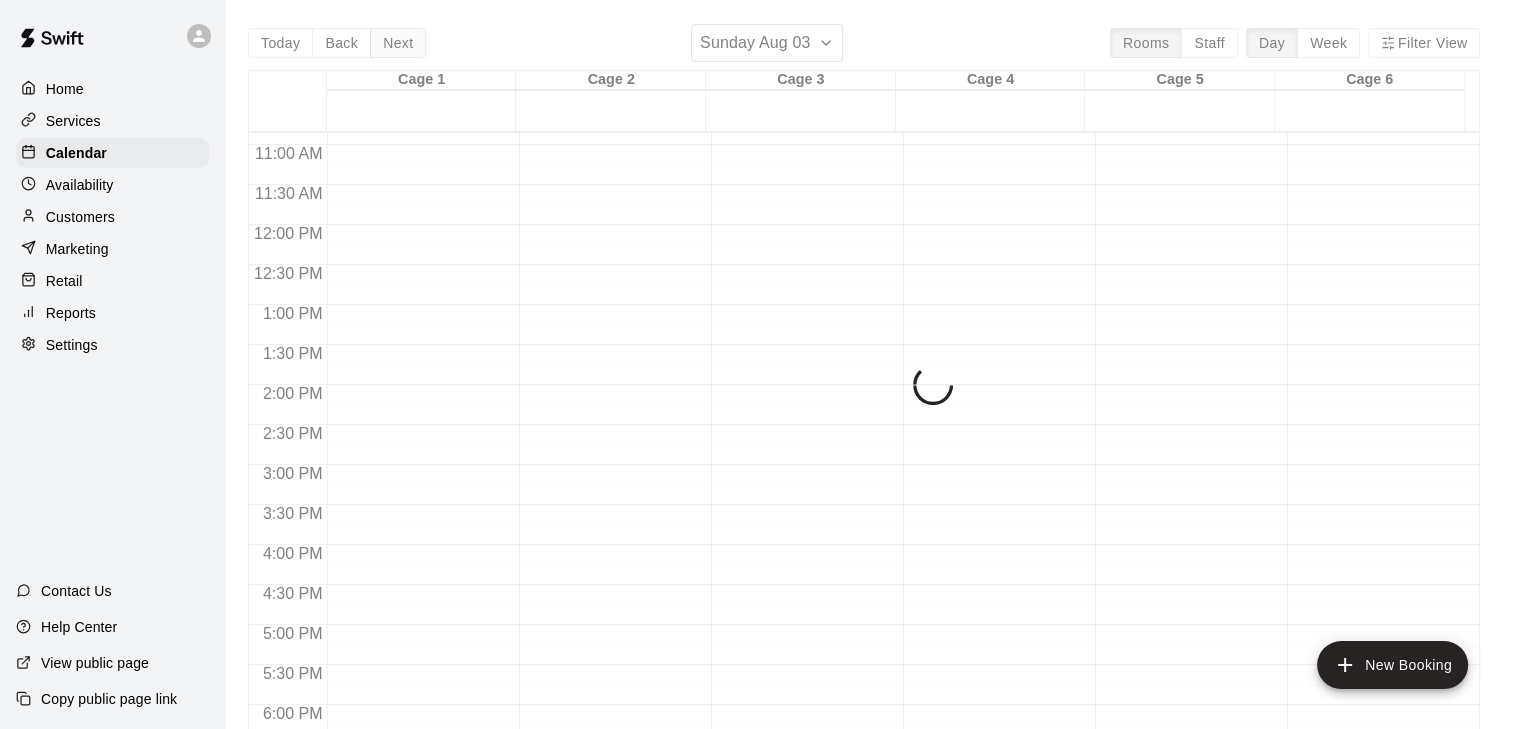 click on "Today Back Next Sunday Aug 03 Rooms Staff Day Week Filter View Cage 1 03 Sun Cage 2 03 Sun Cage 3 03 Sun Cage 4 03 Sun Cage 5 03 Sun Cage 6 03 Sun 12:00 AM 12:30 AM 1:00 AM 1:30 AM 2:00 AM 2:30 AM 3:00 AM 3:30 AM 4:00 AM 4:30 AM 5:00 AM 5:30 AM 6:00 AM 6:30 AM 7:00 AM 7:30 AM 8:00 AM 8:30 AM 9:00 AM 9:30 AM 10:00 AM 10:30 AM 11:00 AM 11:30 AM 12:00 PM 12:30 PM 1:00 PM 1:30 PM 2:00 PM 2:30 PM 3:00 PM 3:30 PM 4:00 PM 4:30 PM 5:00 PM 5:30 PM 6:00 PM 6:30 PM 7:00 PM 7:30 PM 8:00 PM 8:30 PM 9:00 PM 9:30 PM 10:00 PM 10:30 PM 11:00 PM 11:30 PM" at bounding box center (864, 388) 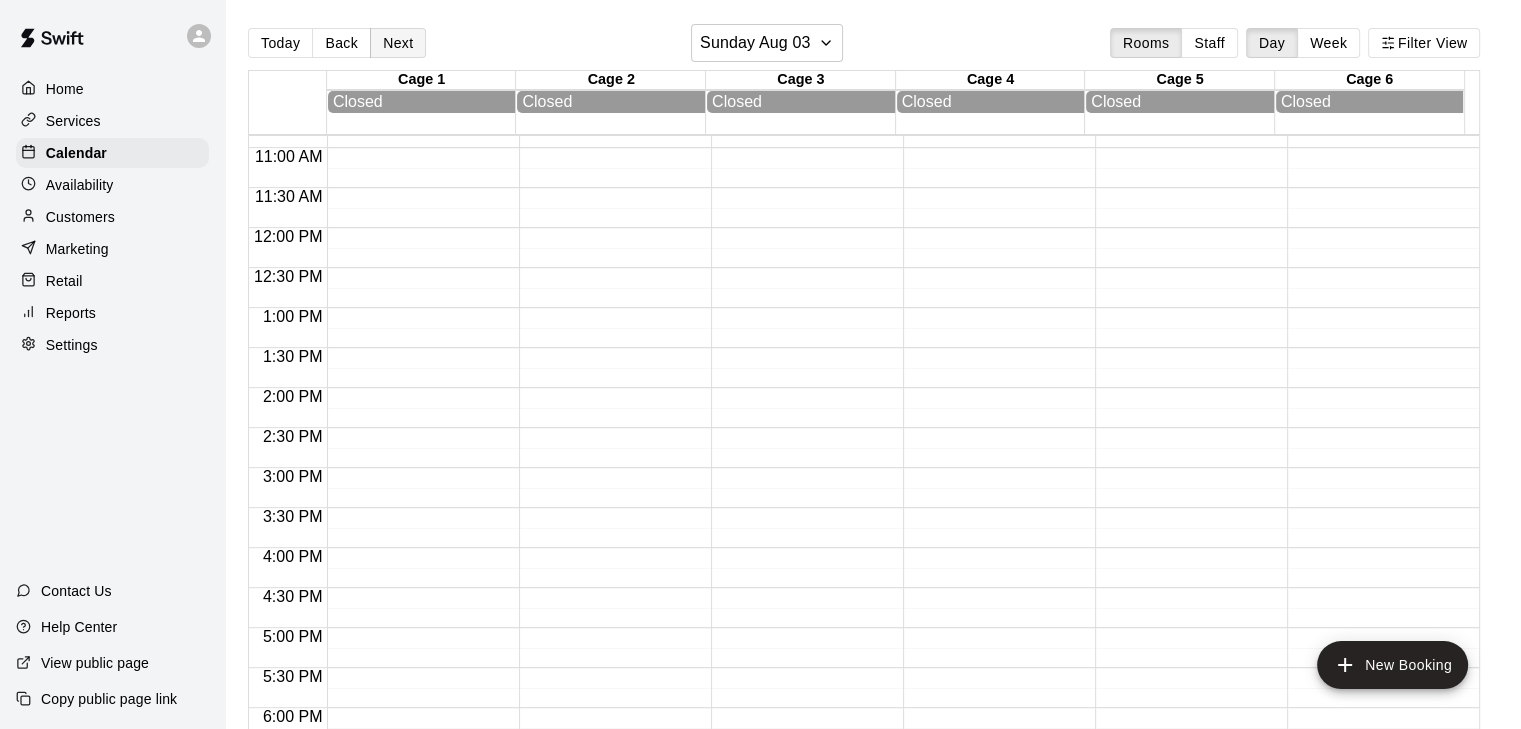 click on "Next" at bounding box center [398, 43] 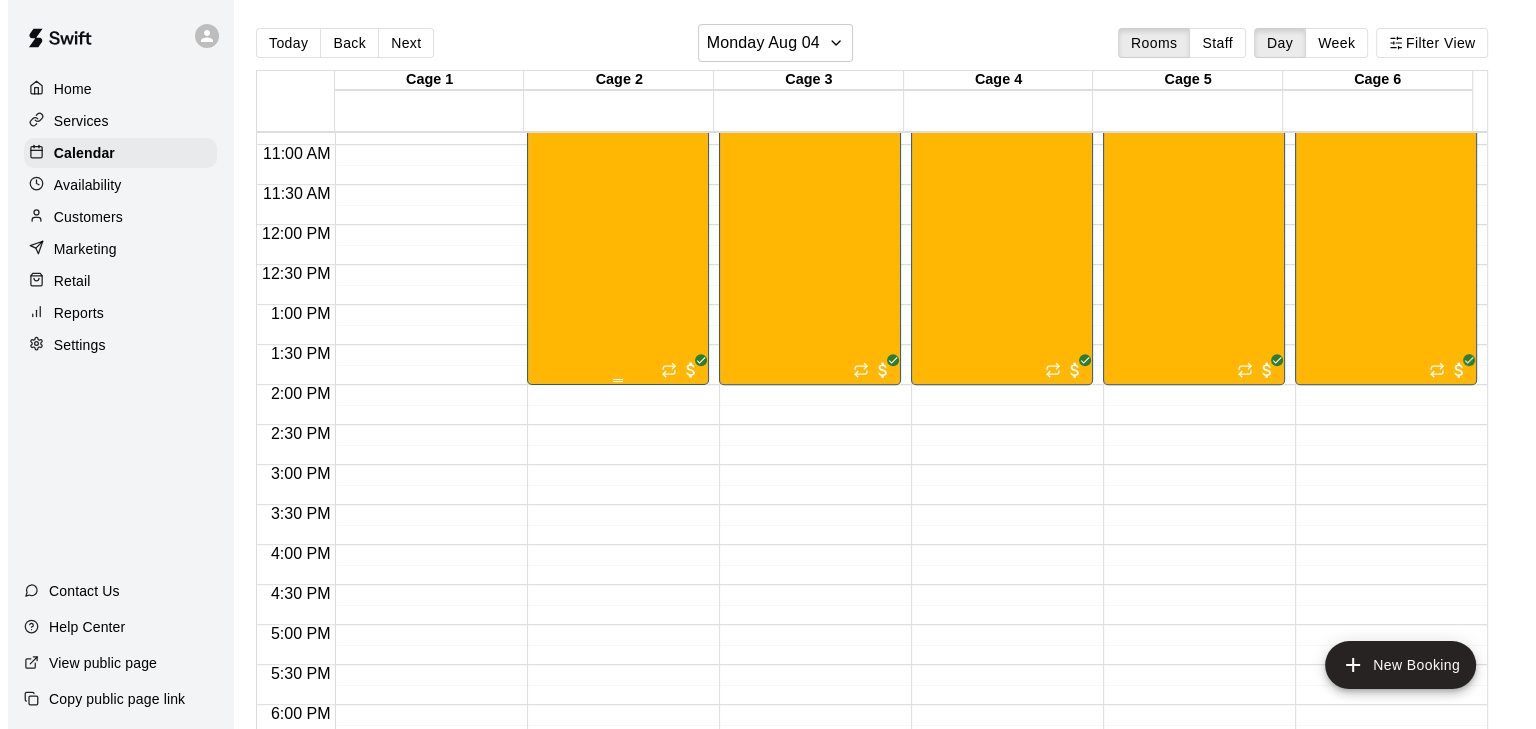 scroll, scrollTop: 756, scrollLeft: 0, axis: vertical 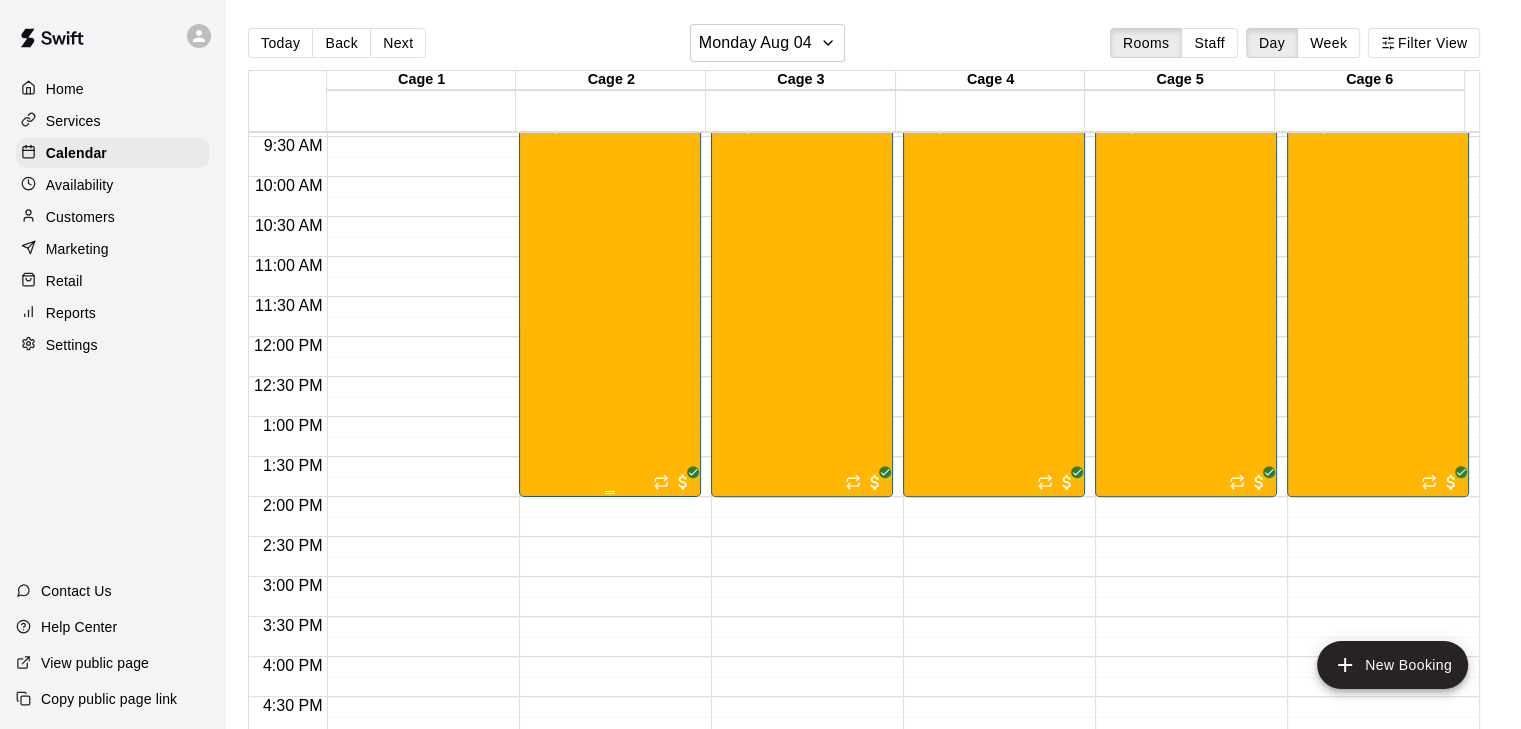 click on "DeVo Development Program 8/04-8/07 5/25 spots" at bounding box center [610, 474] 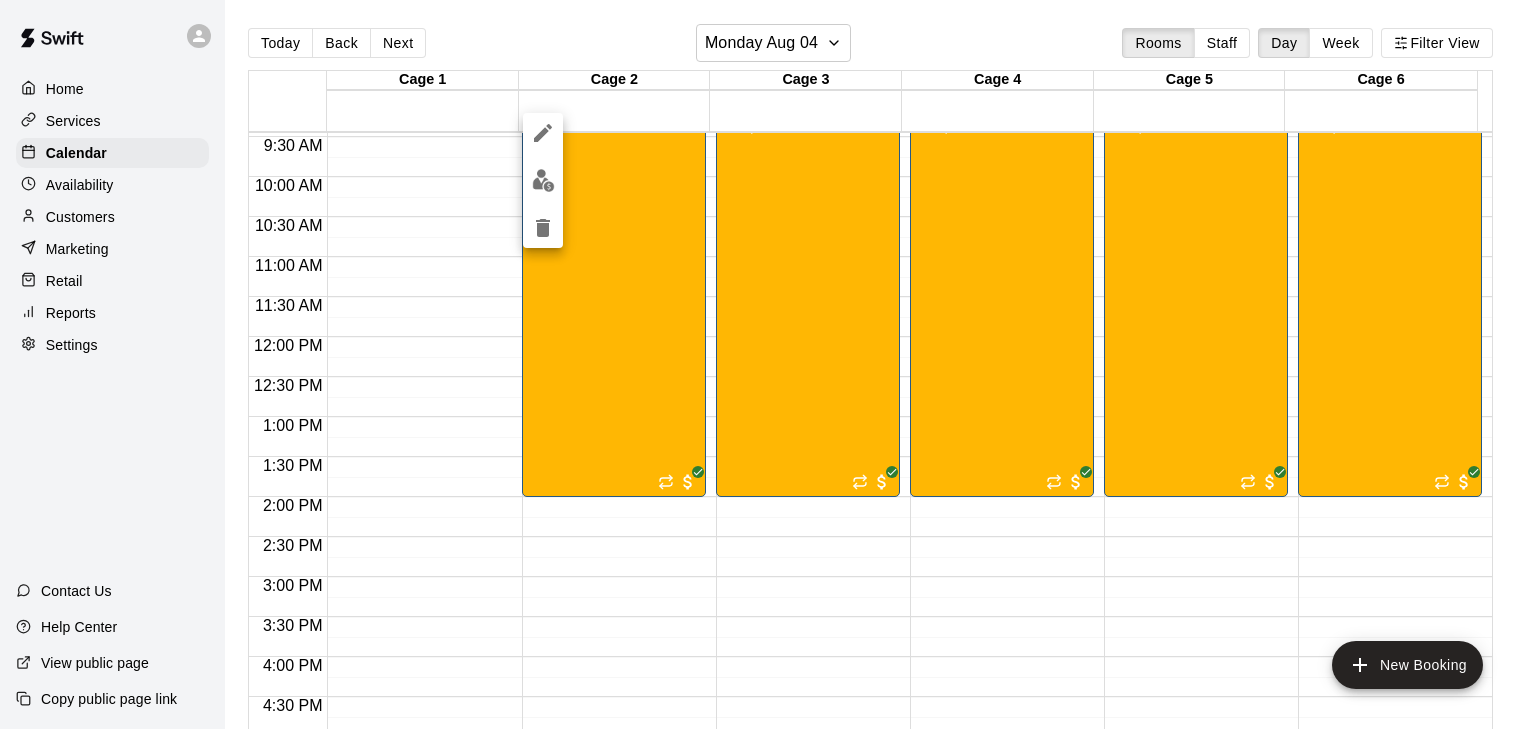 click at bounding box center (768, 364) 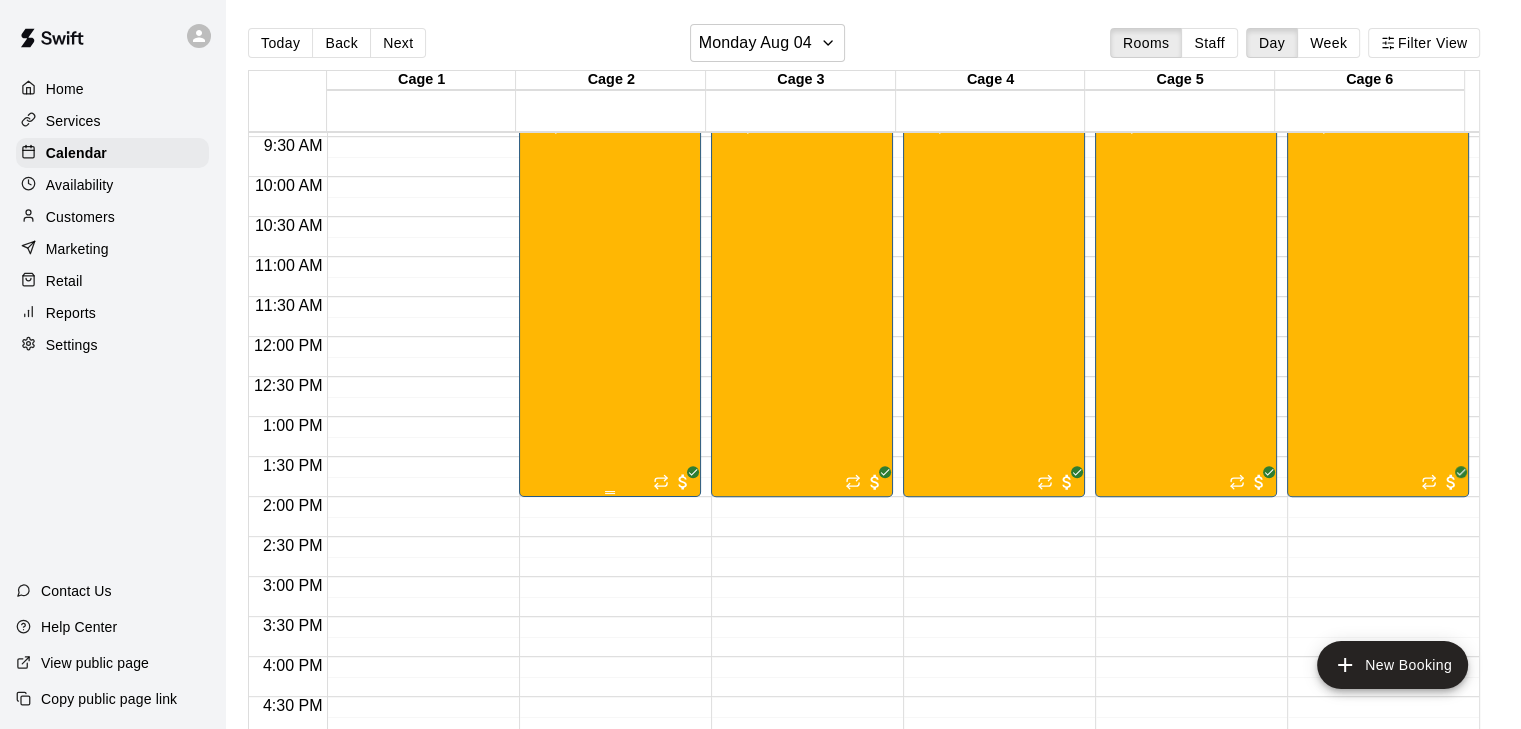 click on "DeVo Development Program 8/04-8/07 5/25 spots" at bounding box center (610, 474) 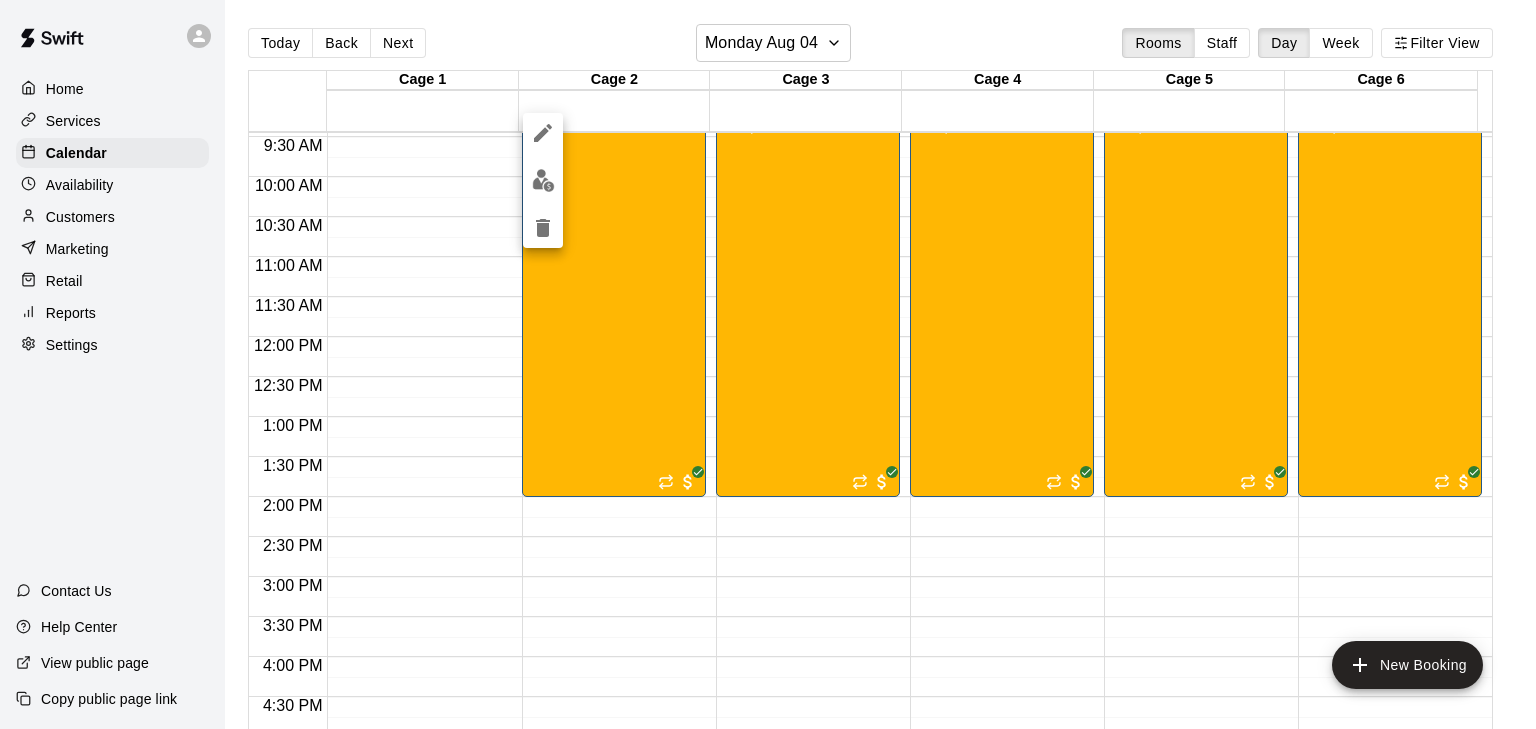 click at bounding box center (543, 180) 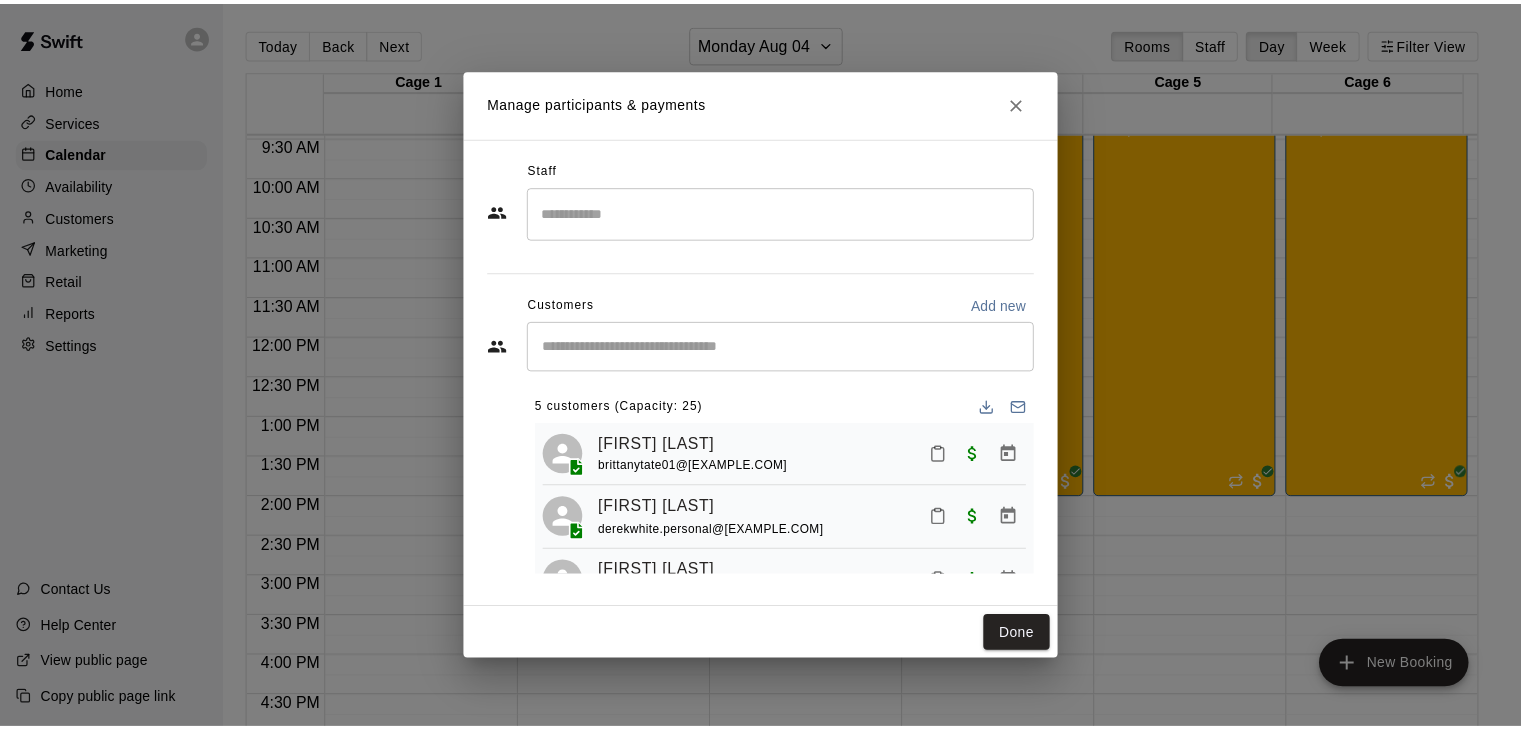 scroll, scrollTop: 183, scrollLeft: 0, axis: vertical 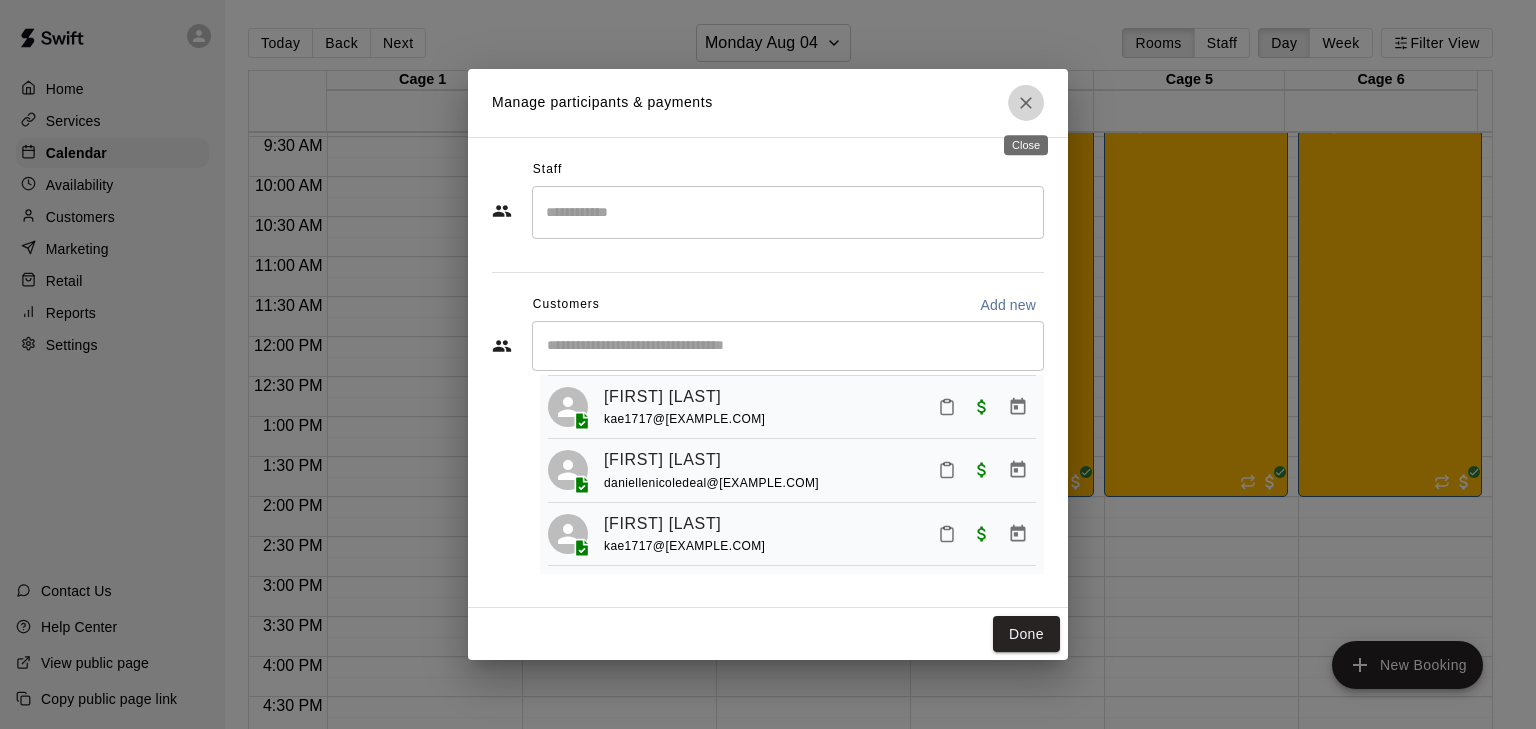 click at bounding box center (1026, 103) 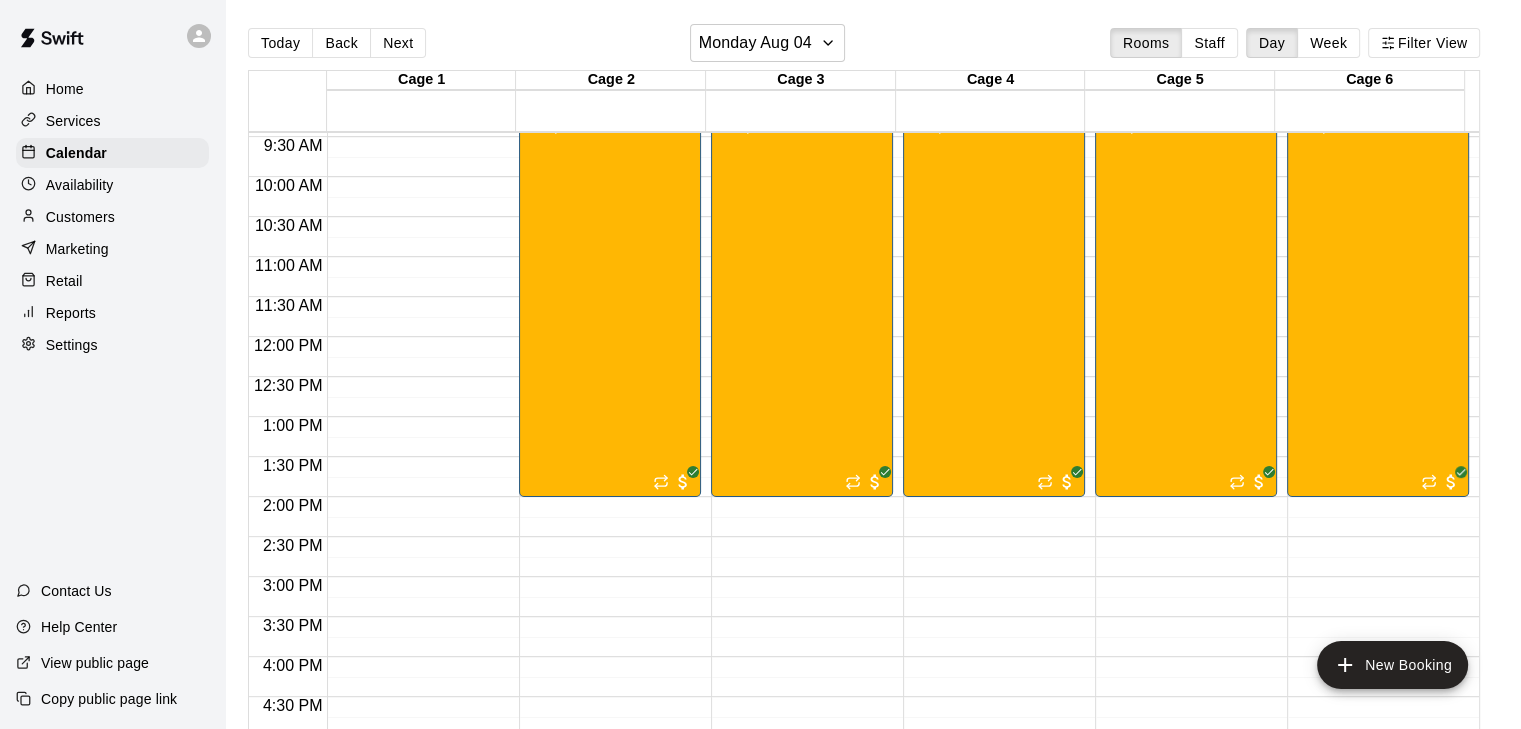 click at bounding box center (991, 101) 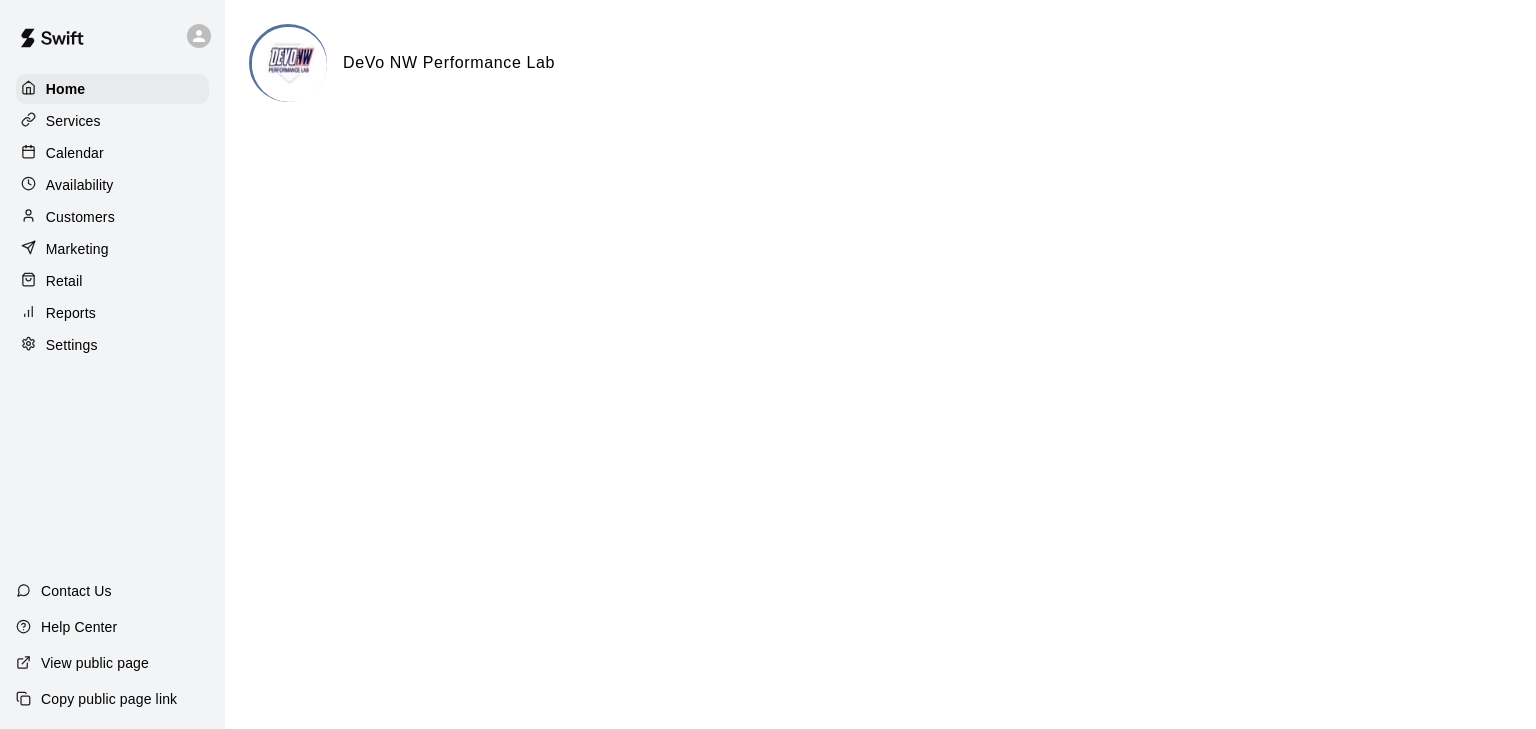 click on "Customers" at bounding box center [80, 217] 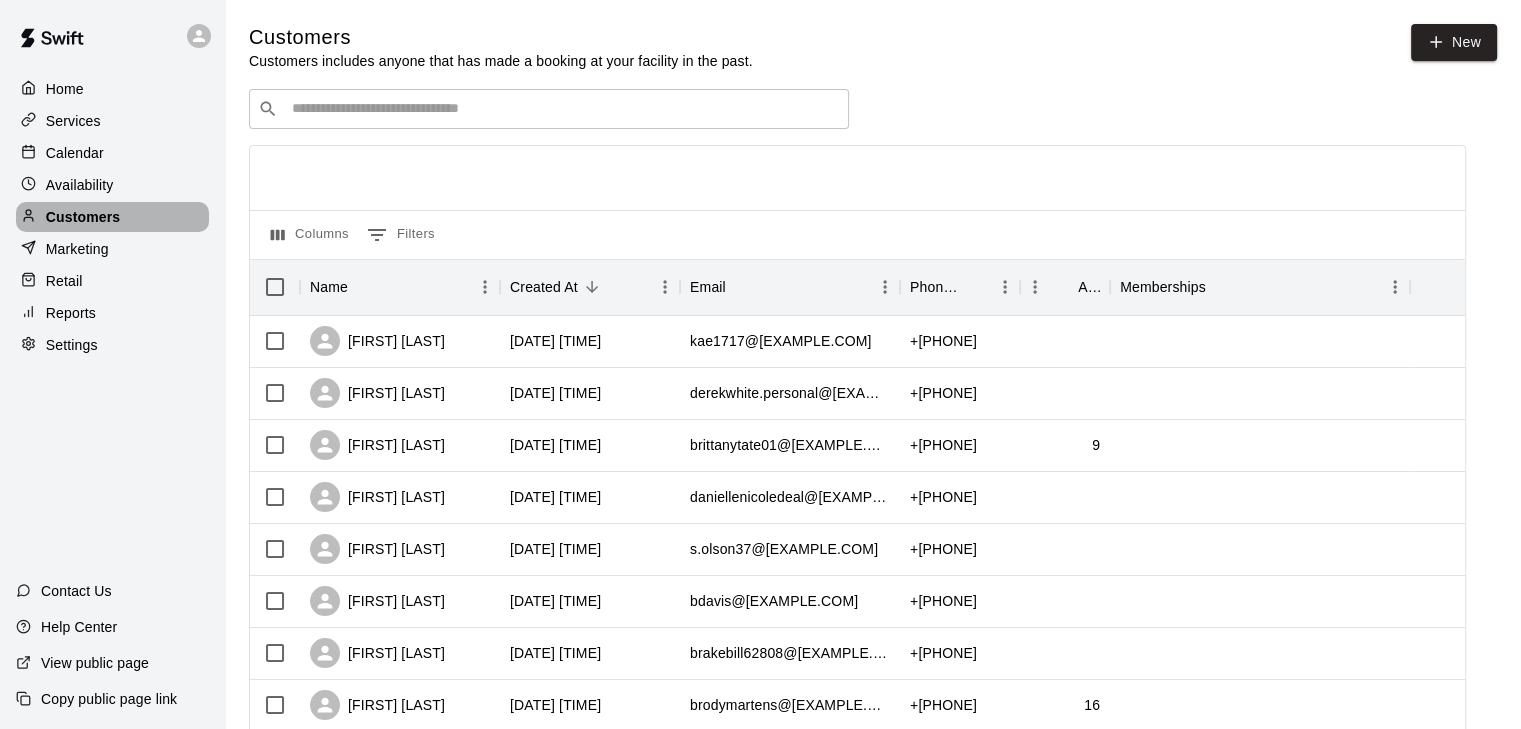 click on "Customers" at bounding box center (83, 217) 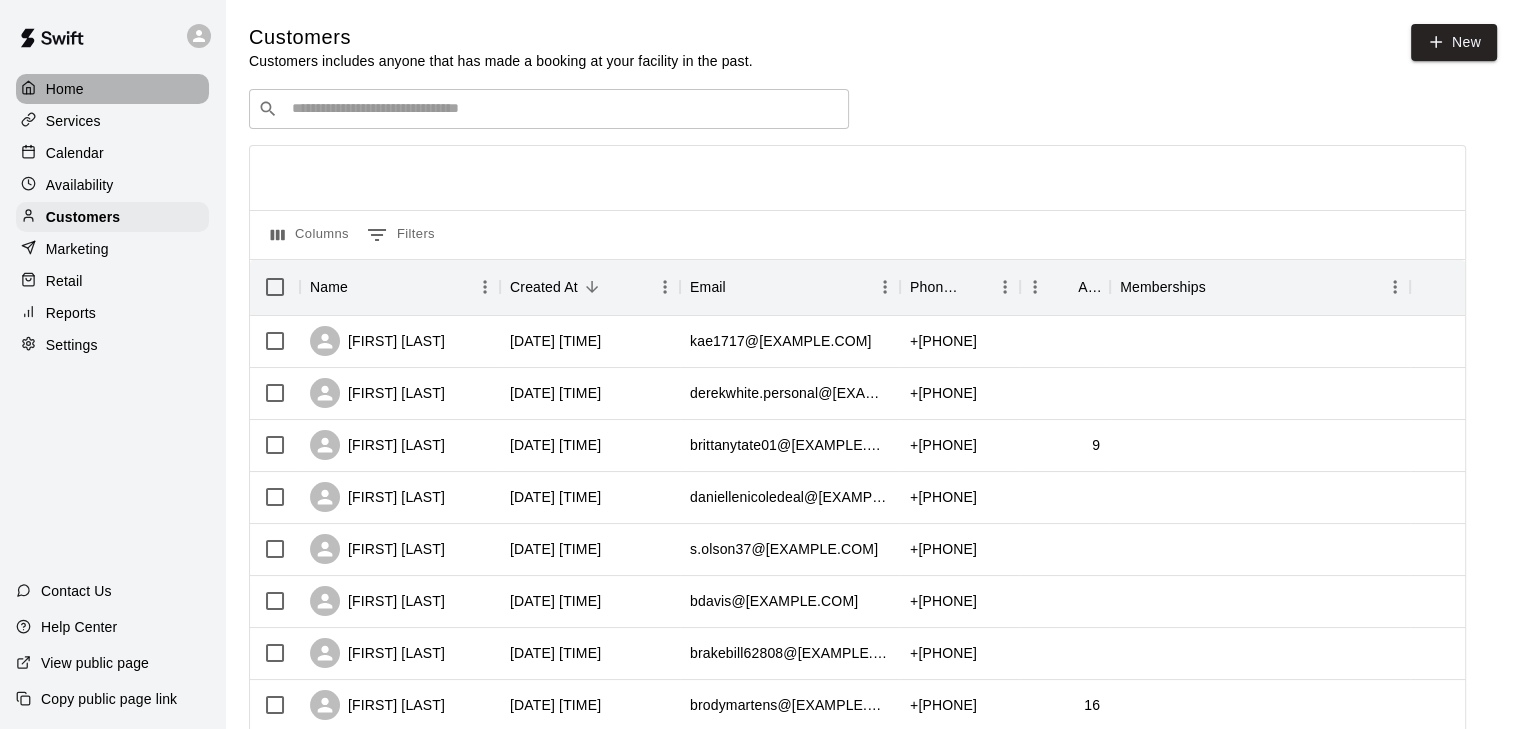 click on "Home" at bounding box center (65, 89) 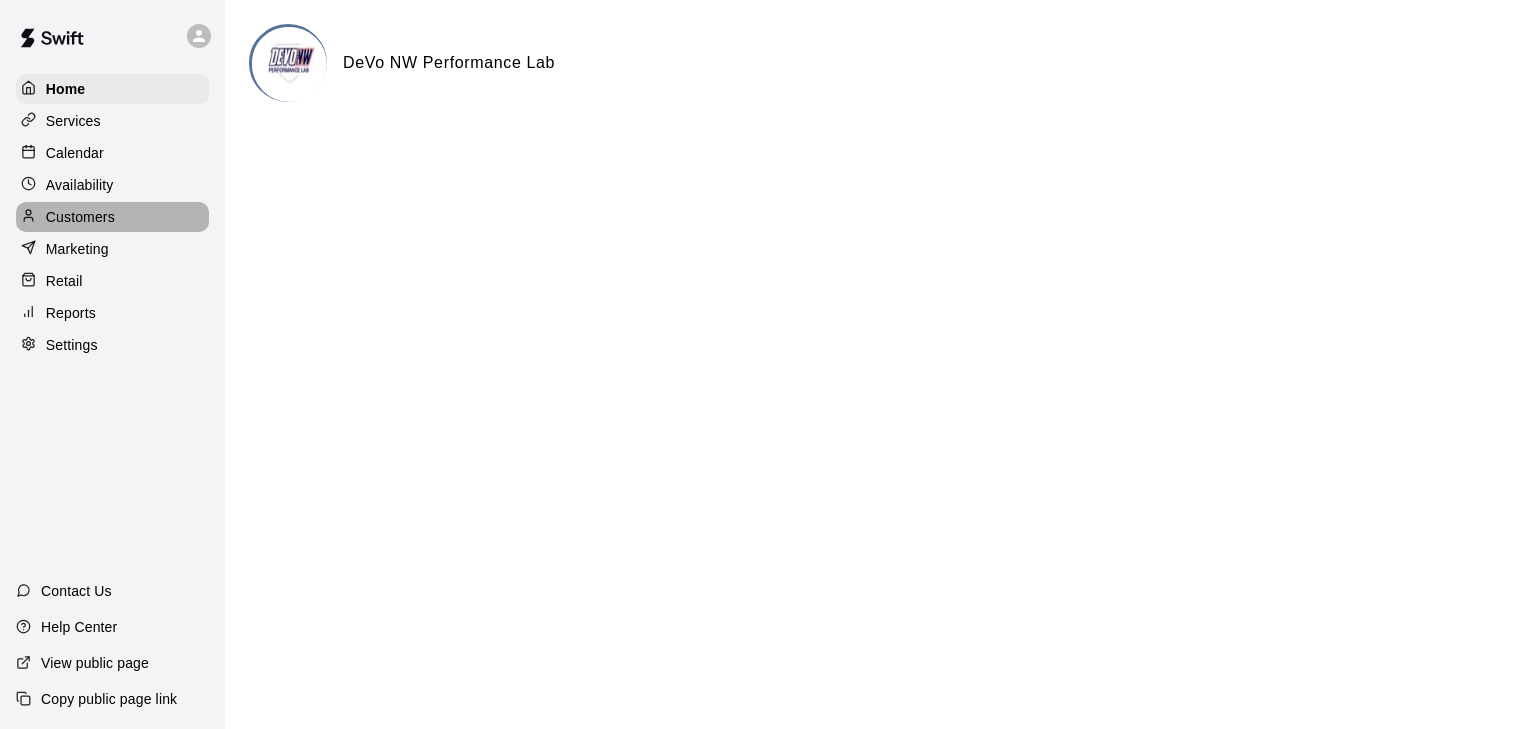 click on "Customers" at bounding box center [112, 217] 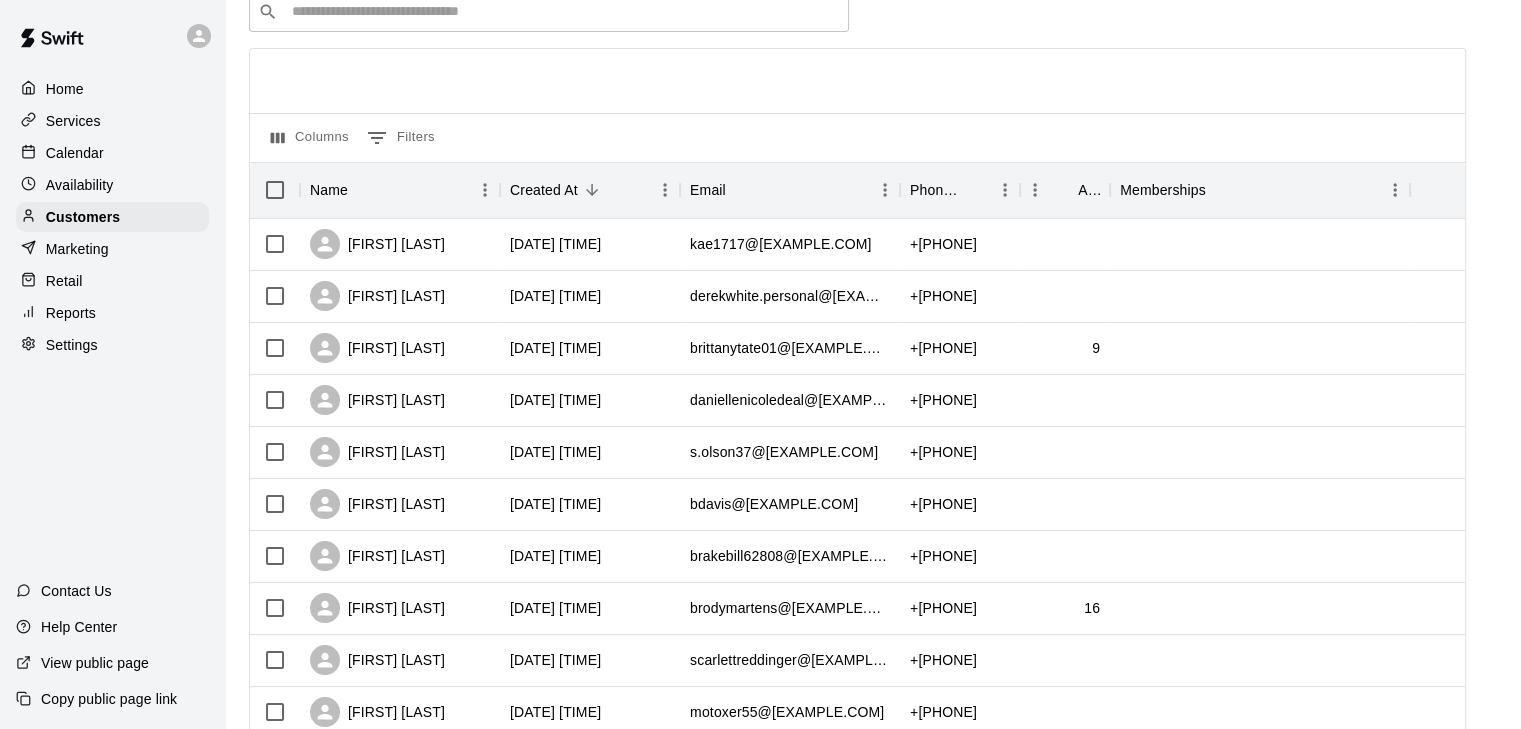 scroll, scrollTop: 114, scrollLeft: 0, axis: vertical 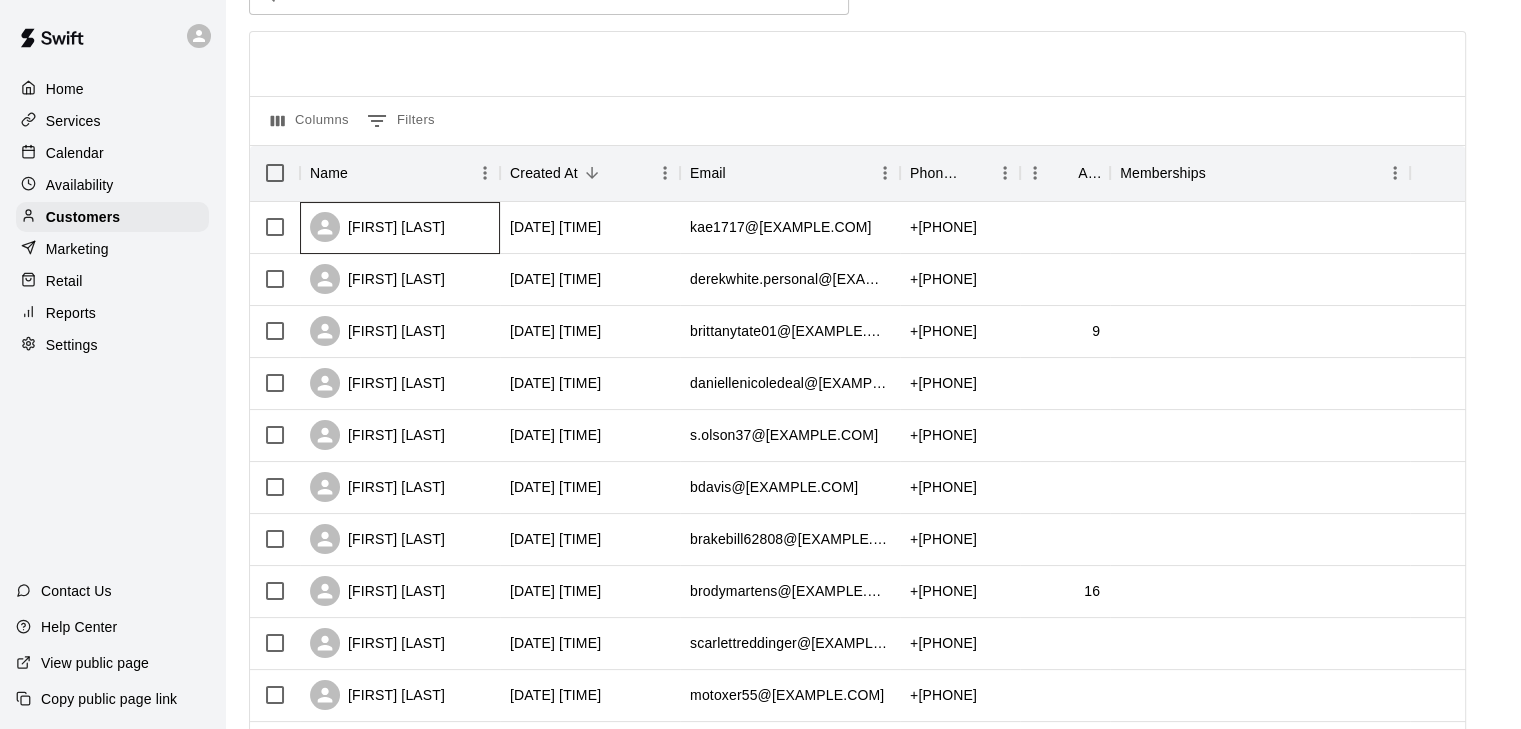 click on "[FIRST] [LAST]" at bounding box center (377, 227) 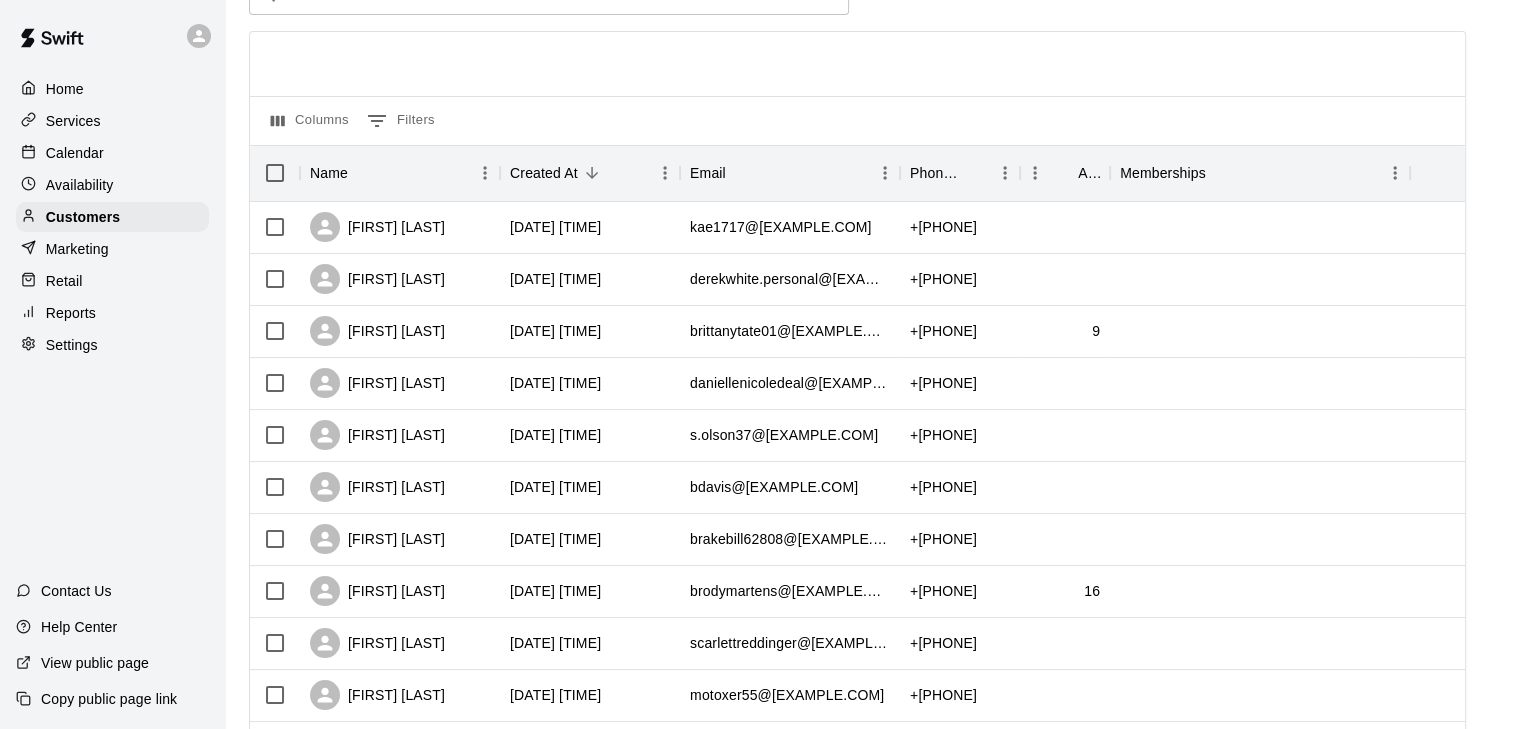 scroll, scrollTop: 0, scrollLeft: 0, axis: both 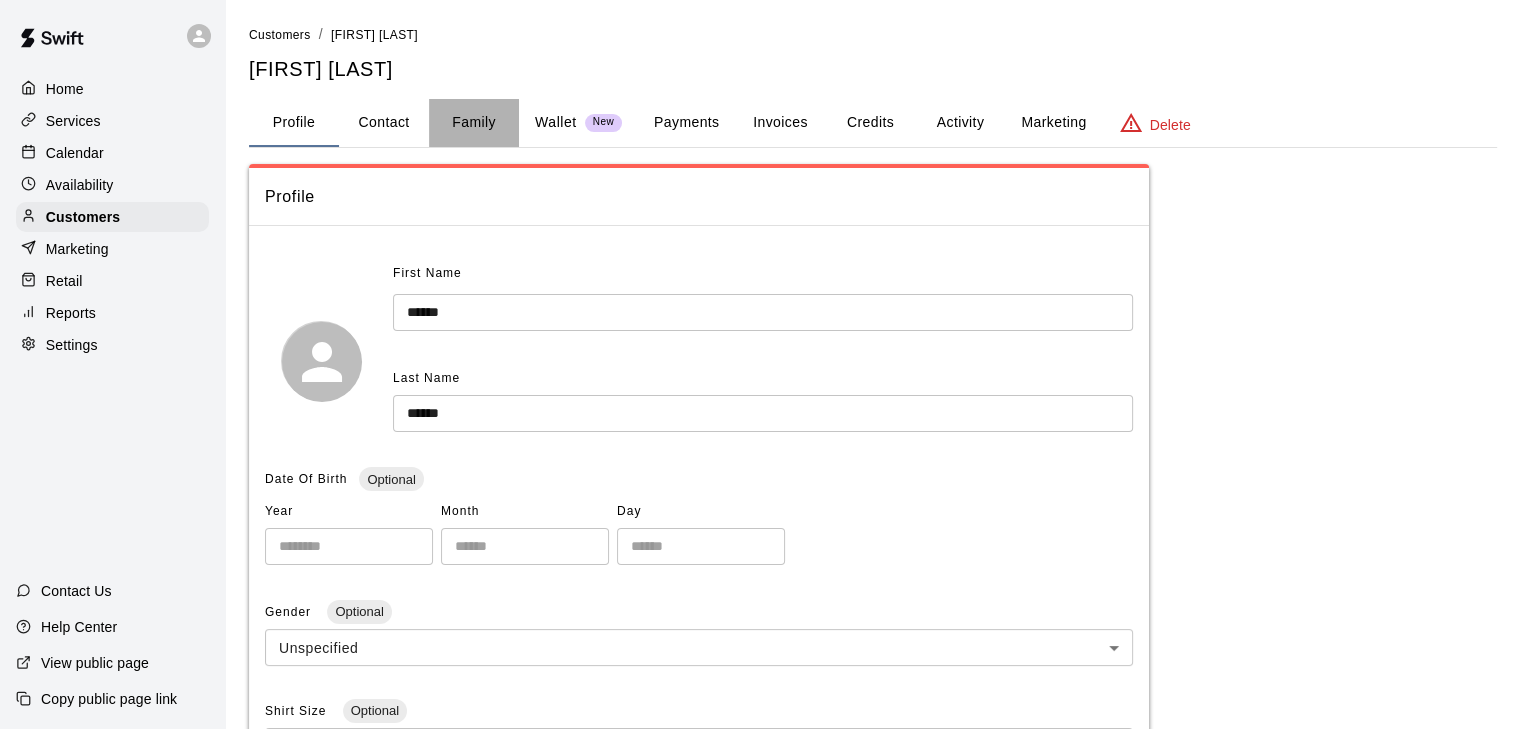 click on "Family" at bounding box center (474, 123) 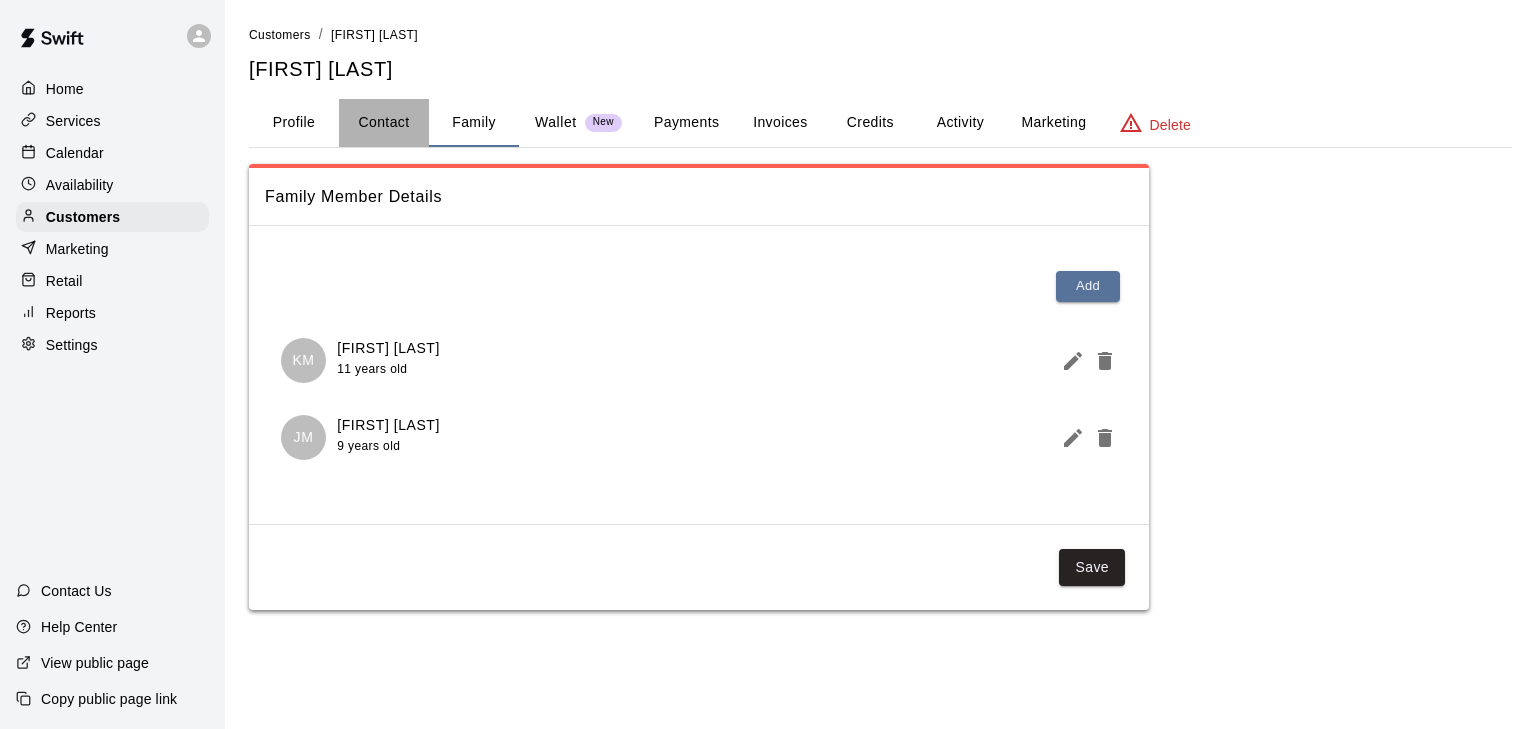 click on "Contact" at bounding box center (384, 123) 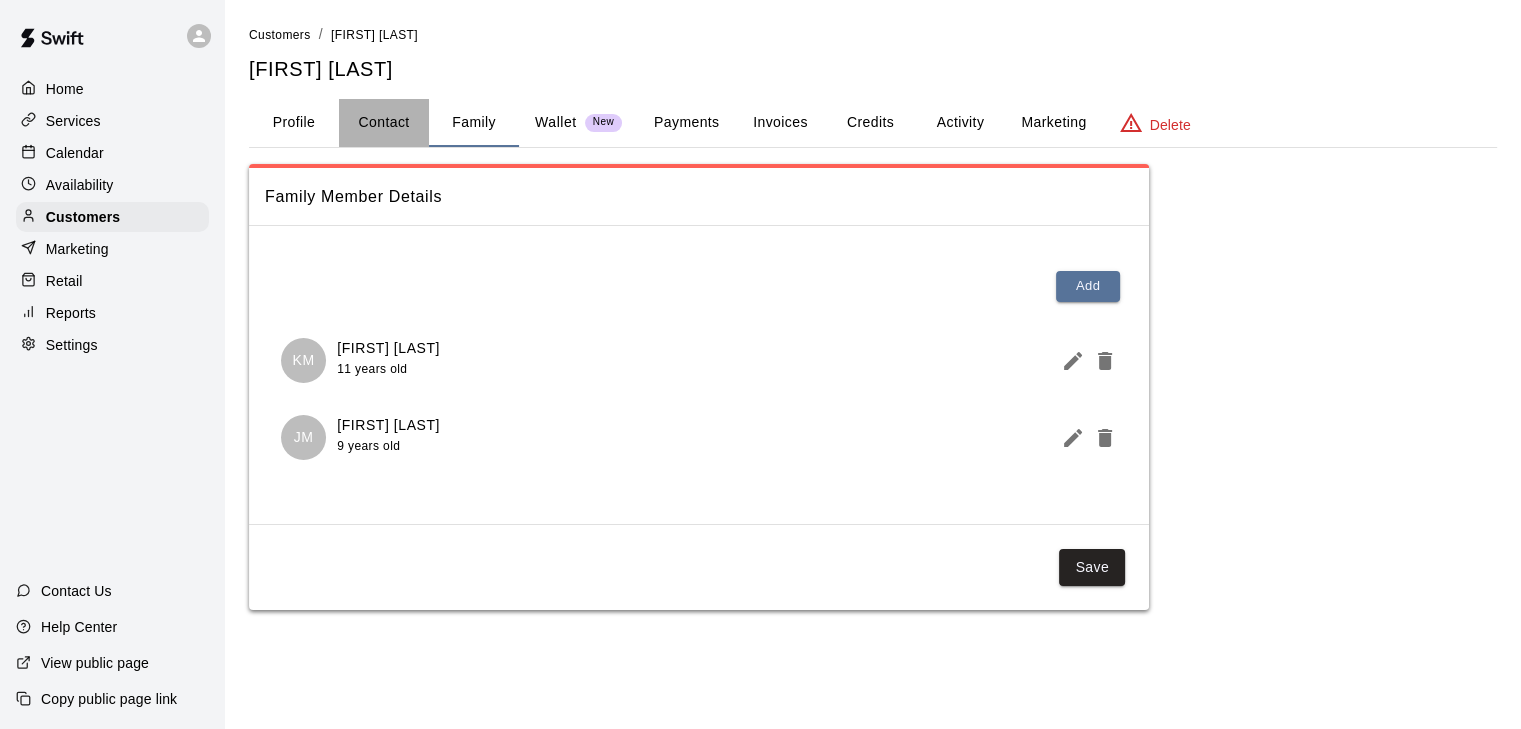 select on "**" 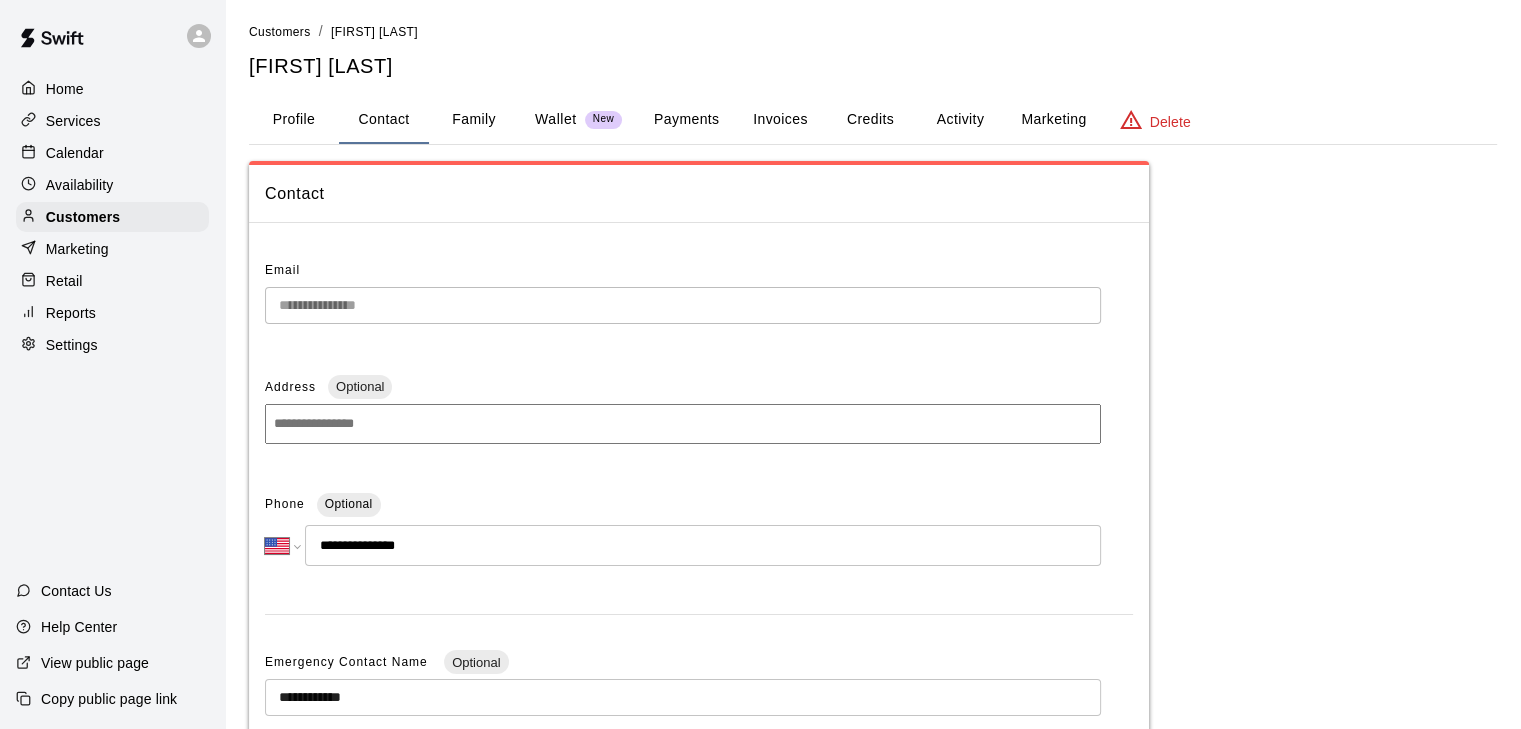 scroll, scrollTop: 0, scrollLeft: 0, axis: both 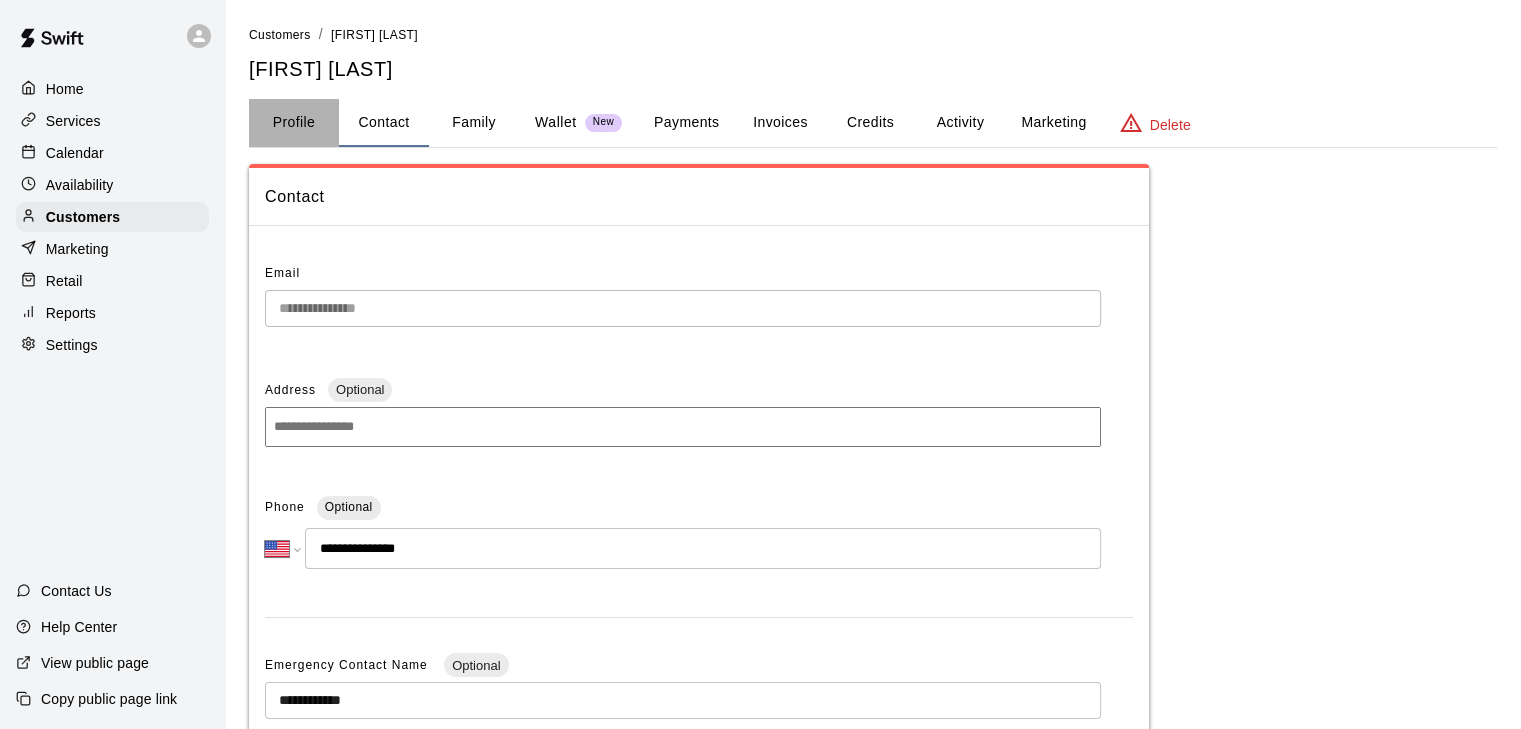 click on "Profile" at bounding box center [294, 123] 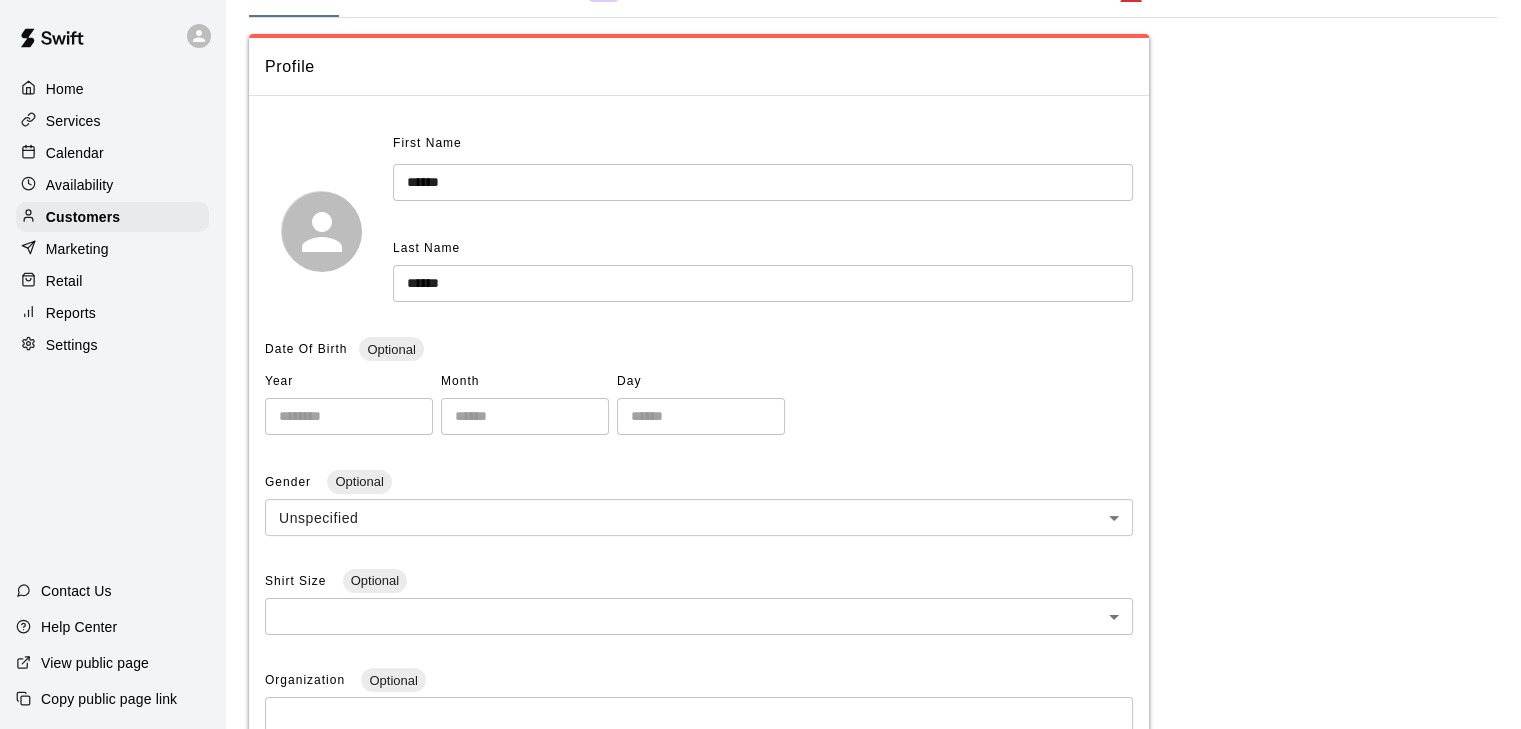 scroll, scrollTop: 0, scrollLeft: 0, axis: both 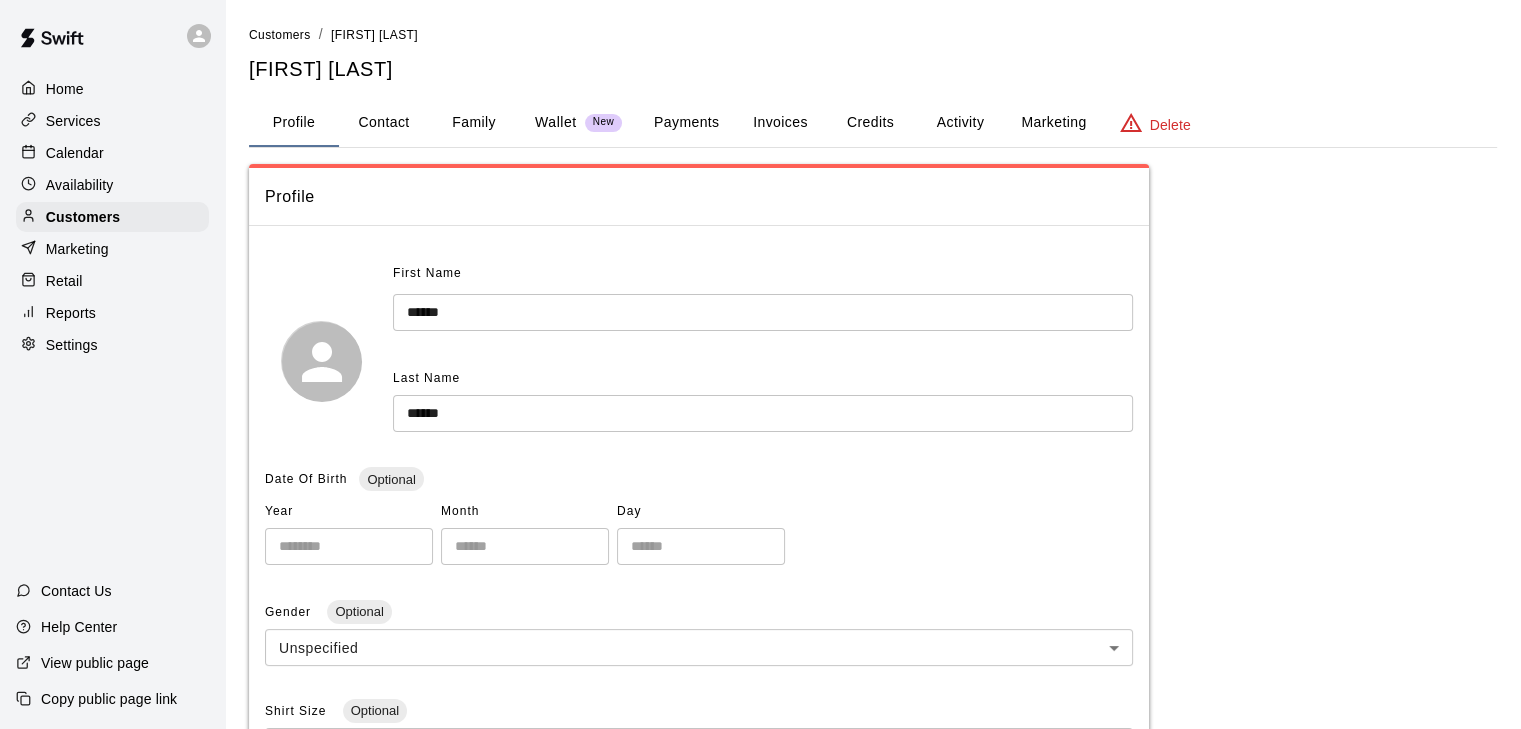 click on "Profile" at bounding box center (699, 197) 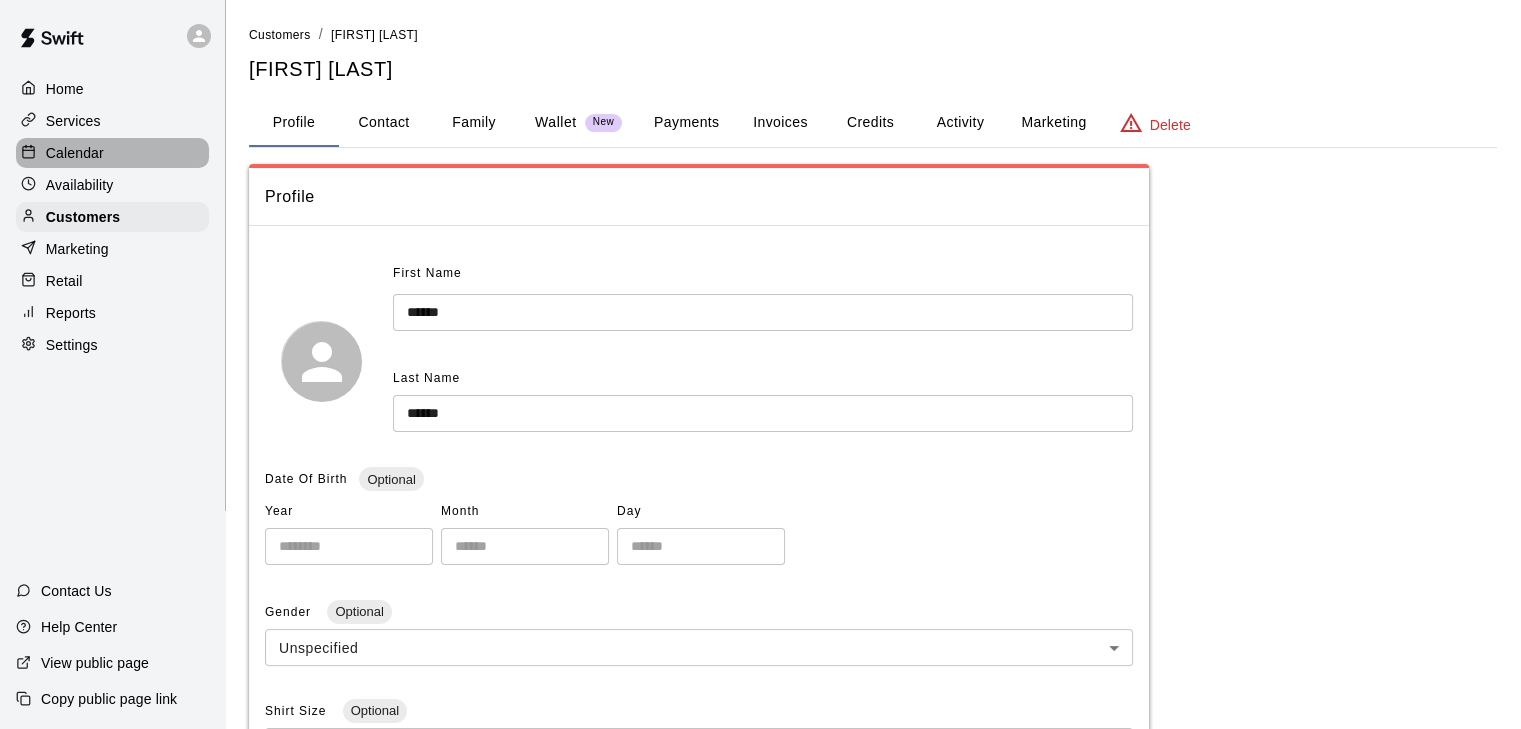 click at bounding box center [33, 153] 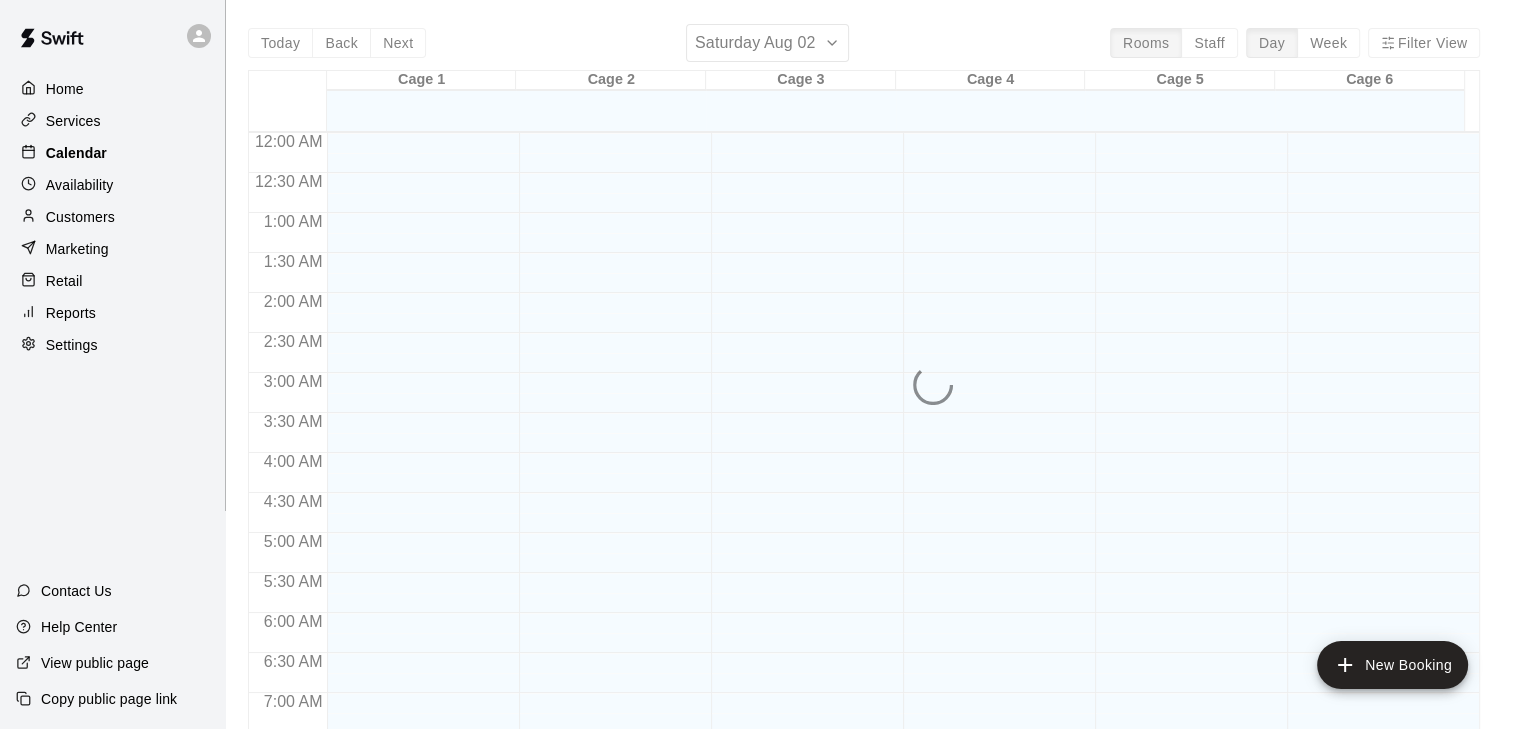 scroll, scrollTop: 914, scrollLeft: 0, axis: vertical 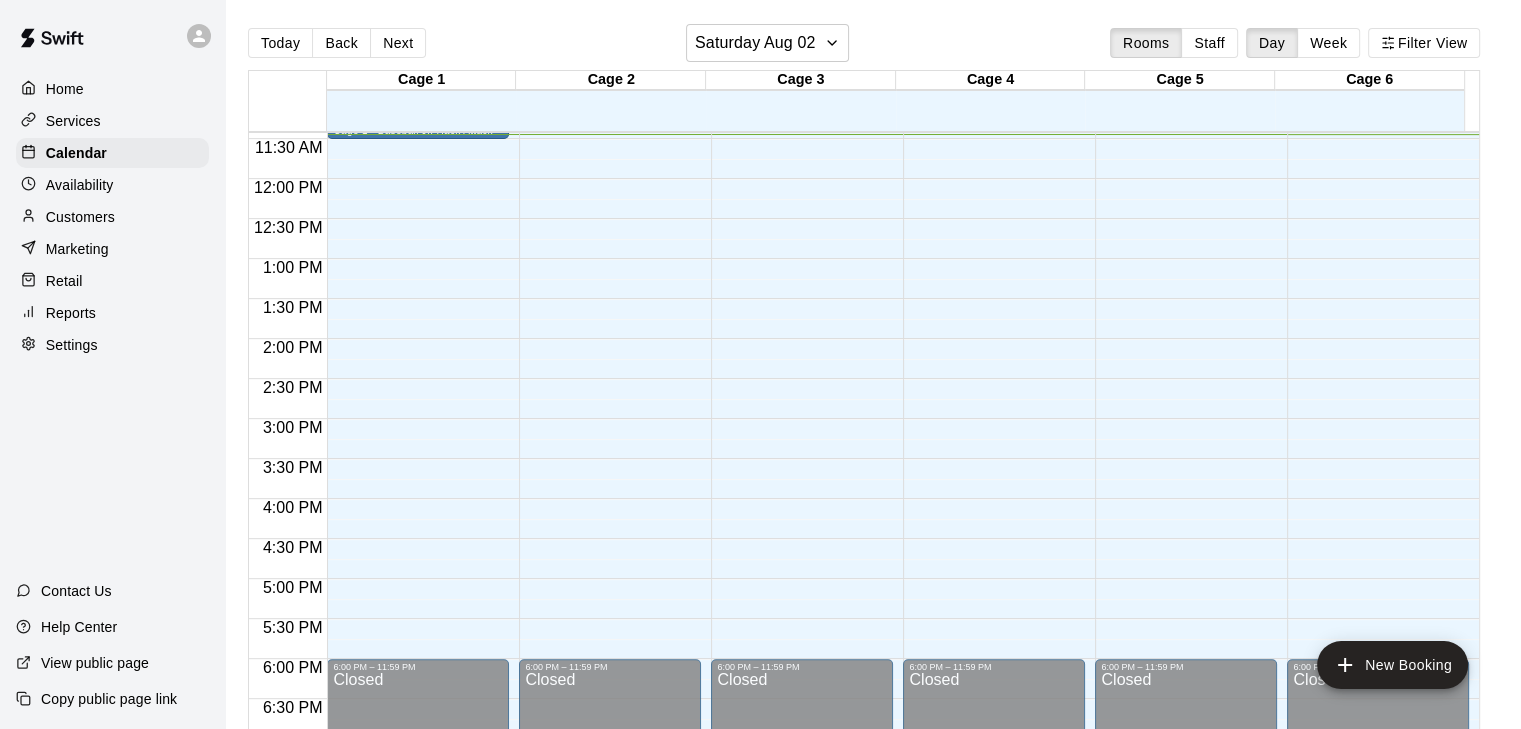 click on "Marketing" at bounding box center (112, 249) 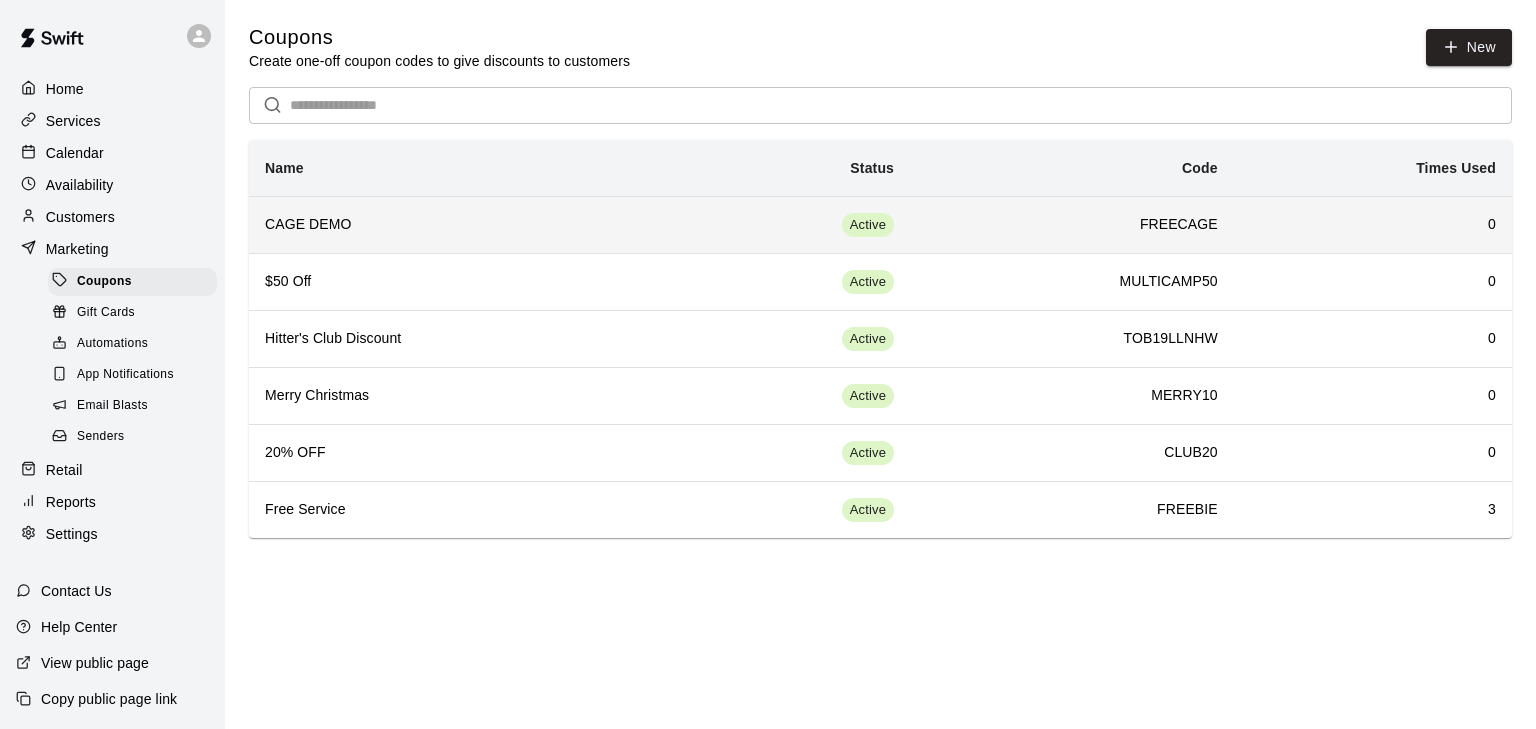 click on "CAGE DEMO" at bounding box center [458, 224] 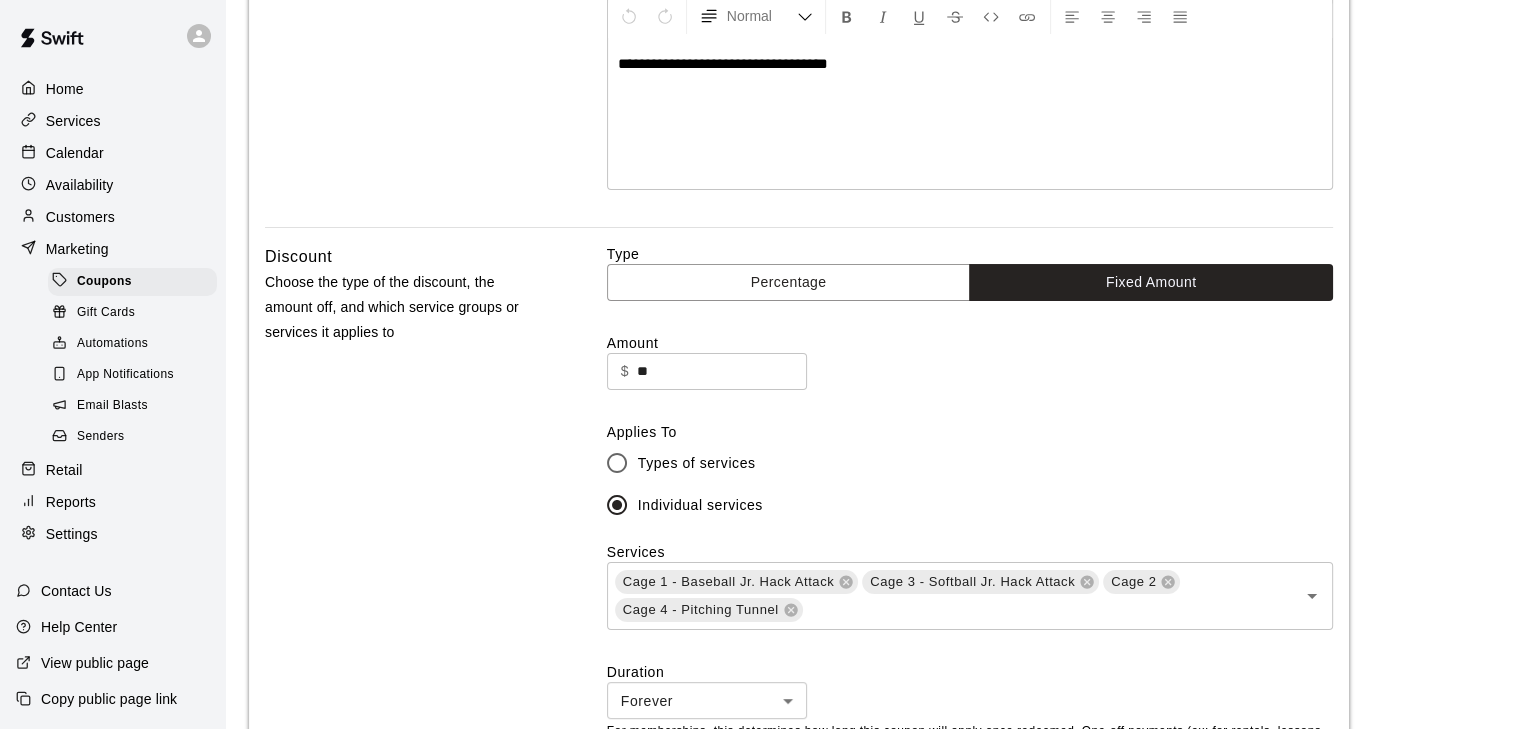 scroll, scrollTop: 0, scrollLeft: 0, axis: both 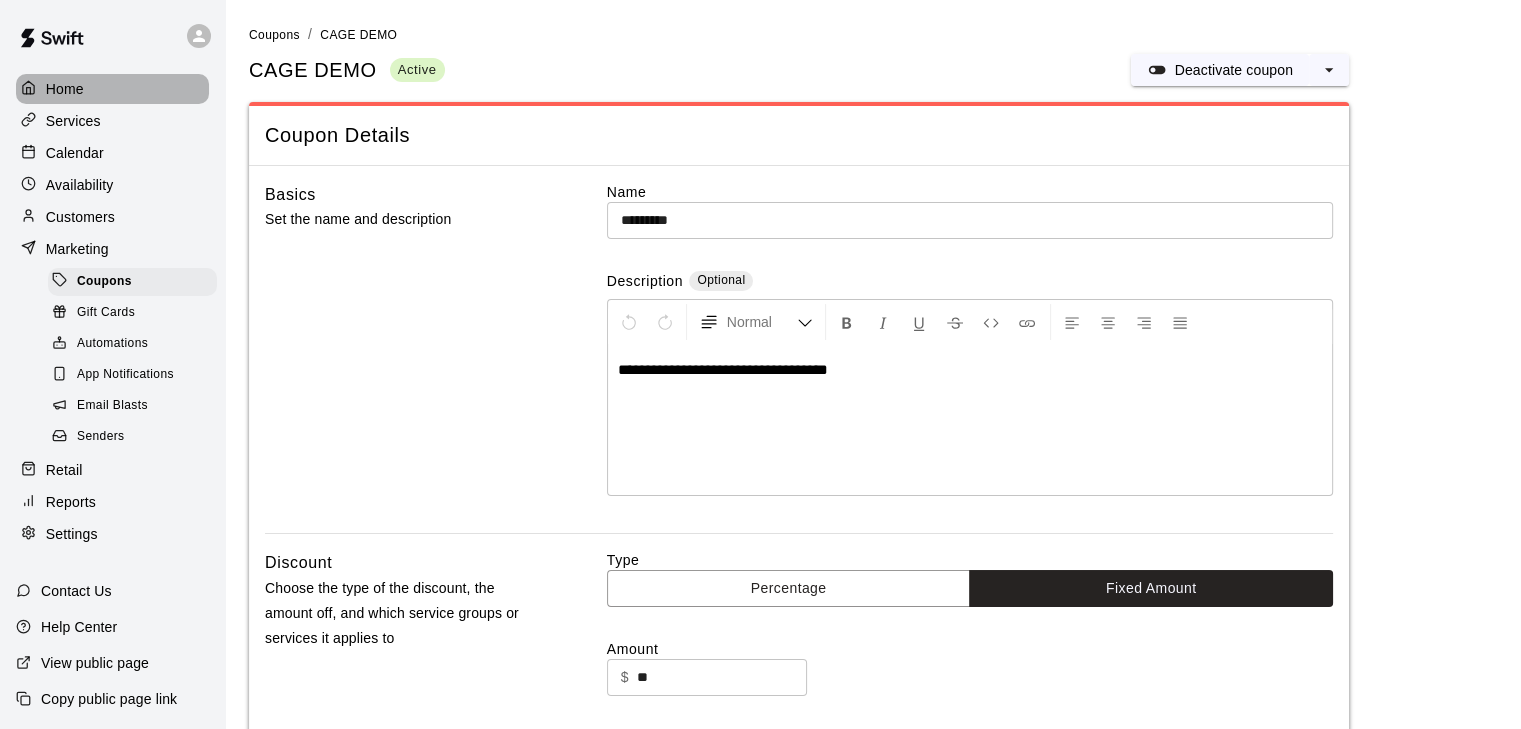 click on "Home" at bounding box center (112, 89) 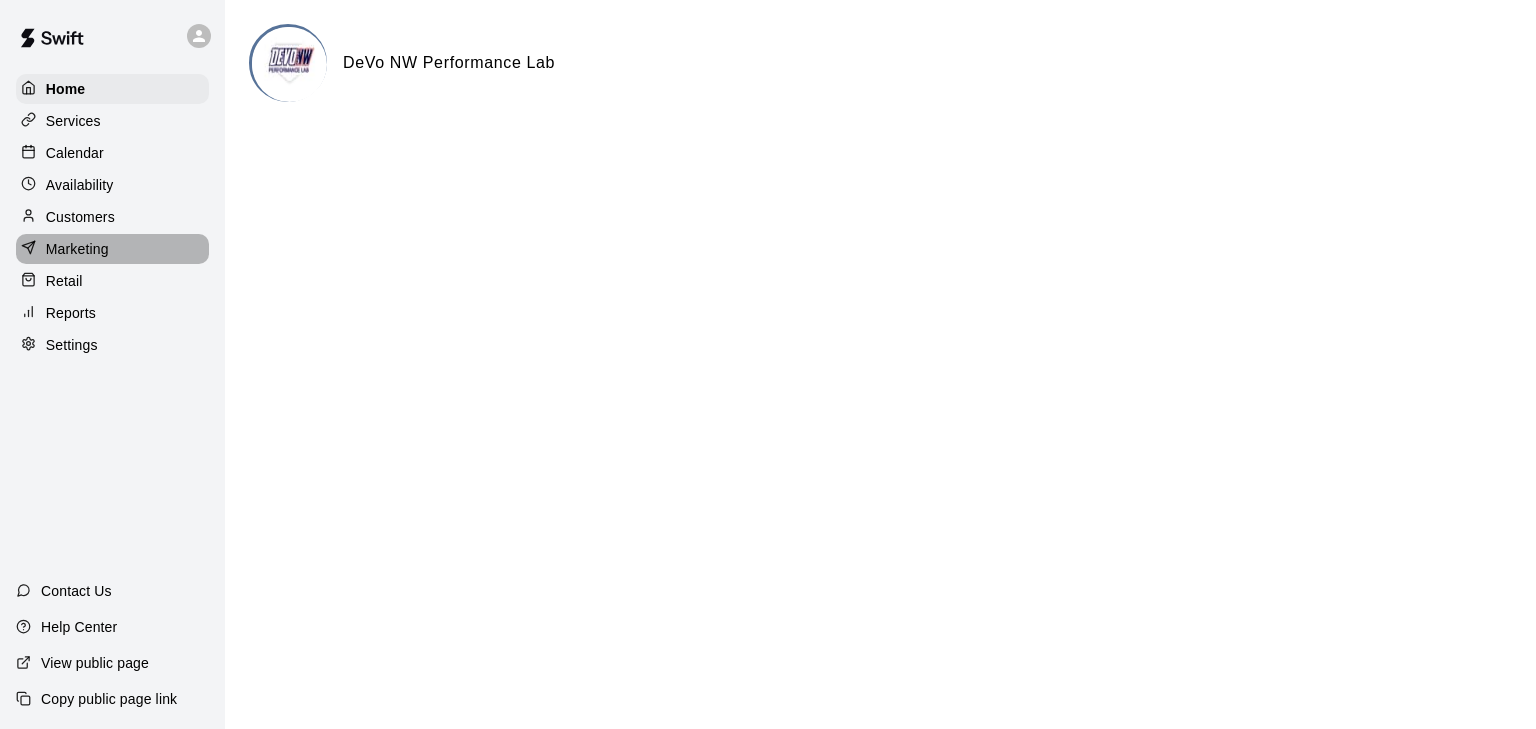 click on "Marketing" at bounding box center [77, 249] 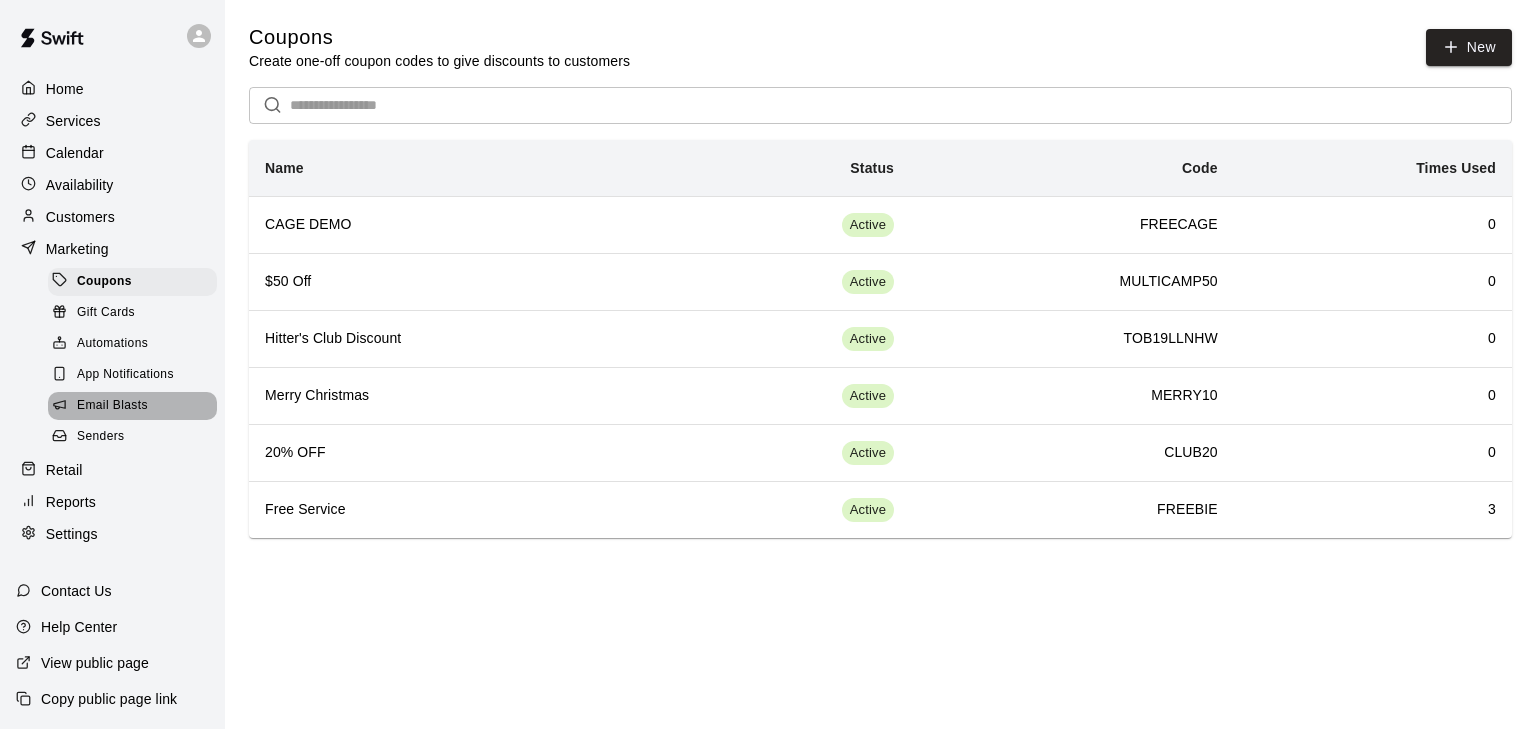 click on "Email Blasts" at bounding box center (132, 406) 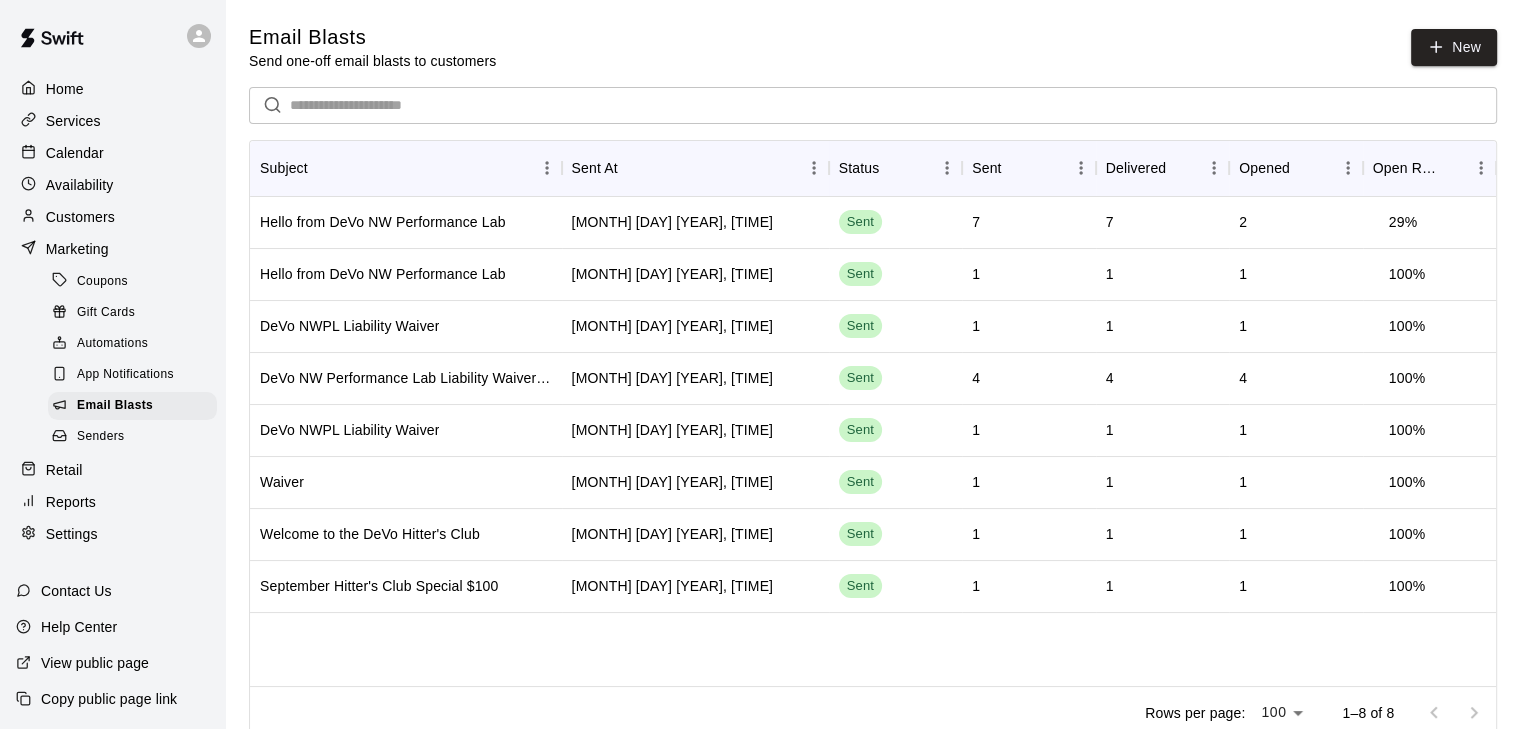 click on "Email Blasts Send one-off email blasts to customers   New" at bounding box center [873, 47] 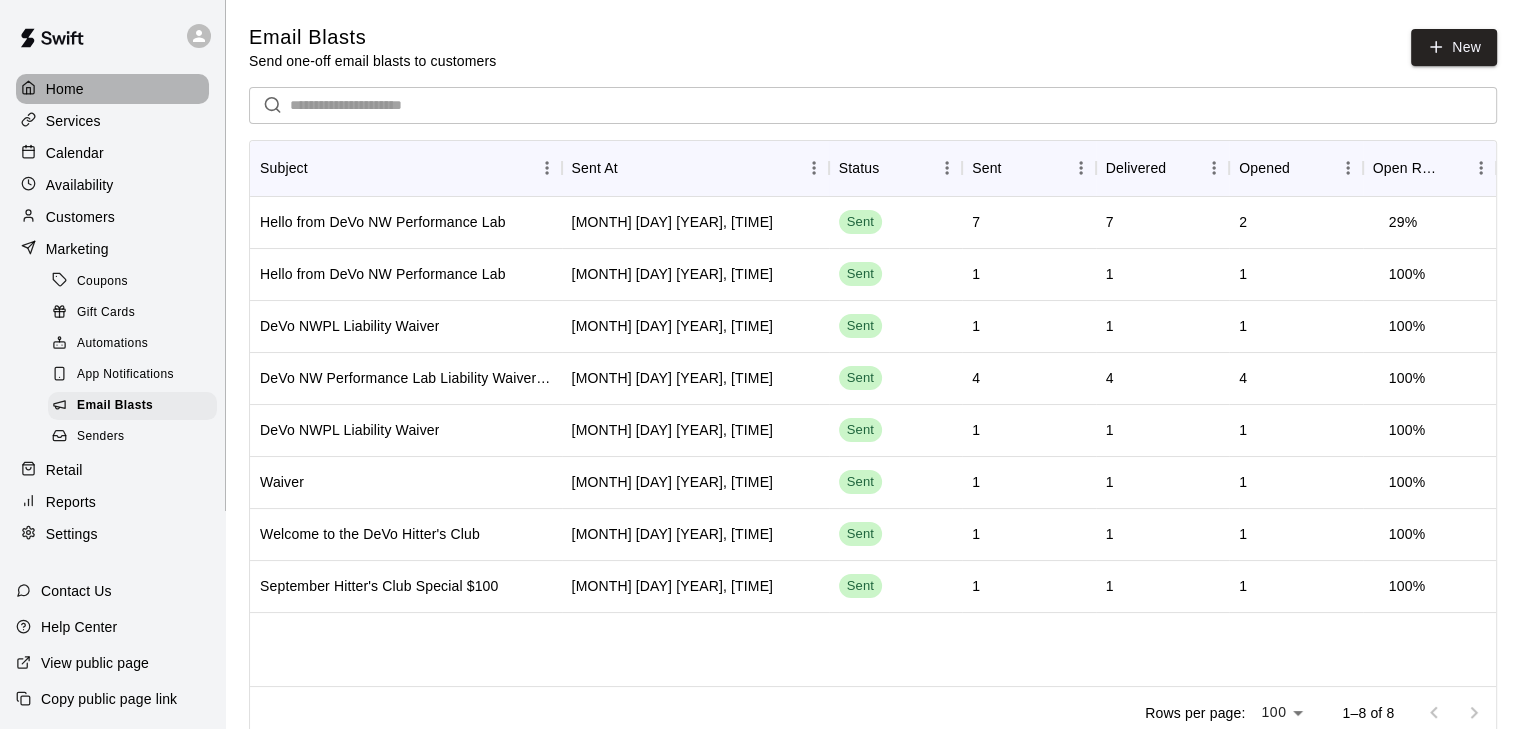 click on "Home" at bounding box center [112, 89] 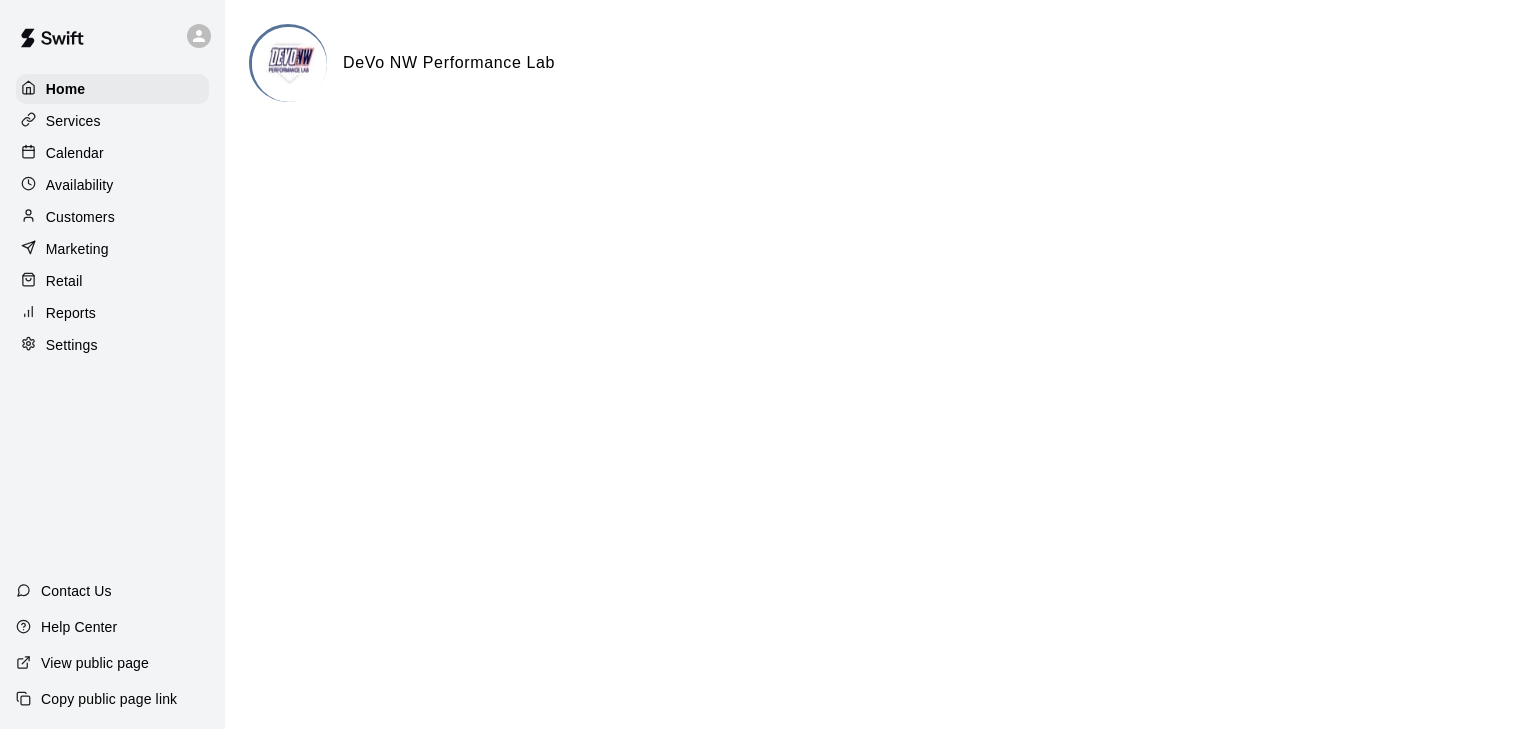 click on "Calendar" at bounding box center [75, 153] 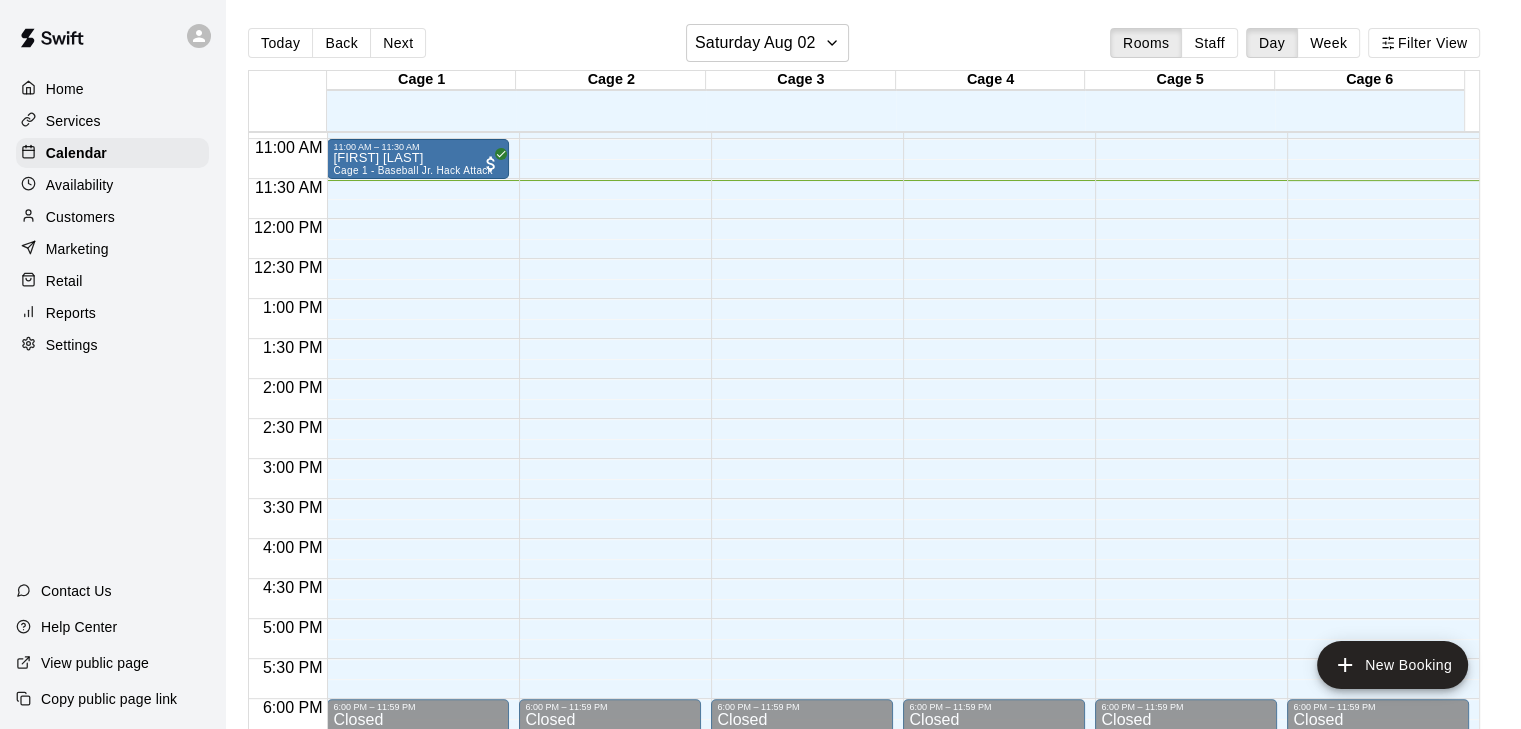 scroll, scrollTop: 875, scrollLeft: 0, axis: vertical 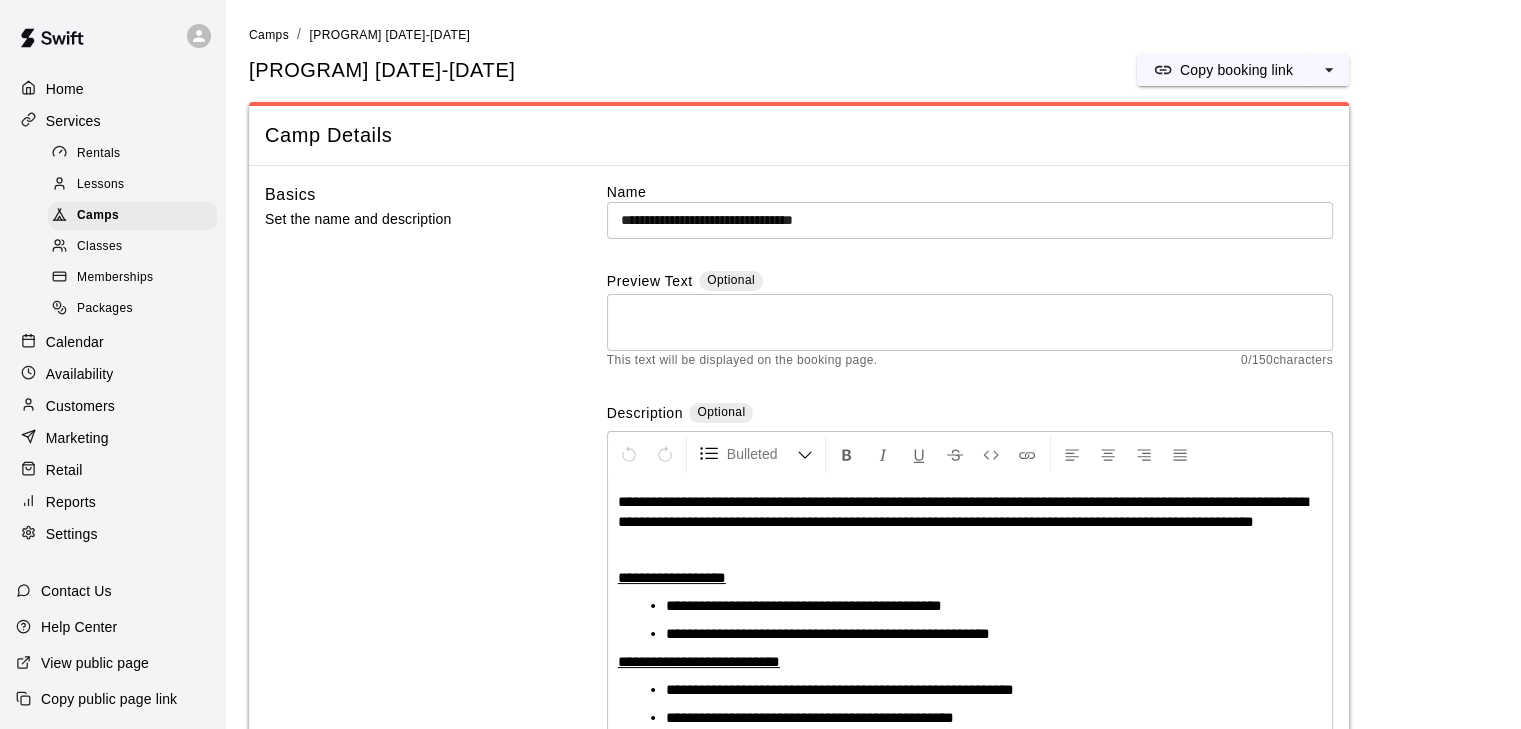 click on "Marketing" at bounding box center (77, 438) 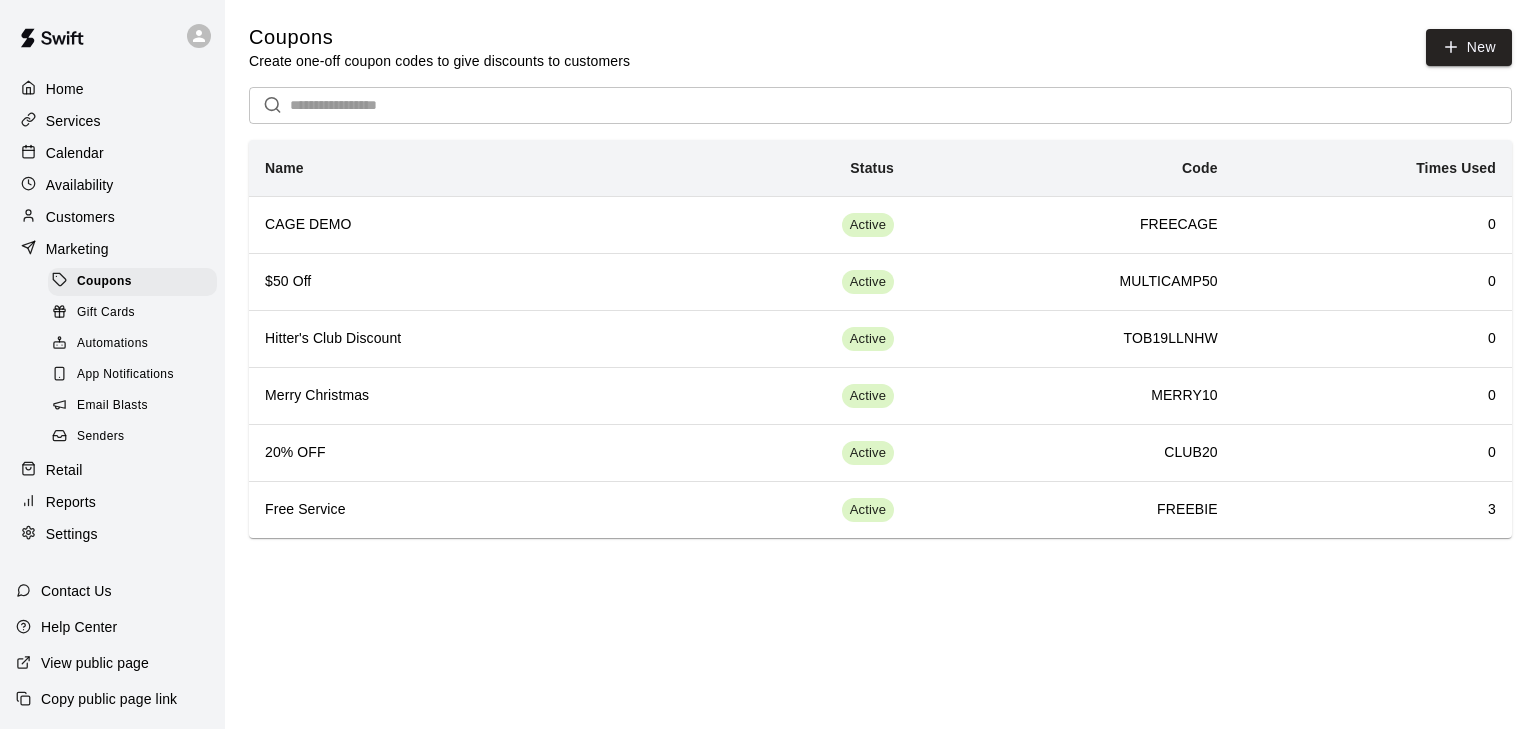click on "Customers" at bounding box center (80, 217) 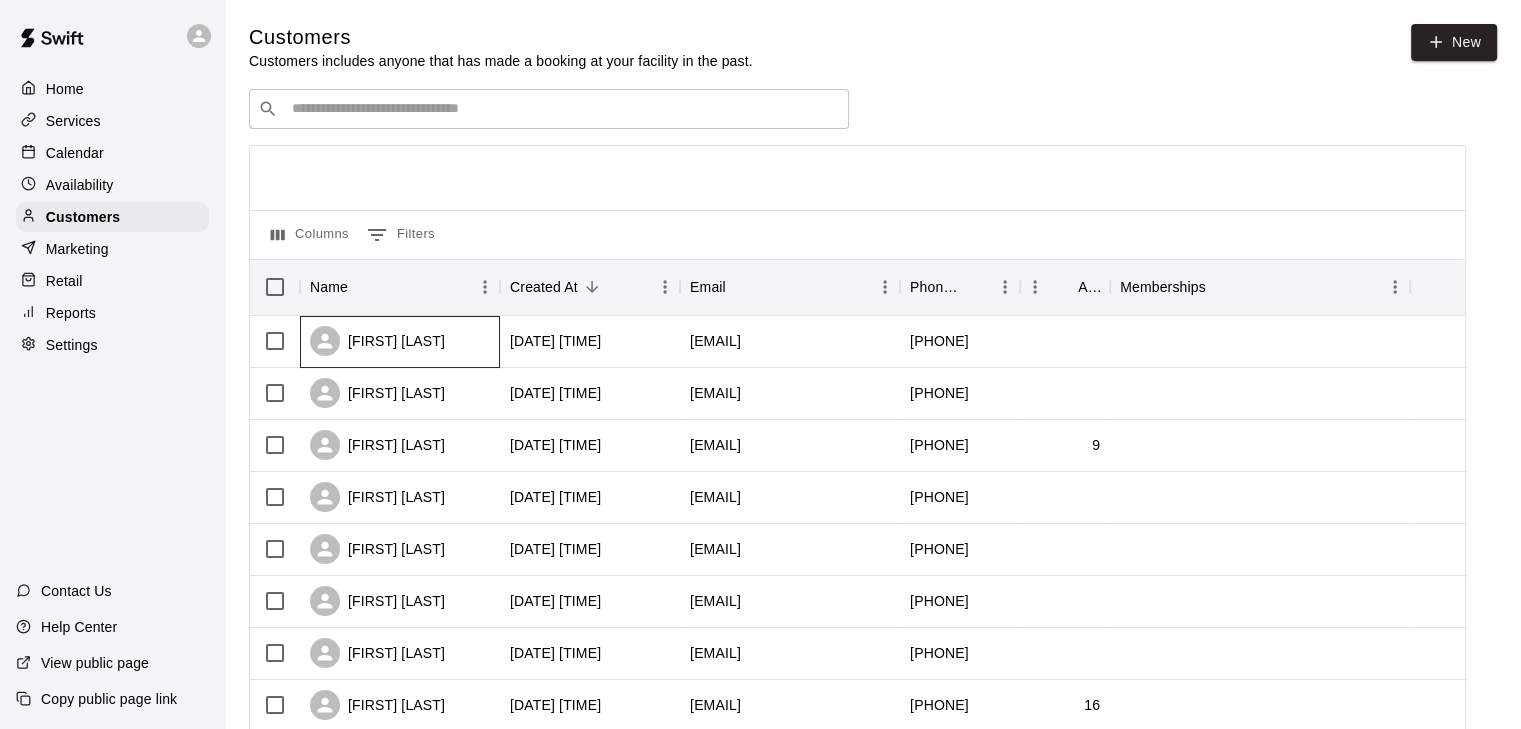 click on "[FIRST] [LAST]" at bounding box center [377, 341] 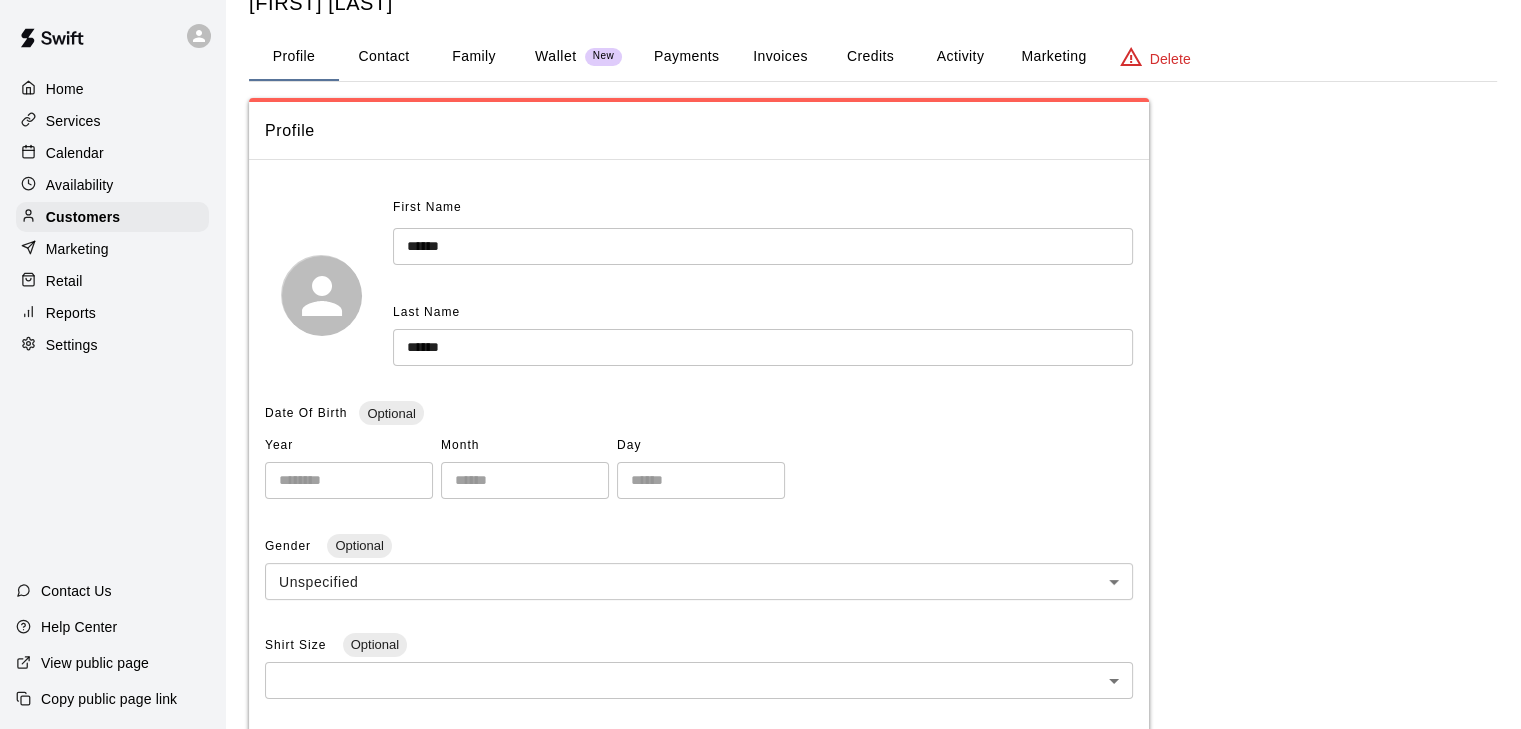scroll, scrollTop: 0, scrollLeft: 0, axis: both 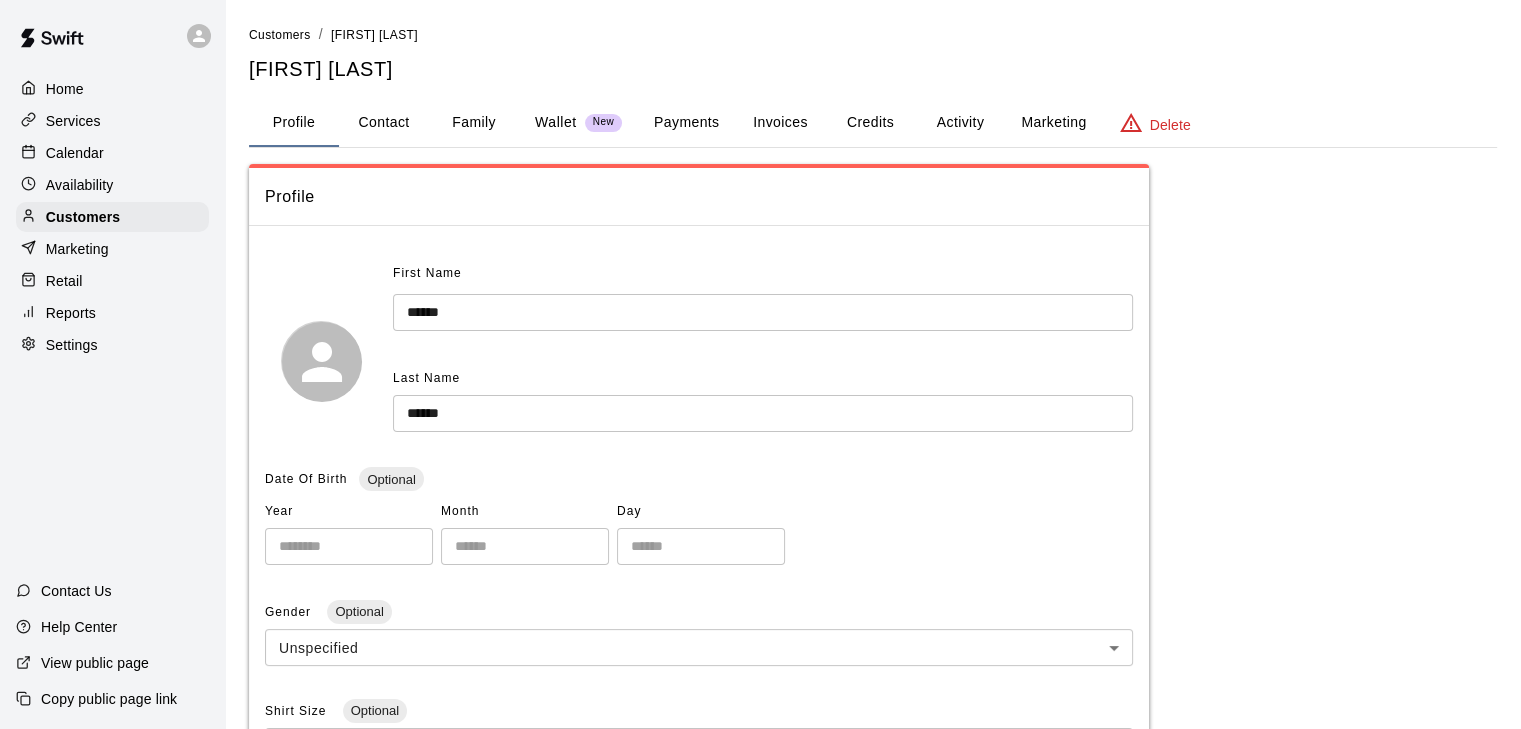 click on "Family" at bounding box center [474, 123] 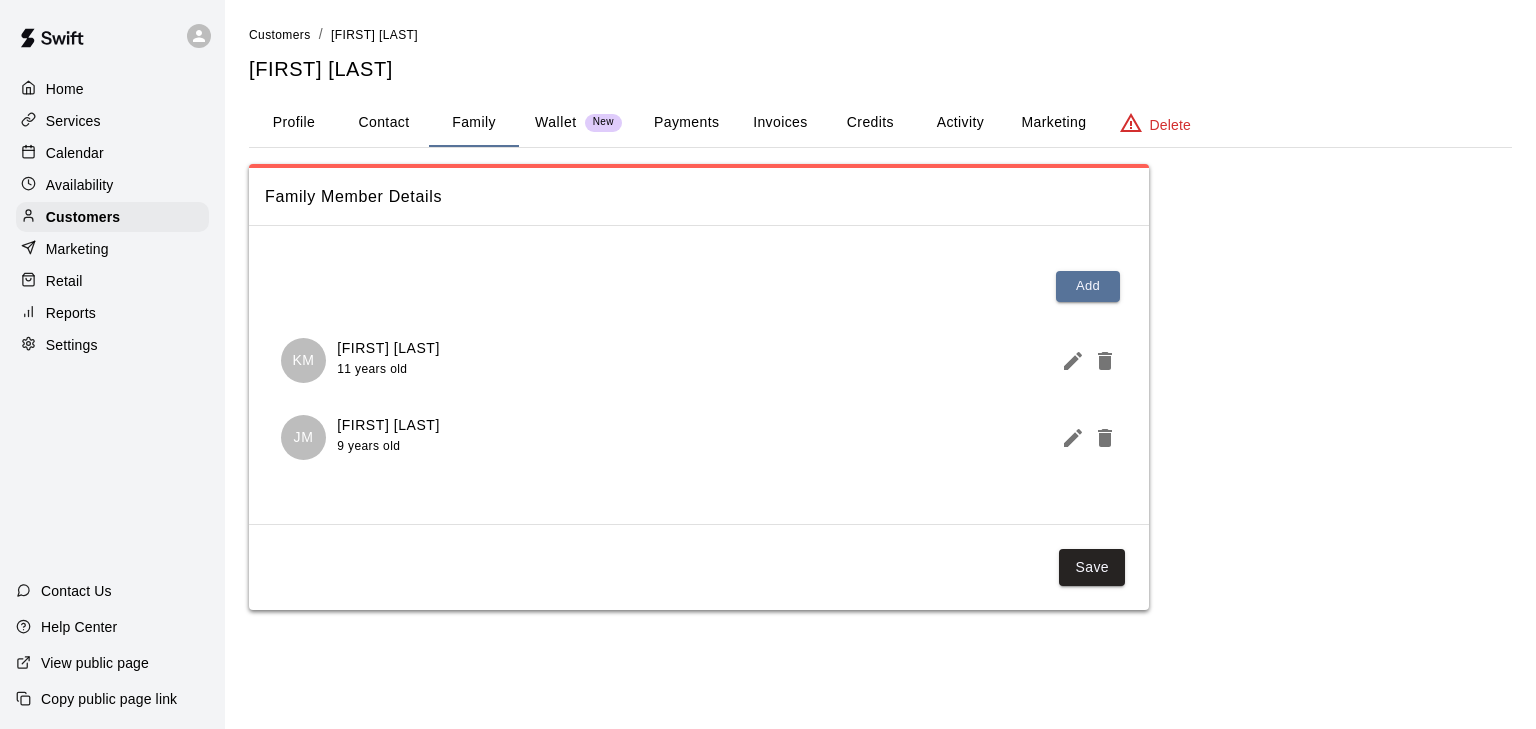 click on "Wallet" at bounding box center (556, 122) 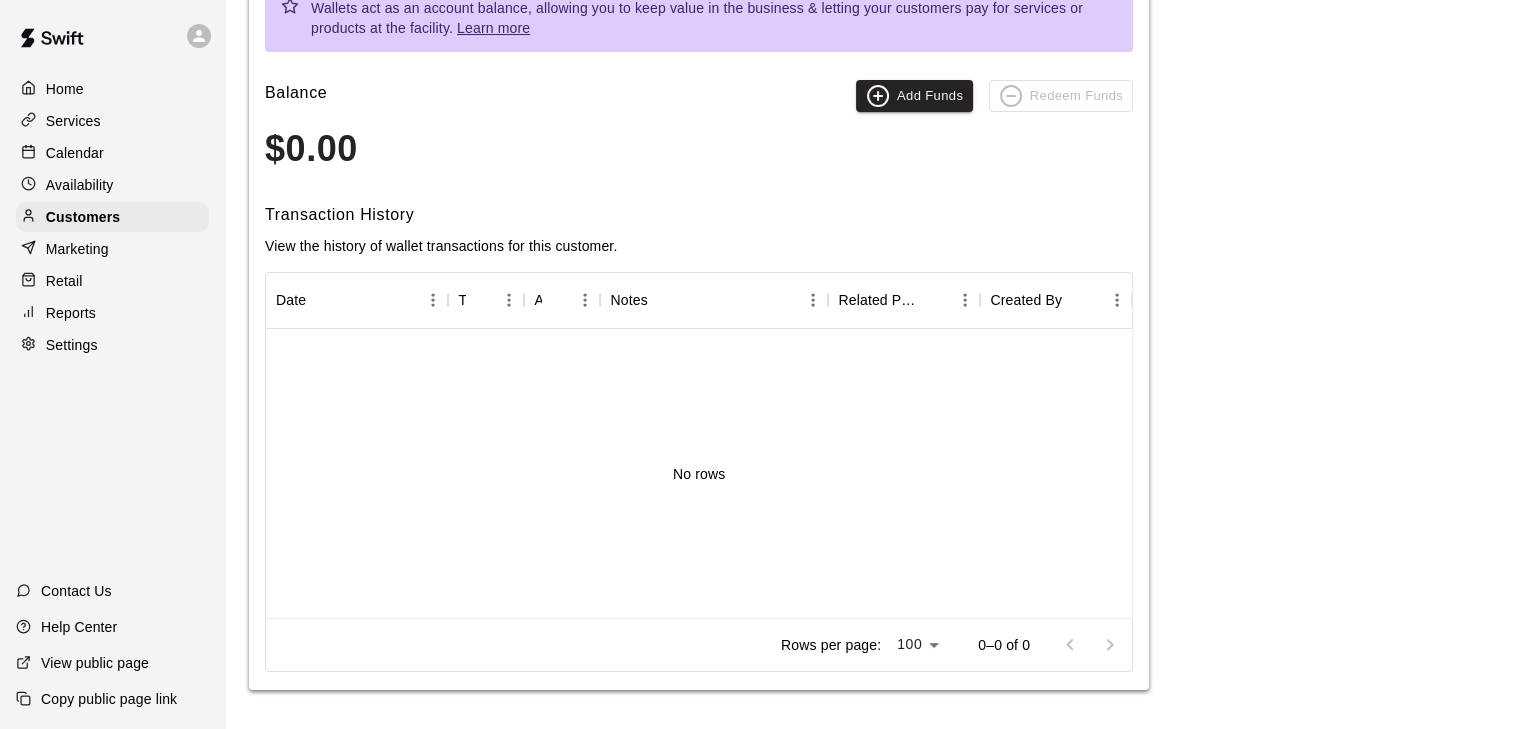 scroll, scrollTop: 0, scrollLeft: 0, axis: both 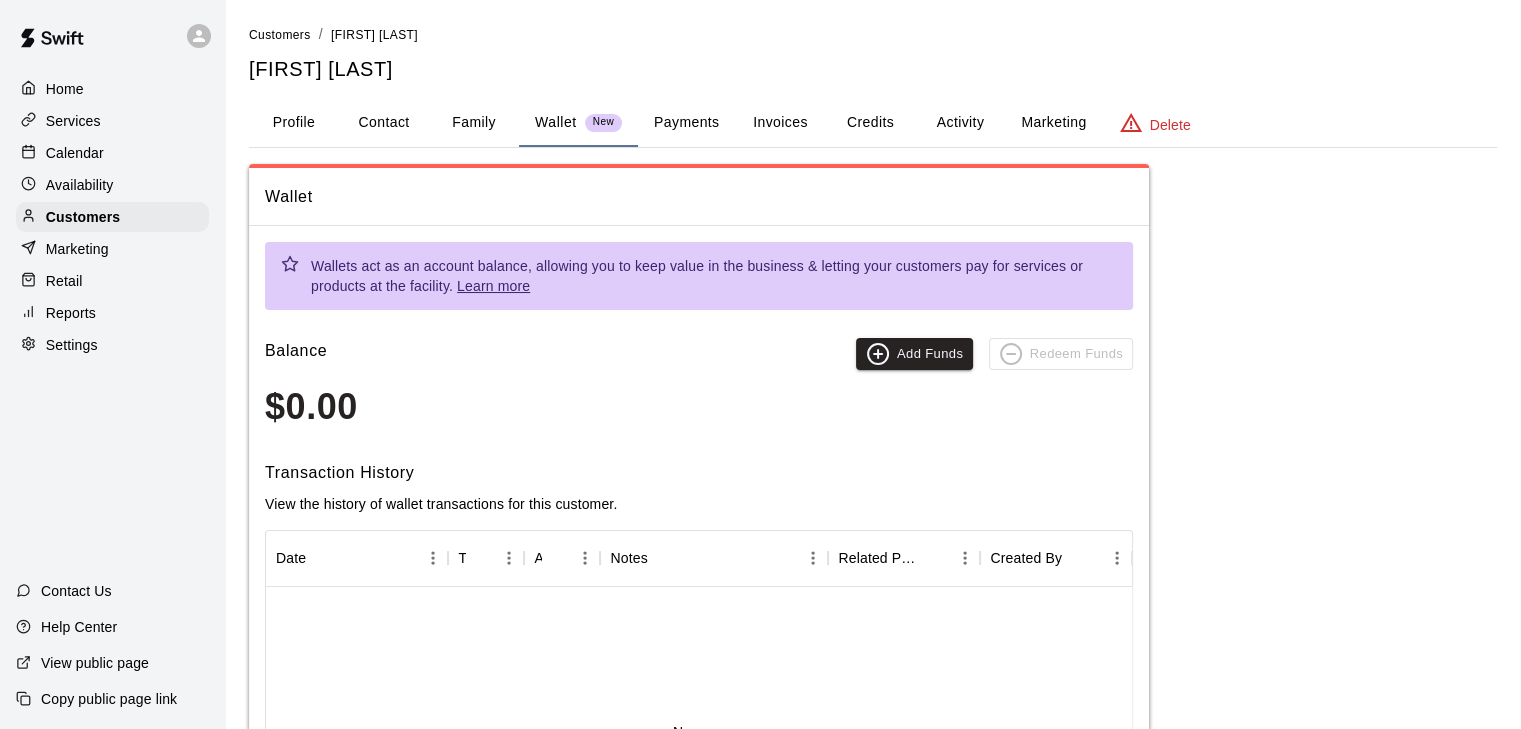 click on "Contact" at bounding box center (384, 123) 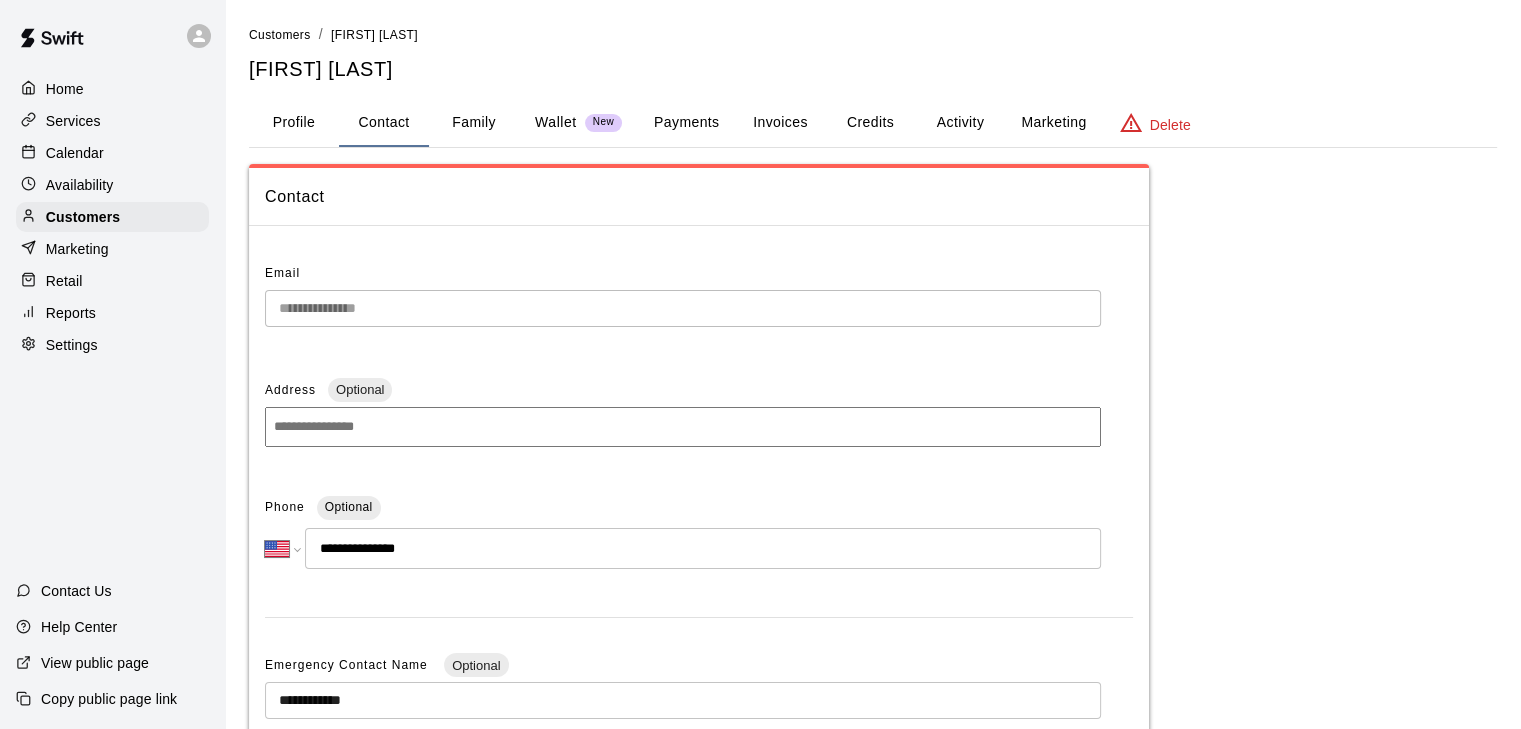 click on "Profile Contact Family Wallet New Payments Invoices Credits Activity Marketing Delete" at bounding box center [873, 123] 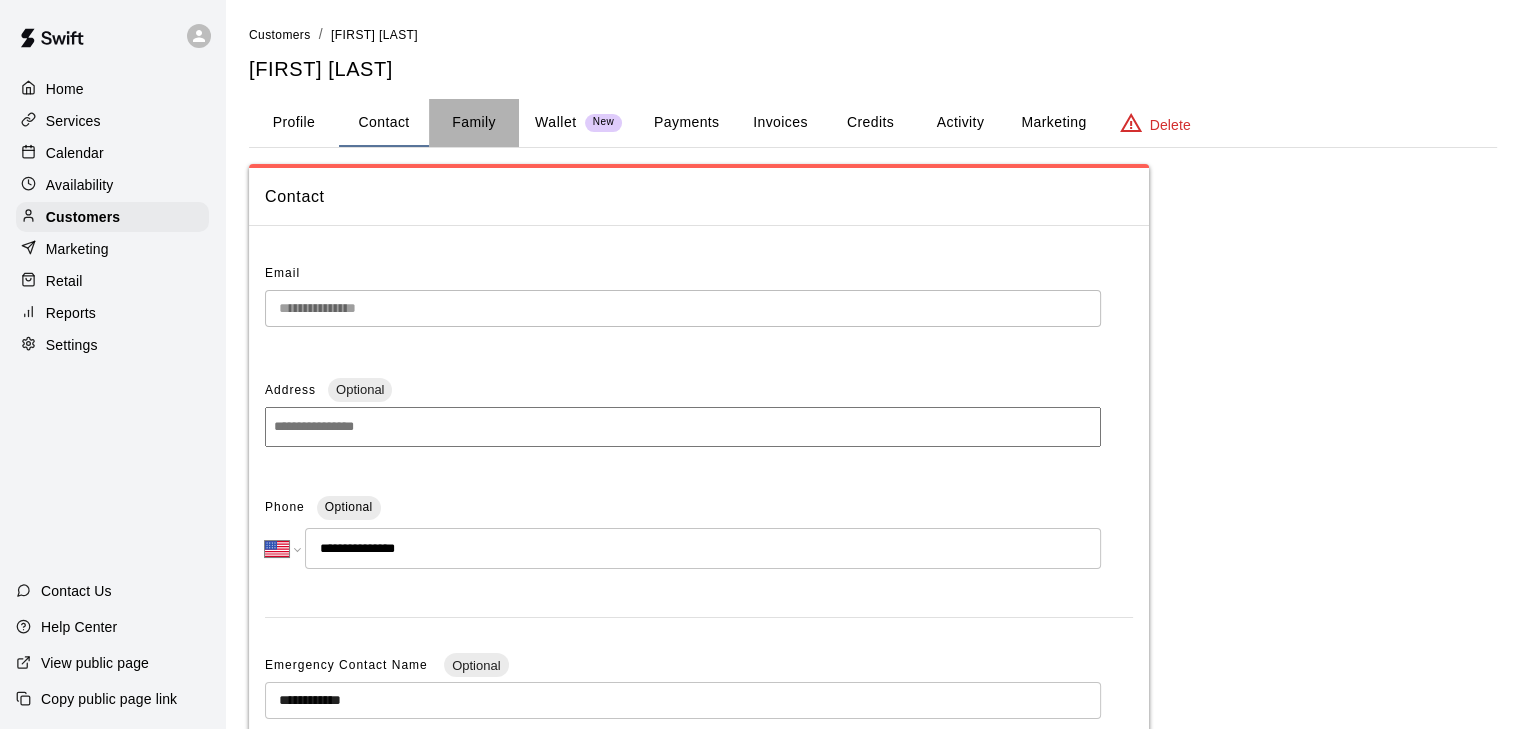 click on "Family" at bounding box center [474, 123] 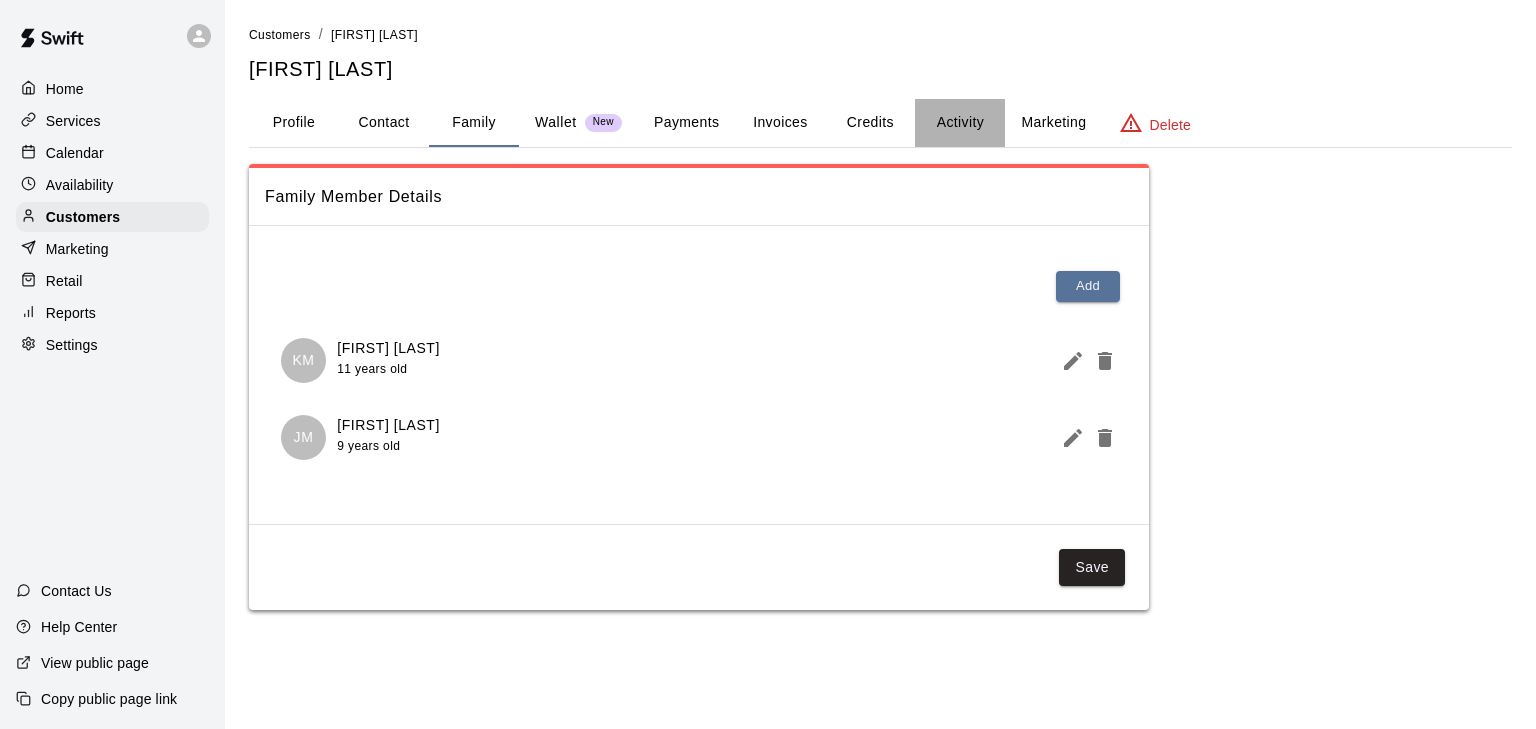 click on "Activity" at bounding box center (960, 123) 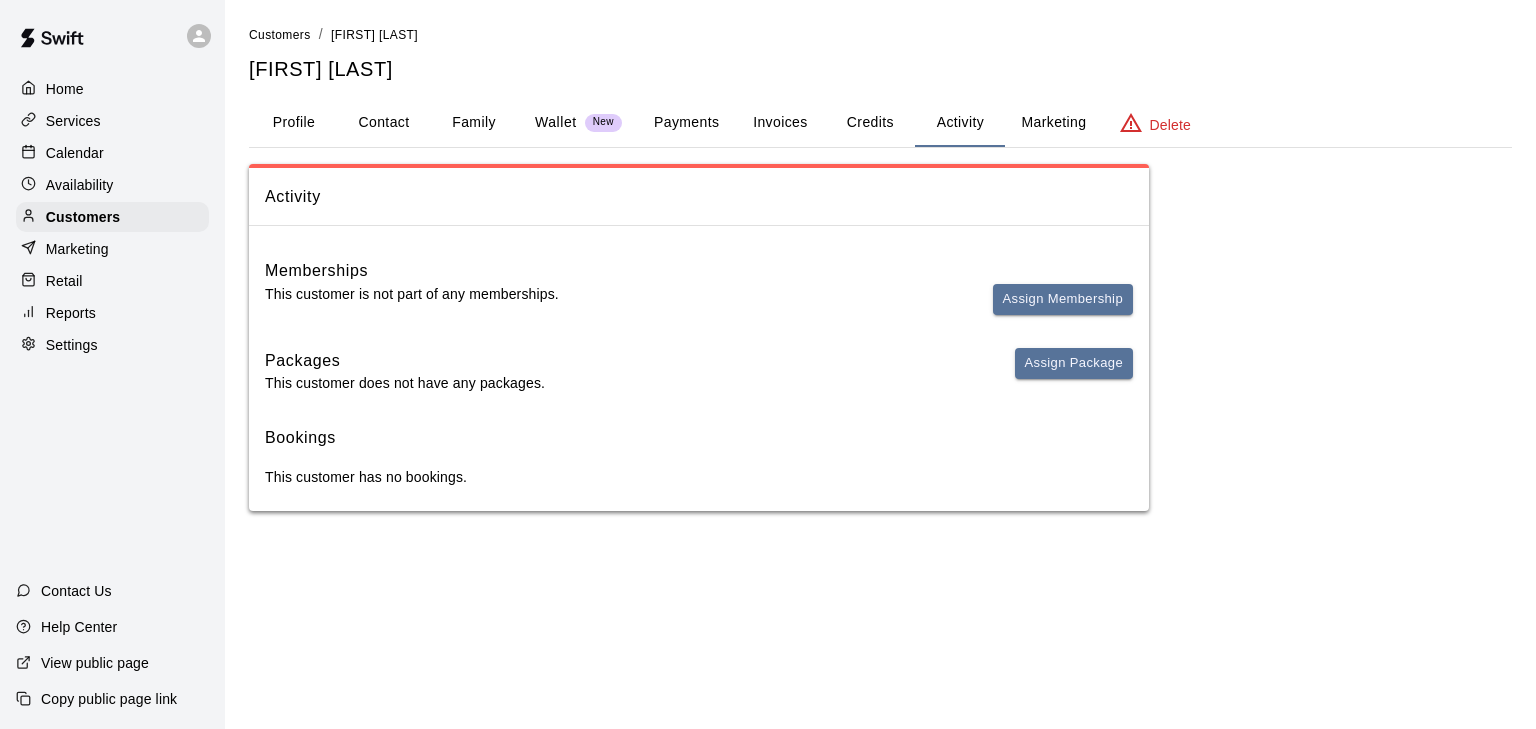 click on "Profile Contact Family Wallet New Payments Invoices Credits Activity Marketing Delete" at bounding box center (880, 123) 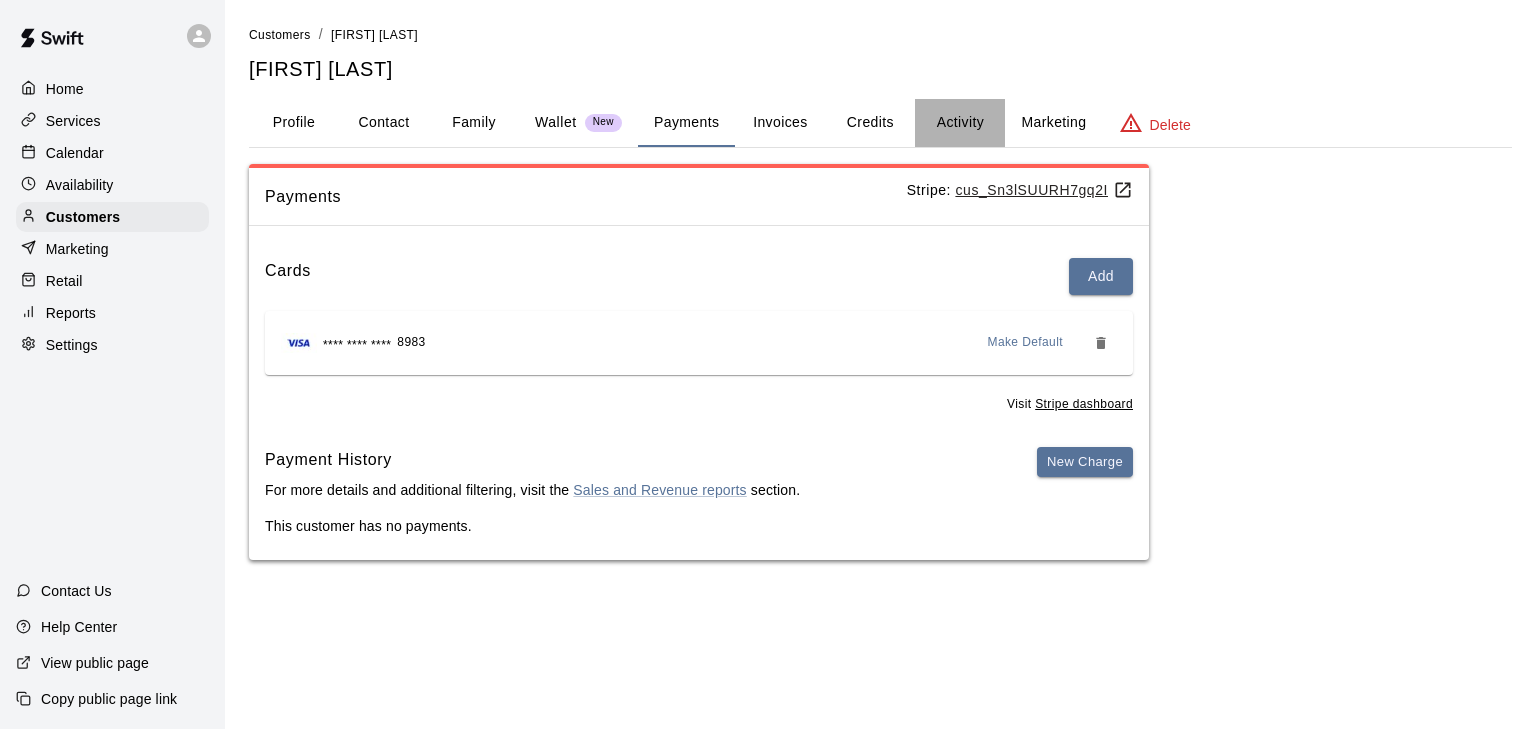 click on "Activity" at bounding box center [960, 123] 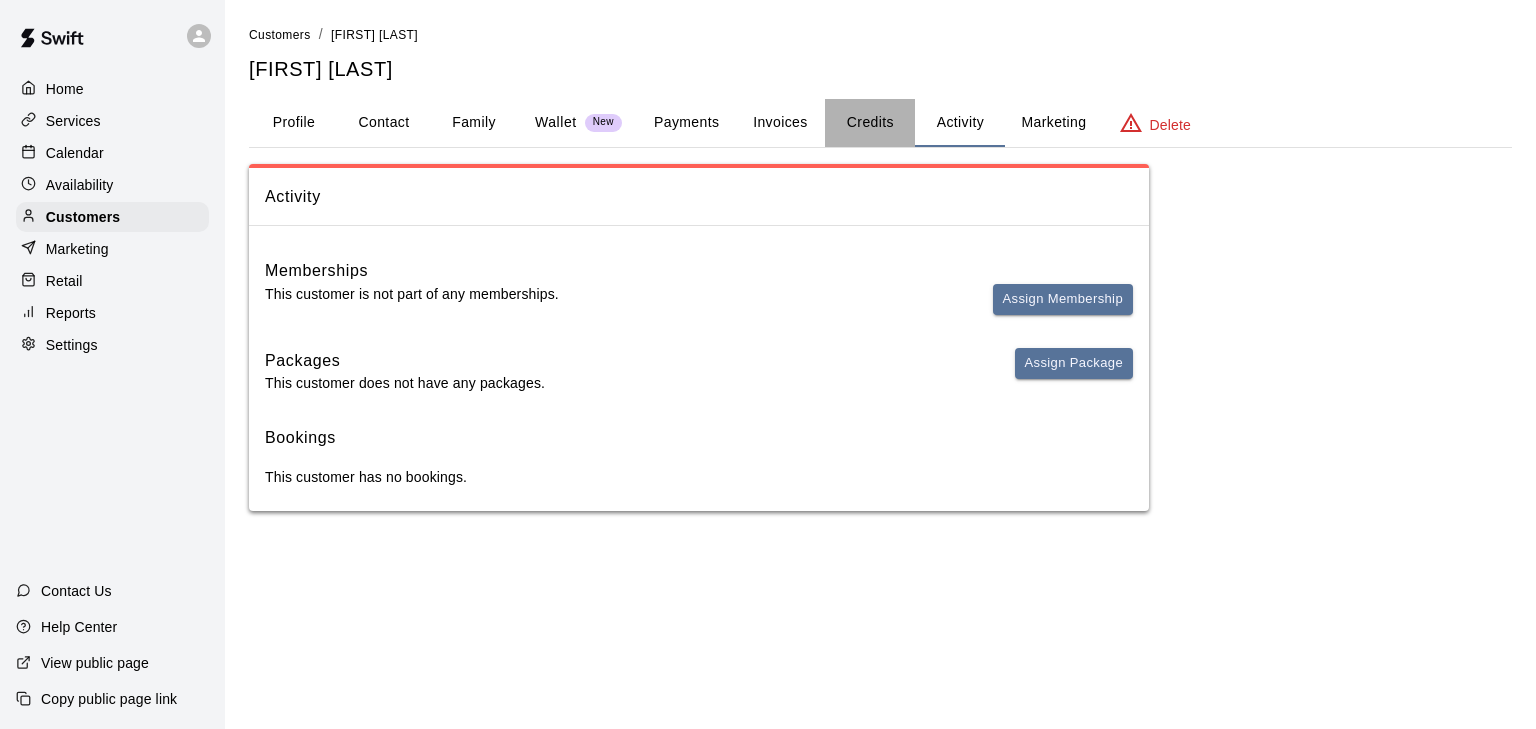 click on "Credits" at bounding box center (870, 123) 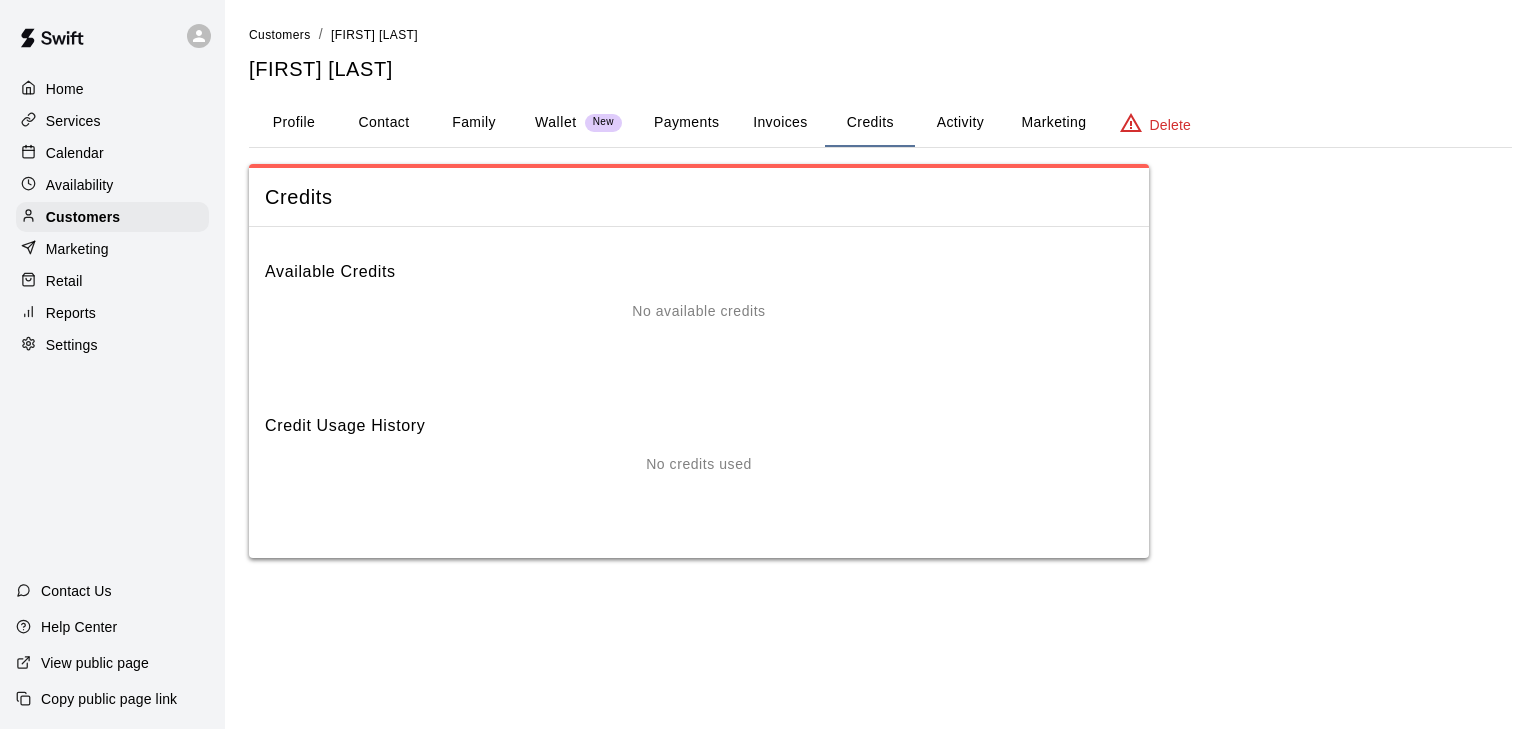 click on "Payments" at bounding box center (686, 123) 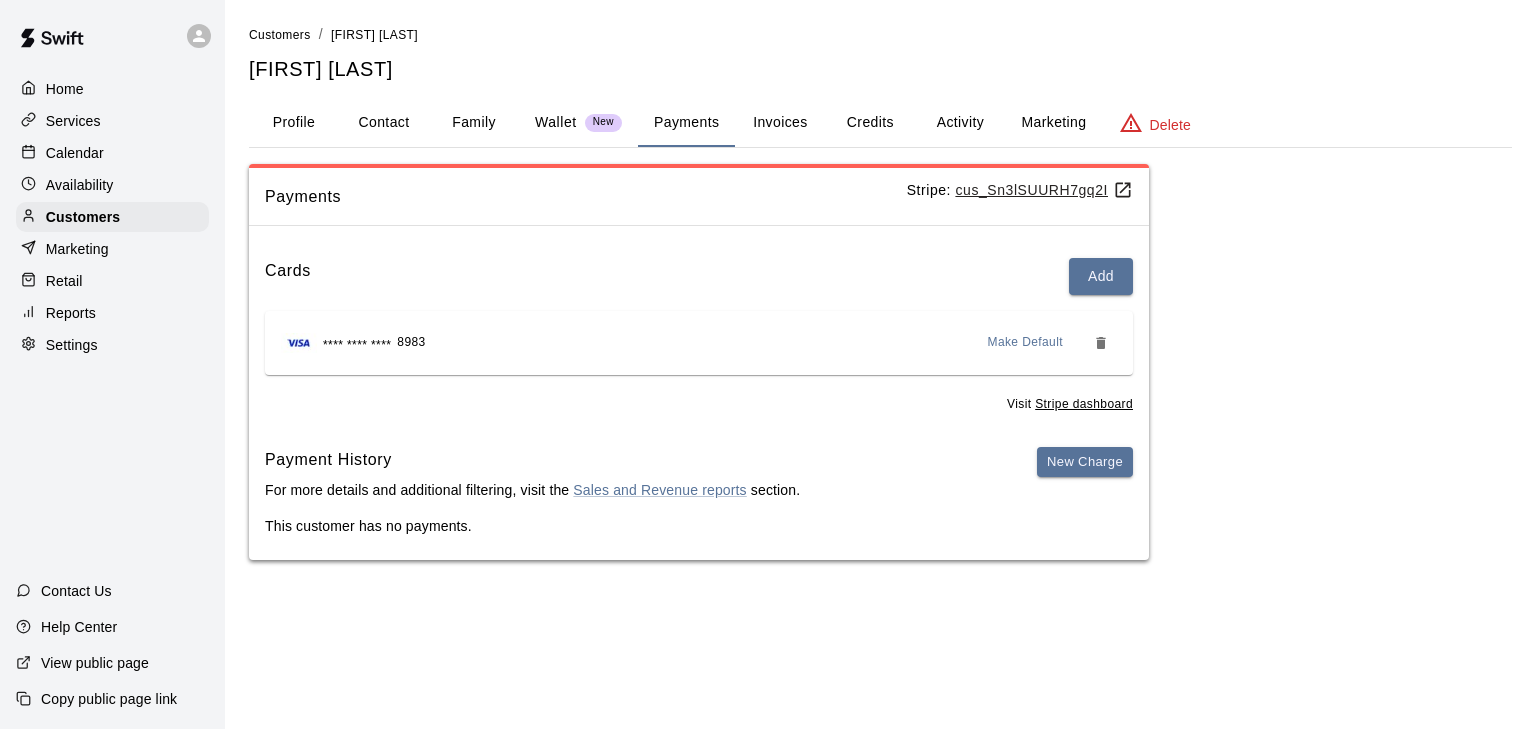 click on "Profile" at bounding box center [294, 123] 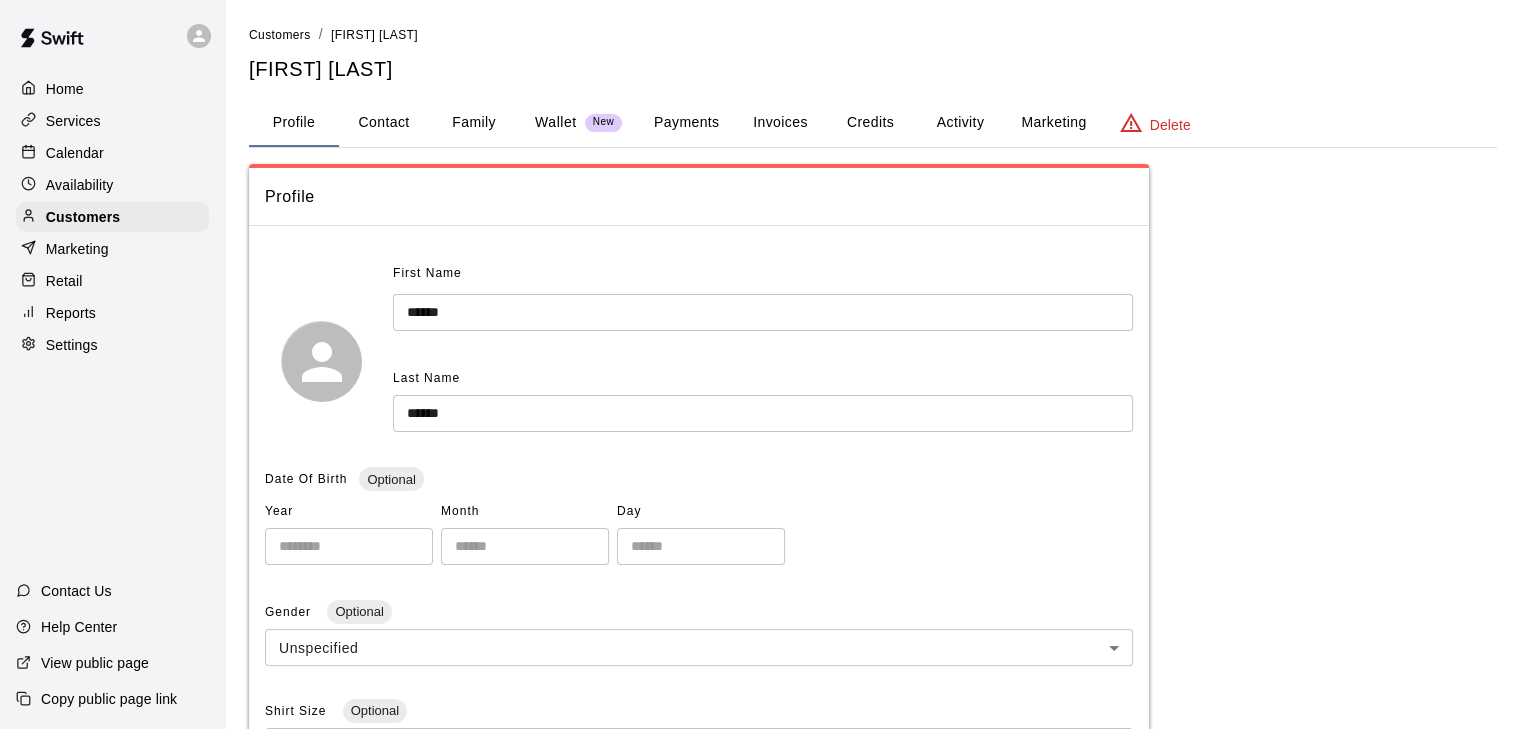 click on "Contact" at bounding box center [384, 123] 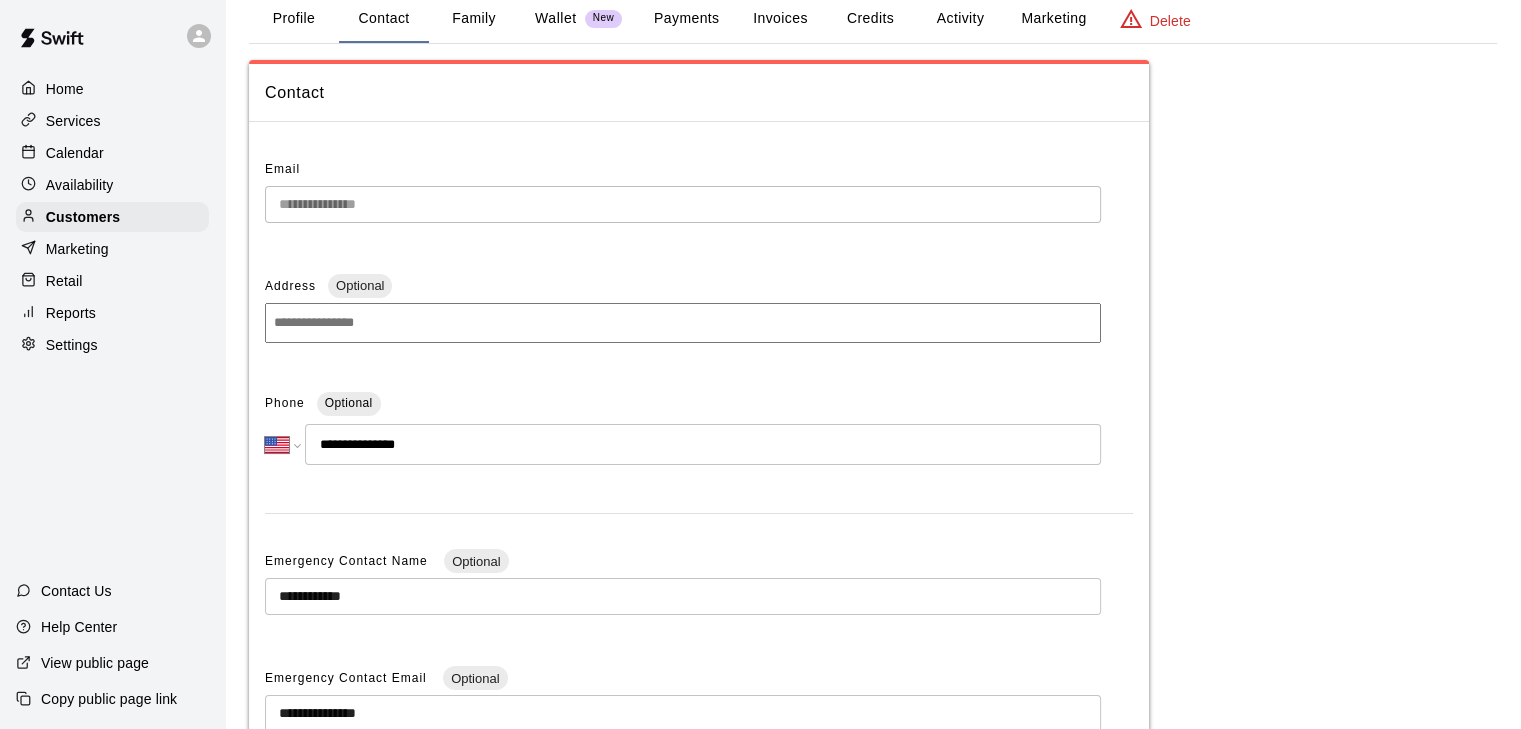 scroll, scrollTop: 106, scrollLeft: 0, axis: vertical 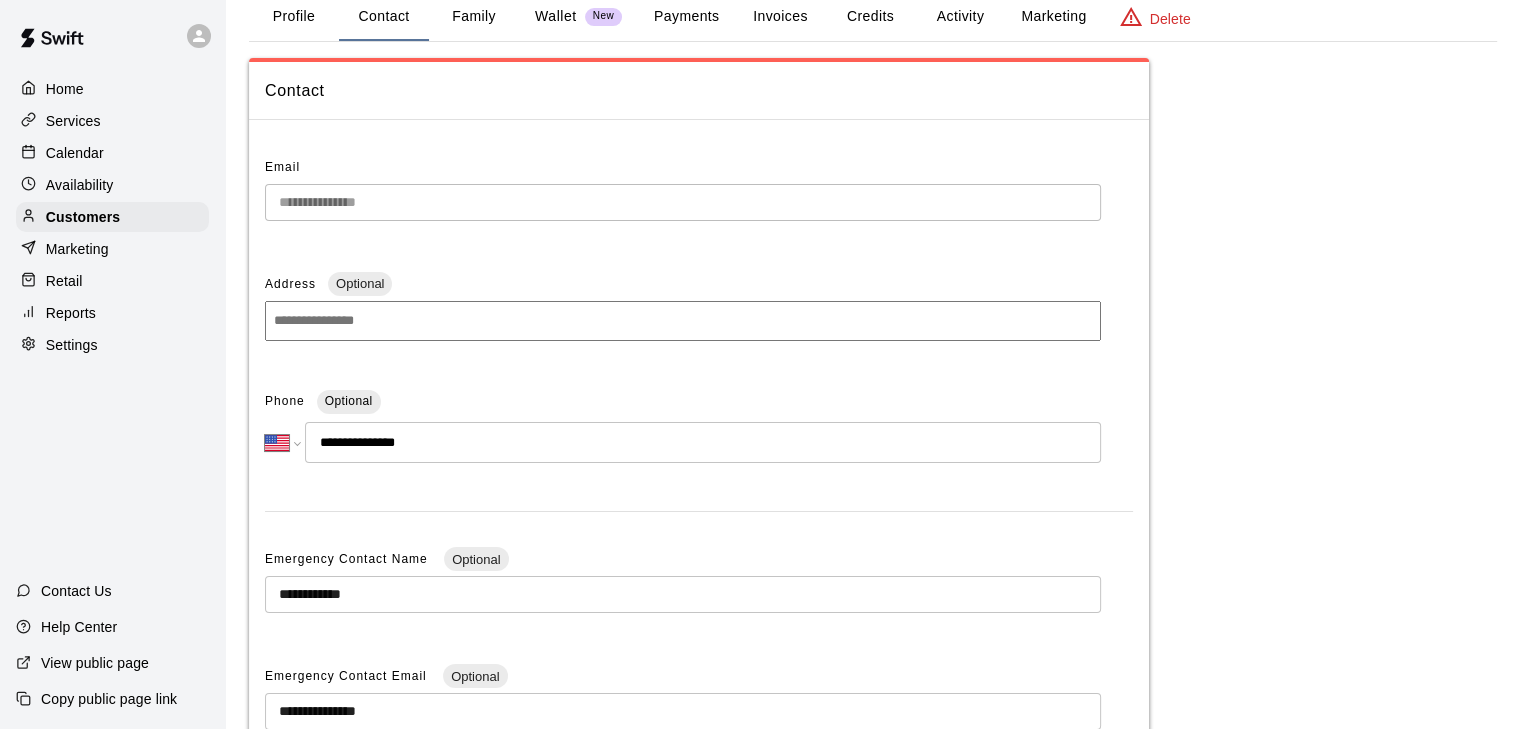 click on "Profile" at bounding box center (294, 17) 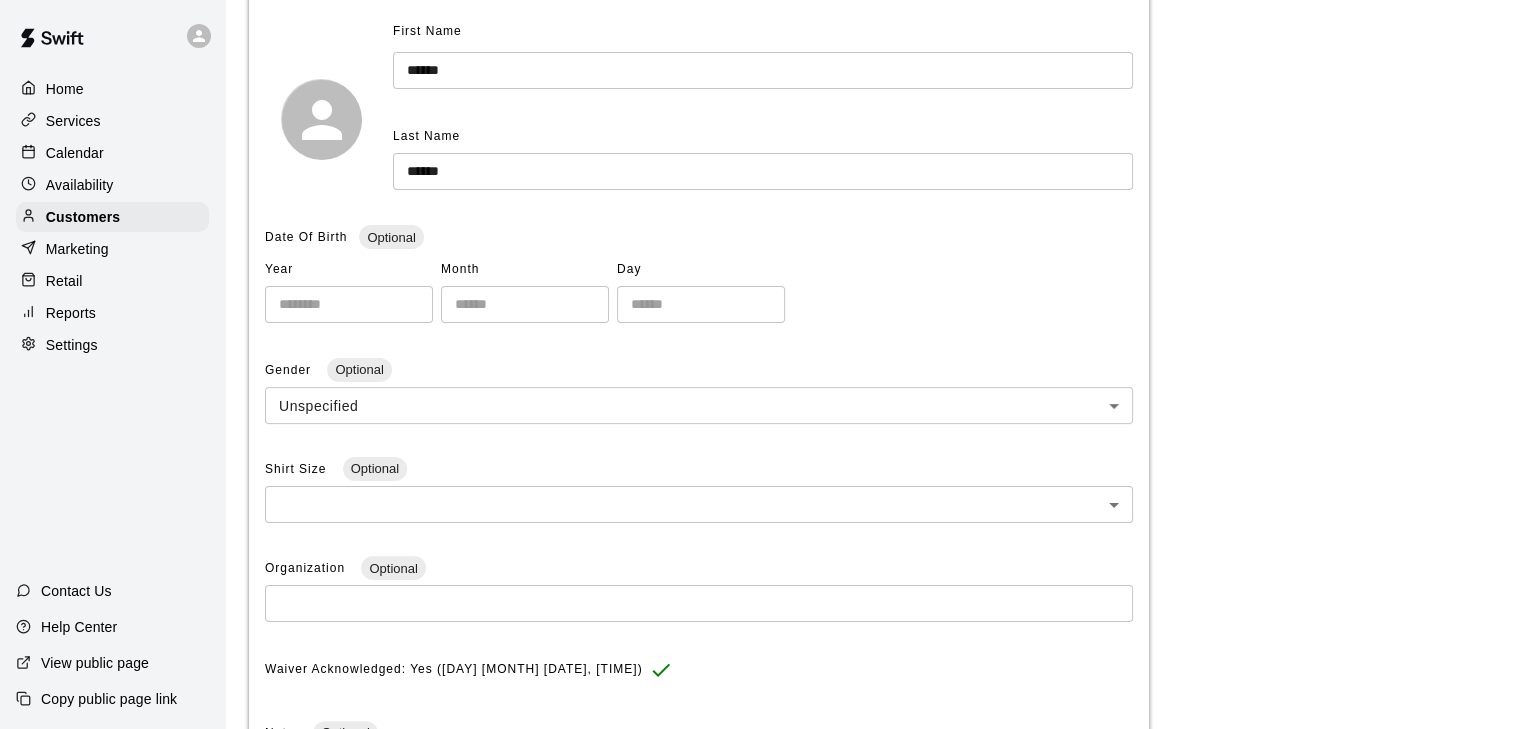 scroll, scrollTop: 0, scrollLeft: 0, axis: both 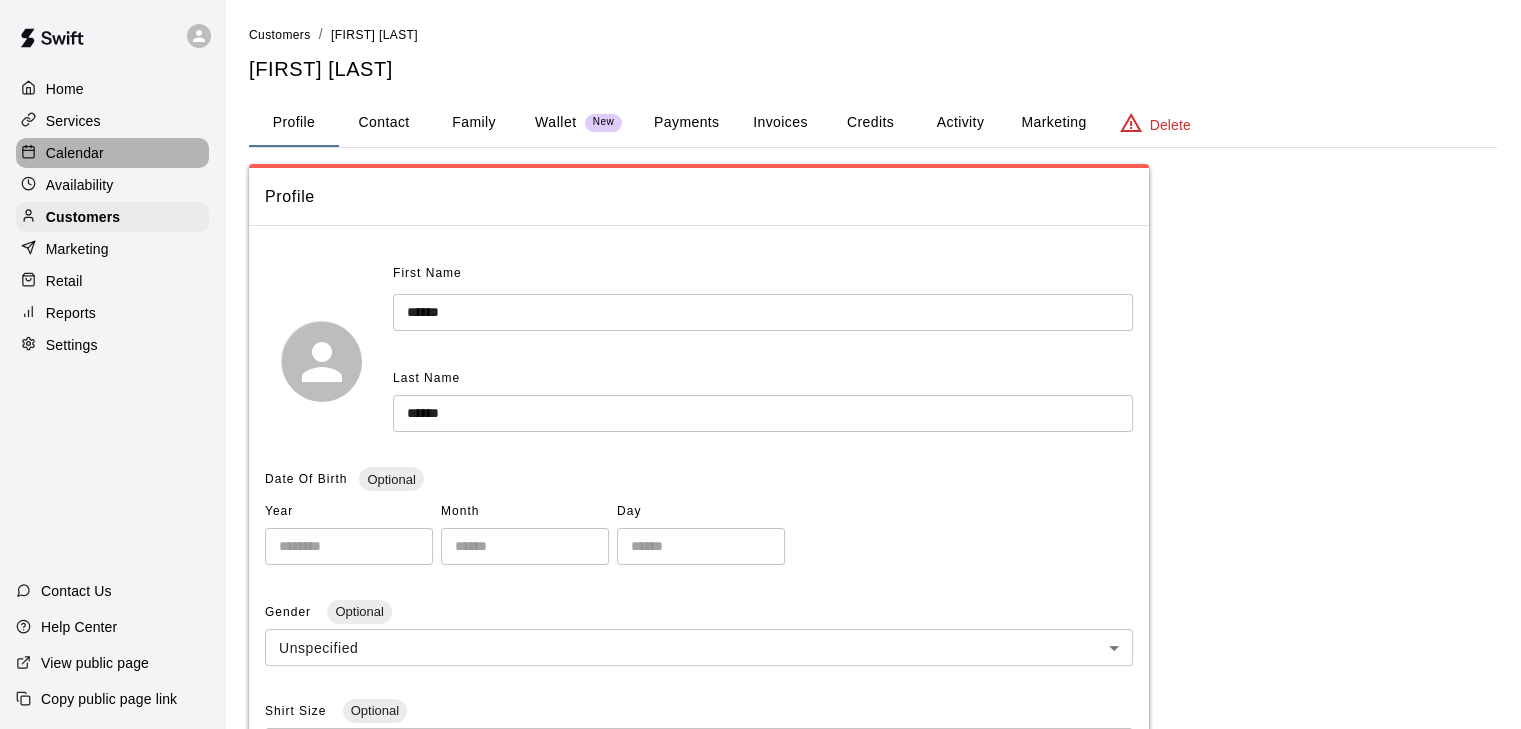 click on "Calendar" at bounding box center (75, 153) 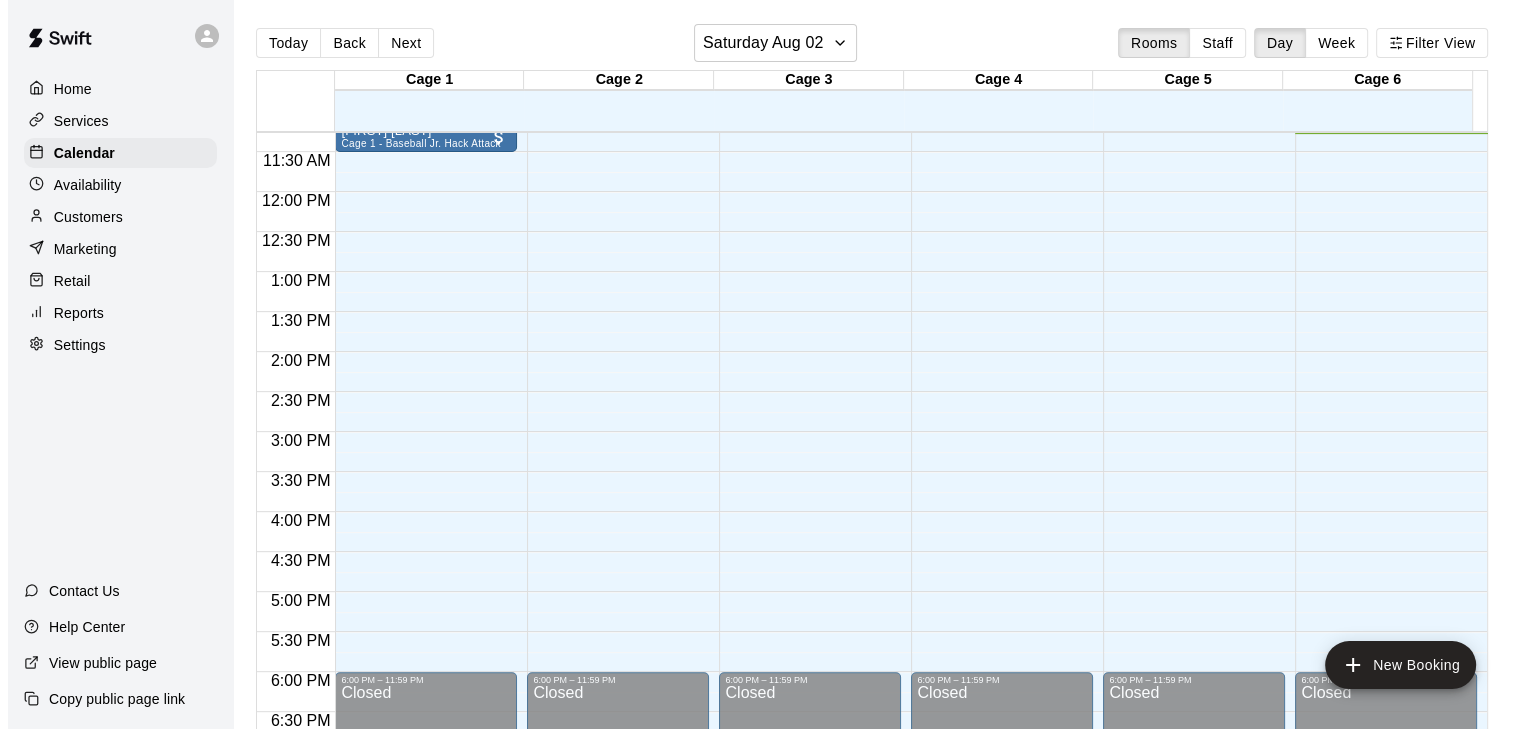 scroll, scrollTop: 900, scrollLeft: 0, axis: vertical 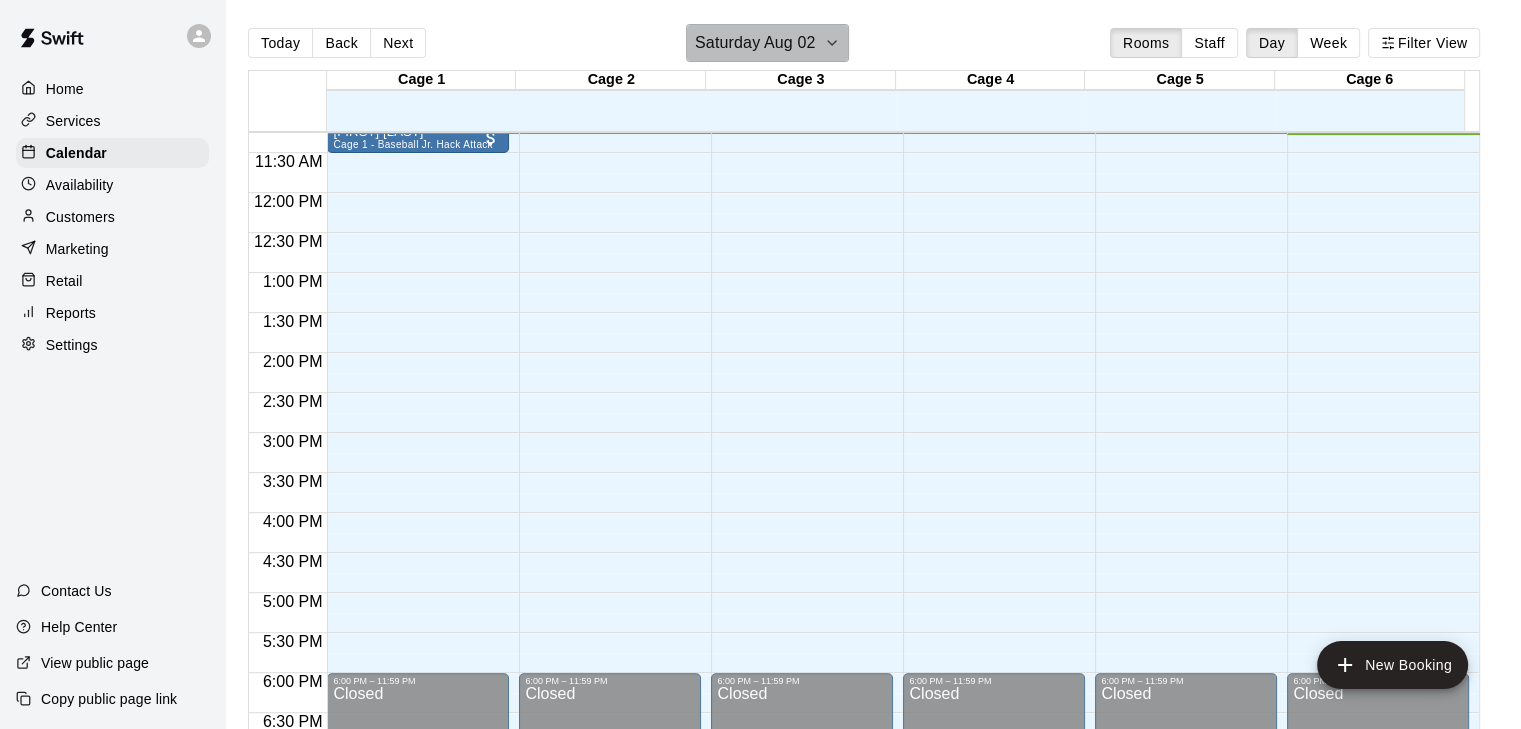 click on "Saturday Aug 02" at bounding box center (755, 43) 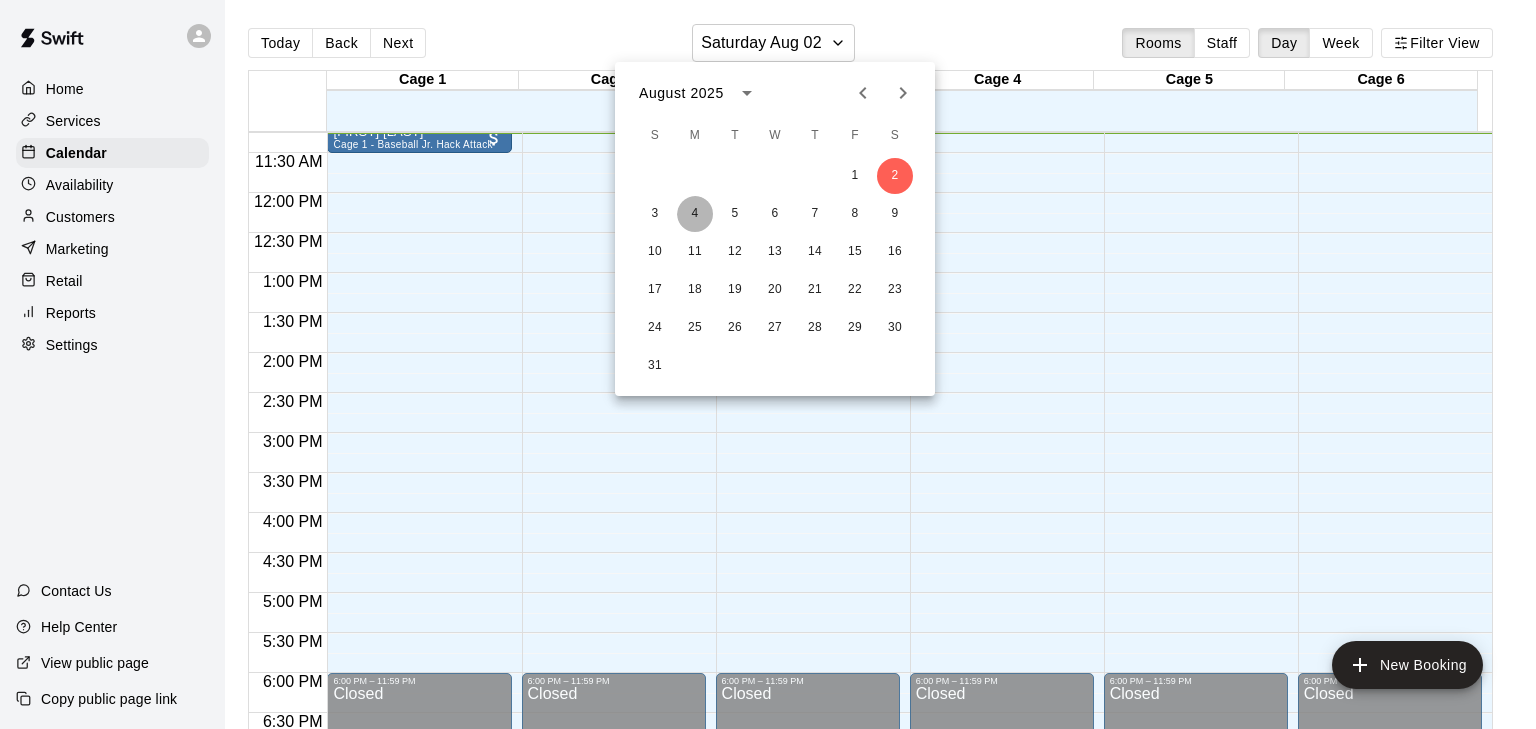 click on "4" at bounding box center (695, 214) 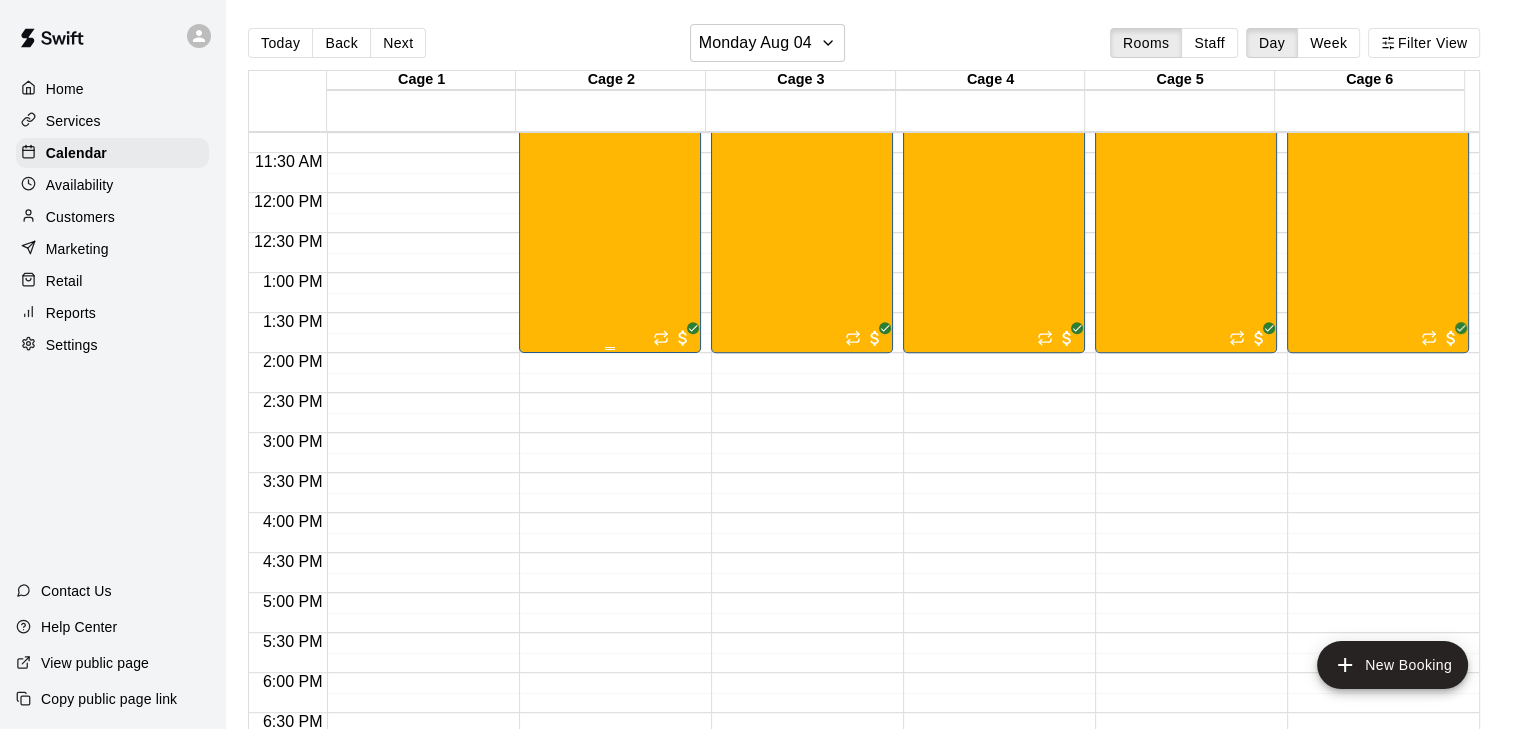 click on "[PROGRAM] [DATE]-[DATE] [SPOTS]" at bounding box center [608, 330] 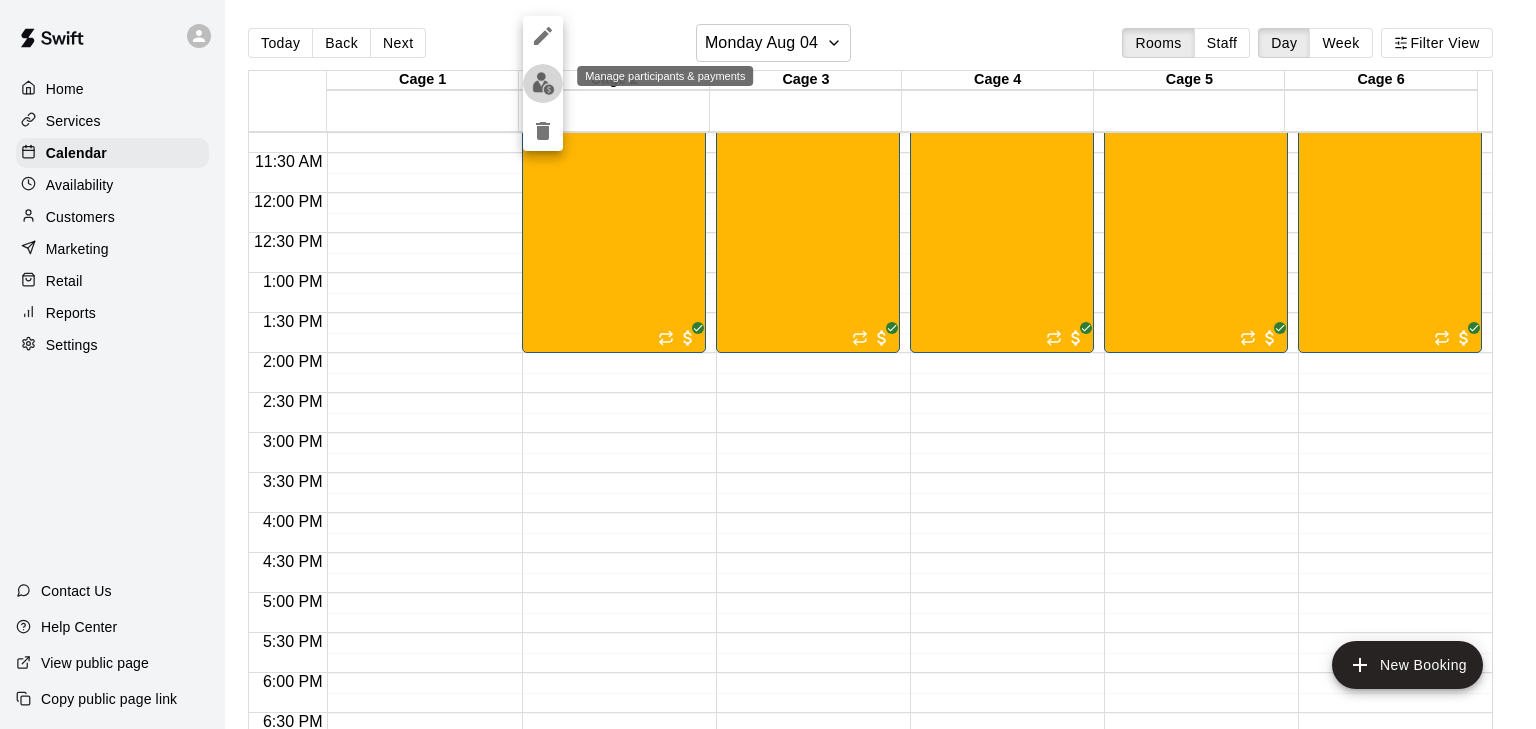 click at bounding box center (543, 83) 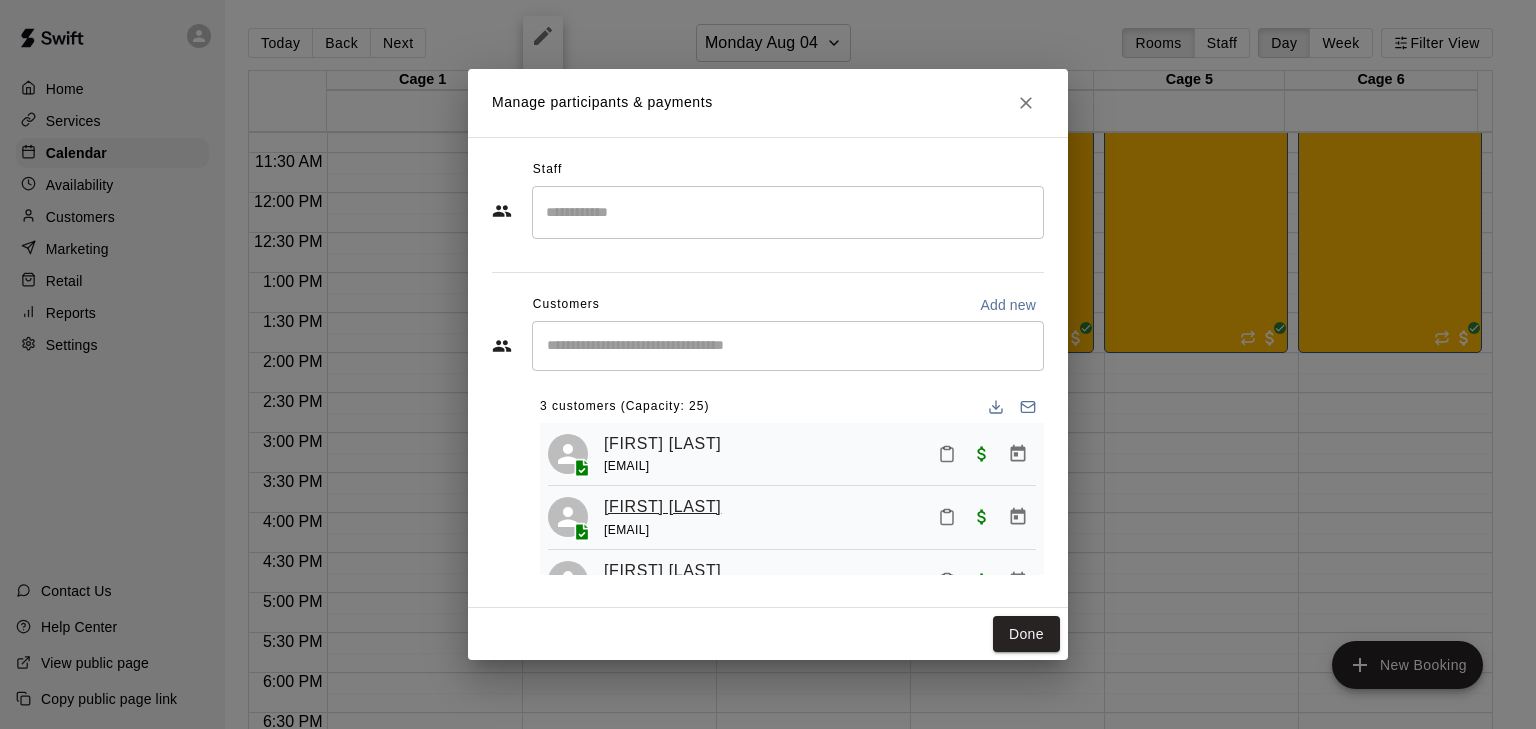 scroll, scrollTop: 52, scrollLeft: 0, axis: vertical 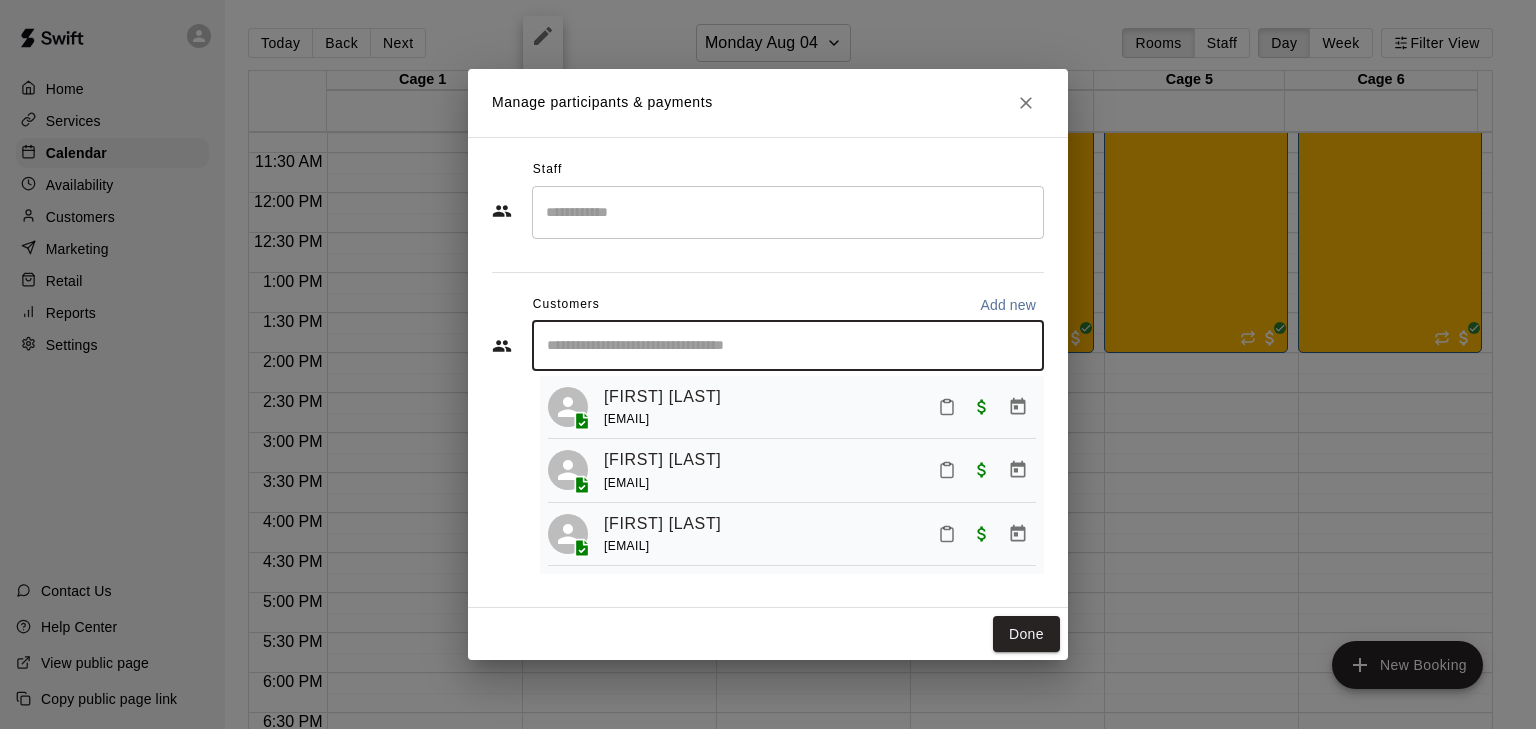 click at bounding box center [788, 346] 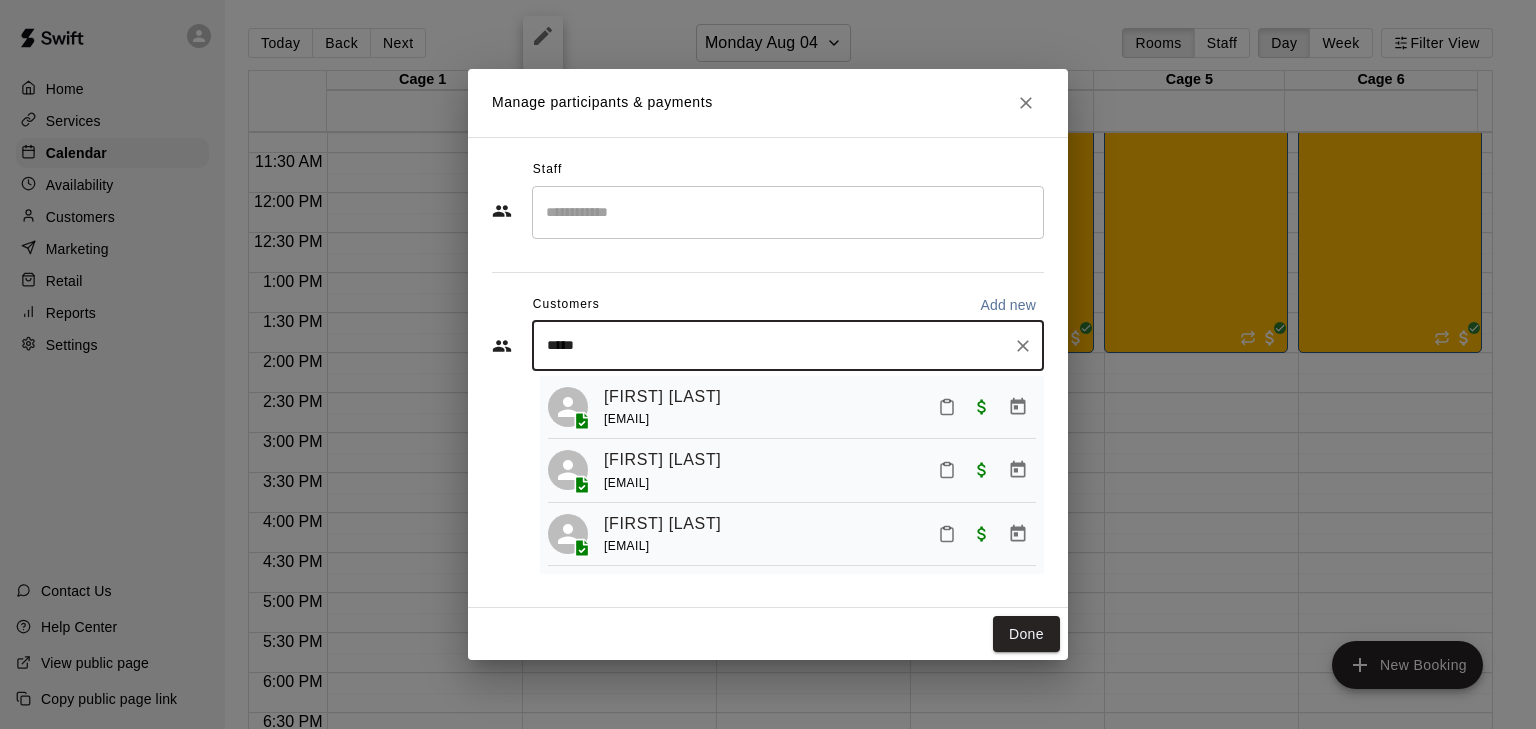 type on "******" 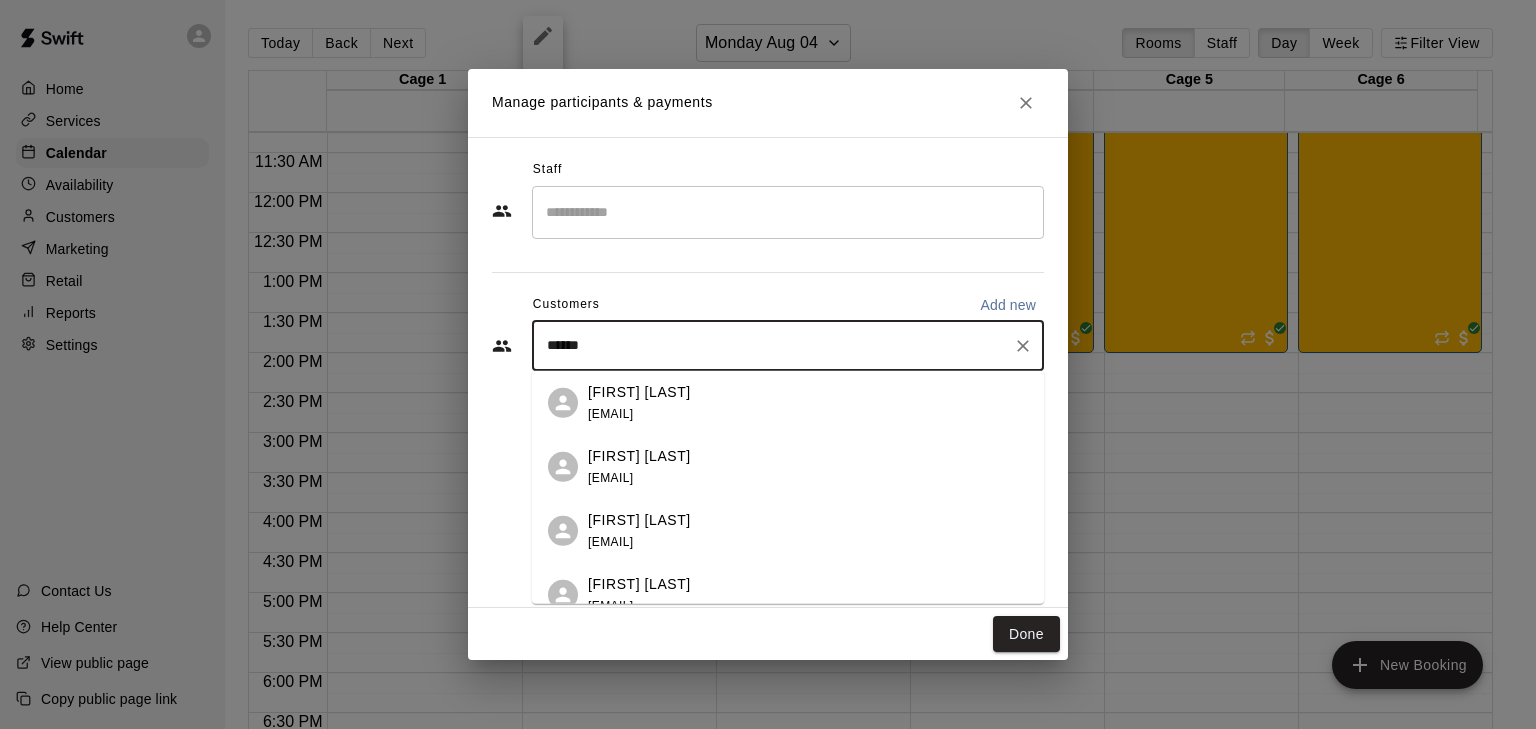 click on "[FIRST] [LAST]" at bounding box center [639, 391] 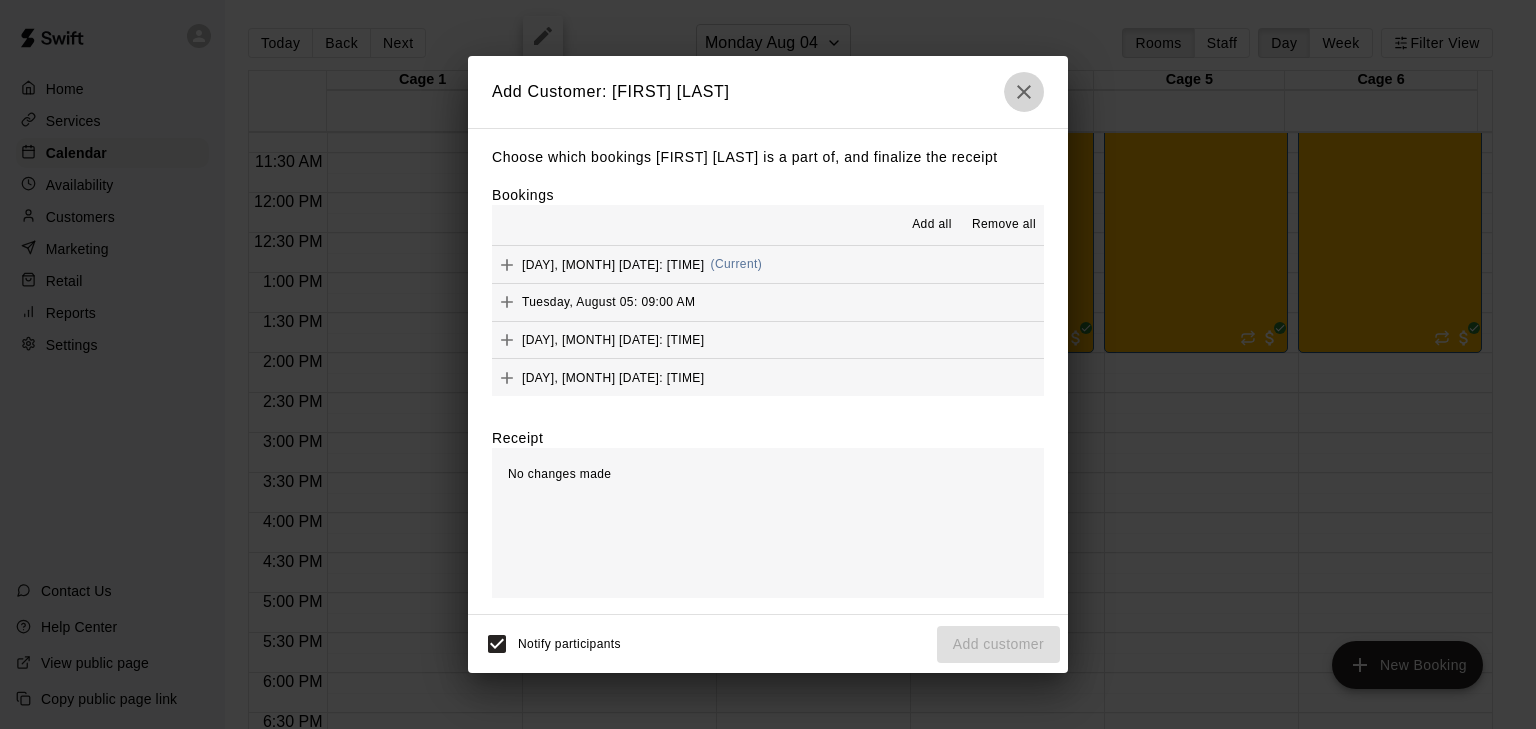click 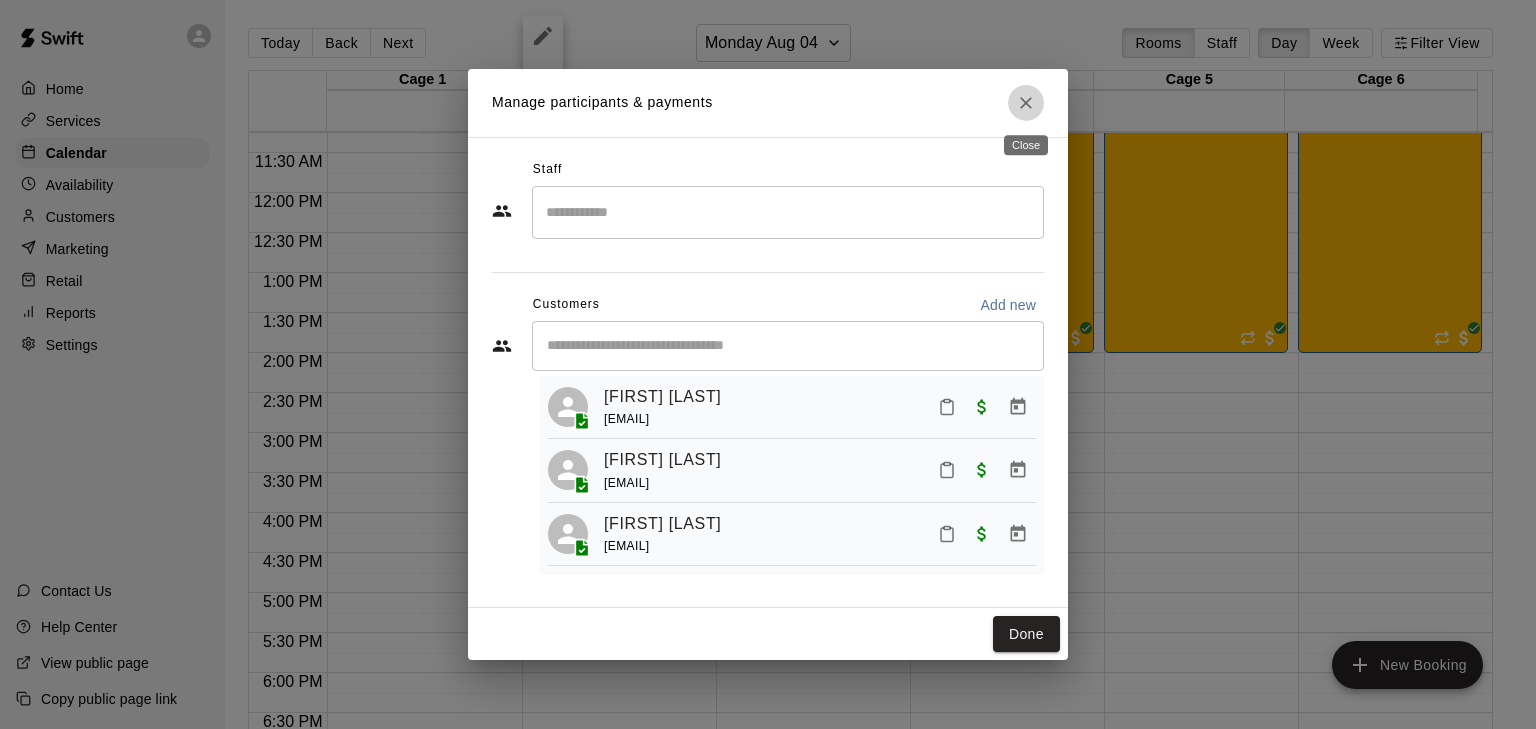 click 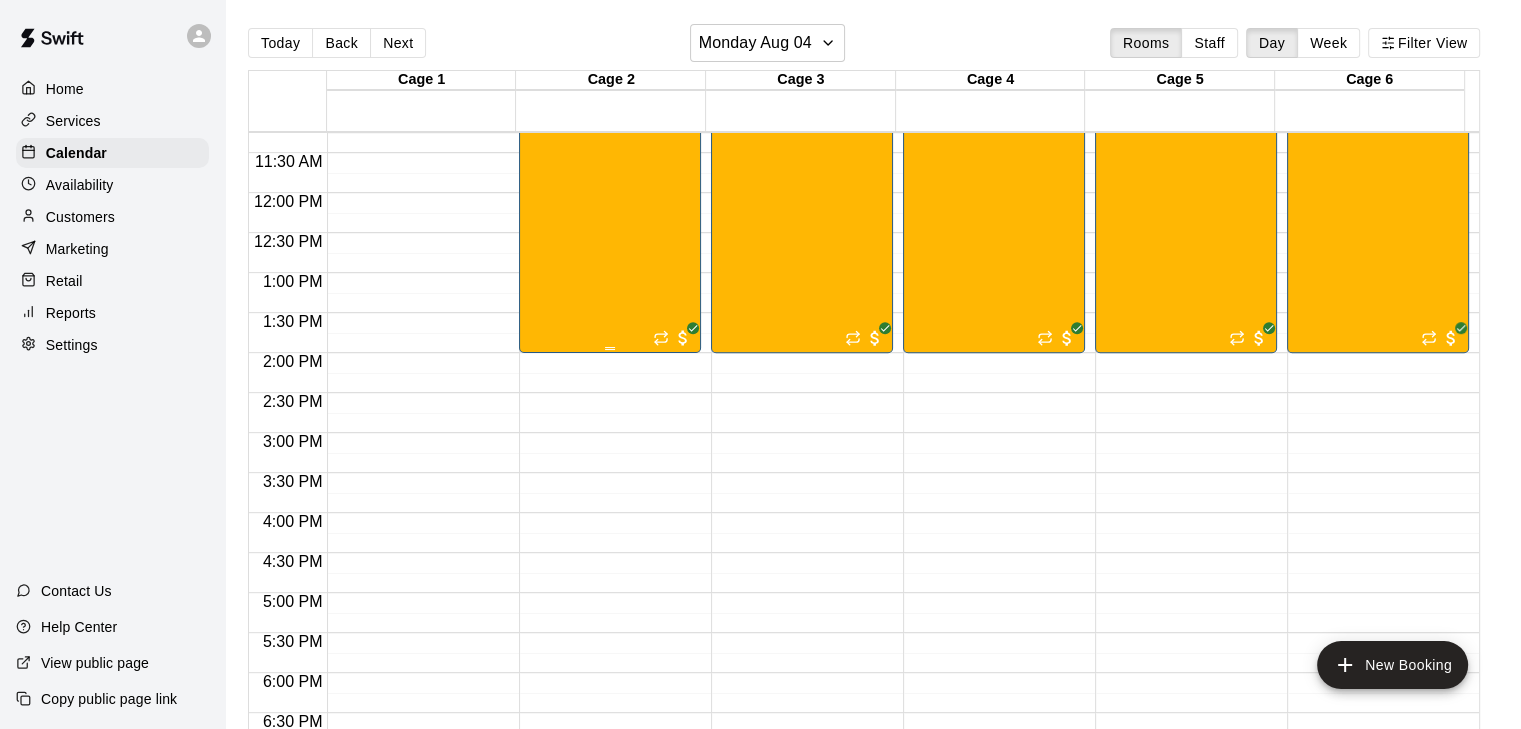 click on "[PROGRAM] [DATE]-[DATE] [SPOTS]" at bounding box center [608, 330] 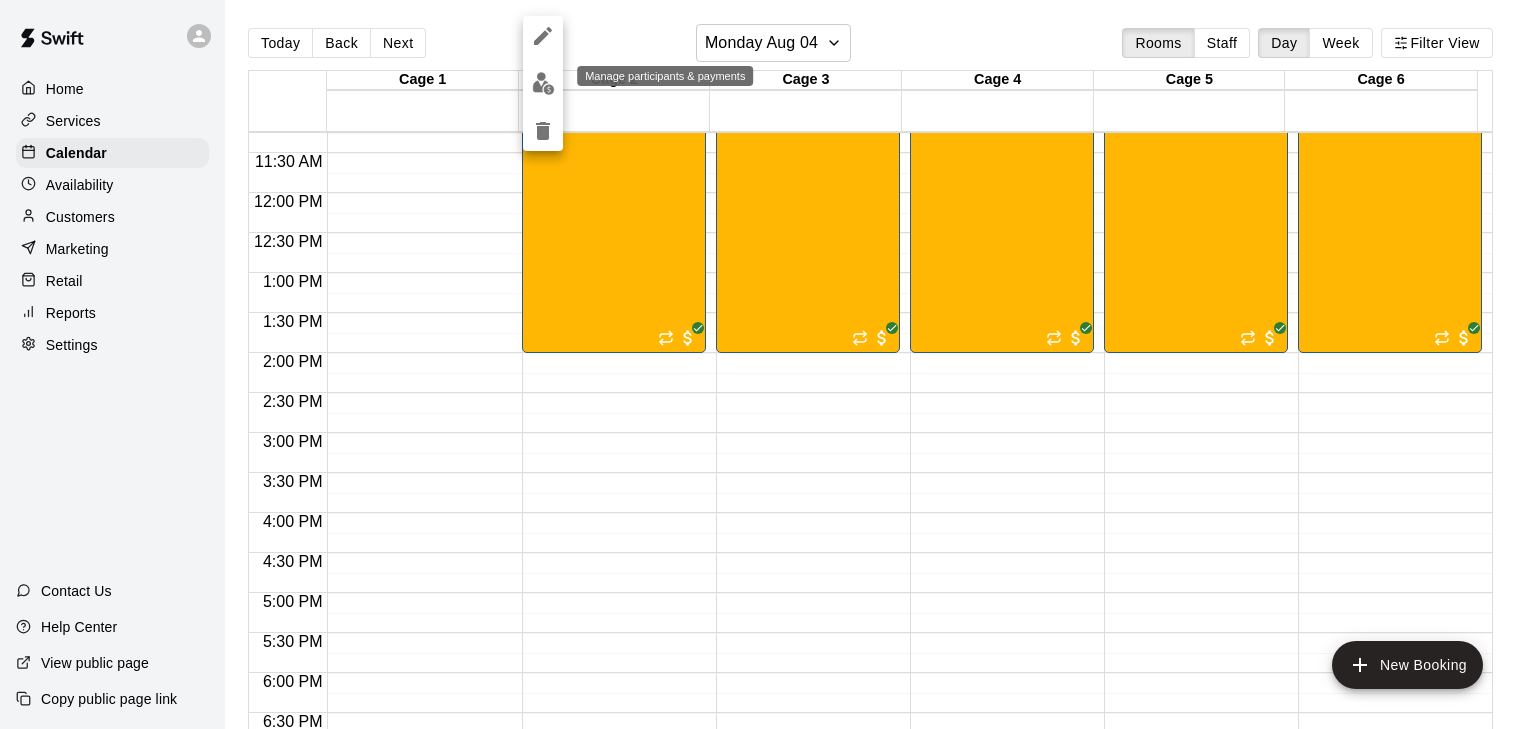 click at bounding box center [543, 83] 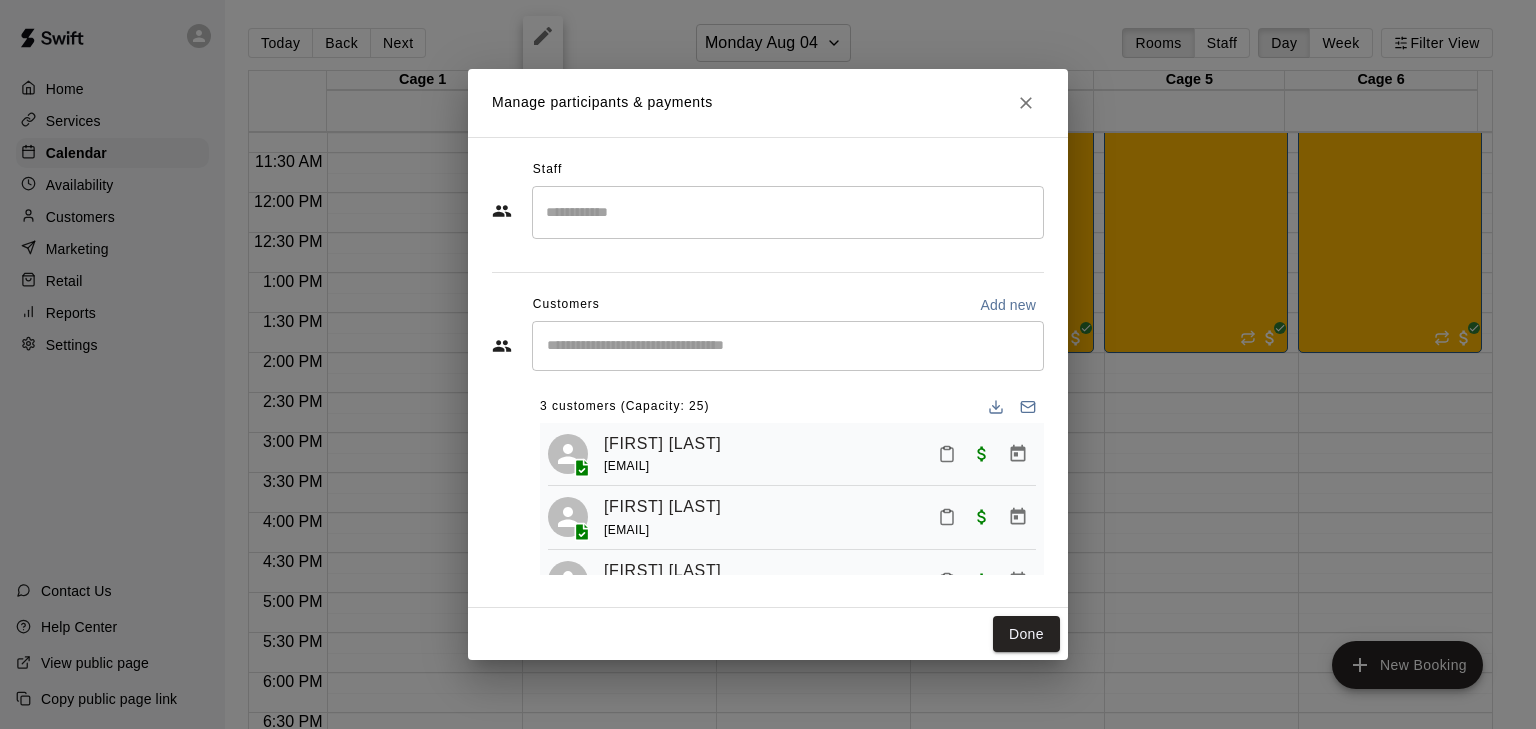 click on "​" at bounding box center [788, 346] 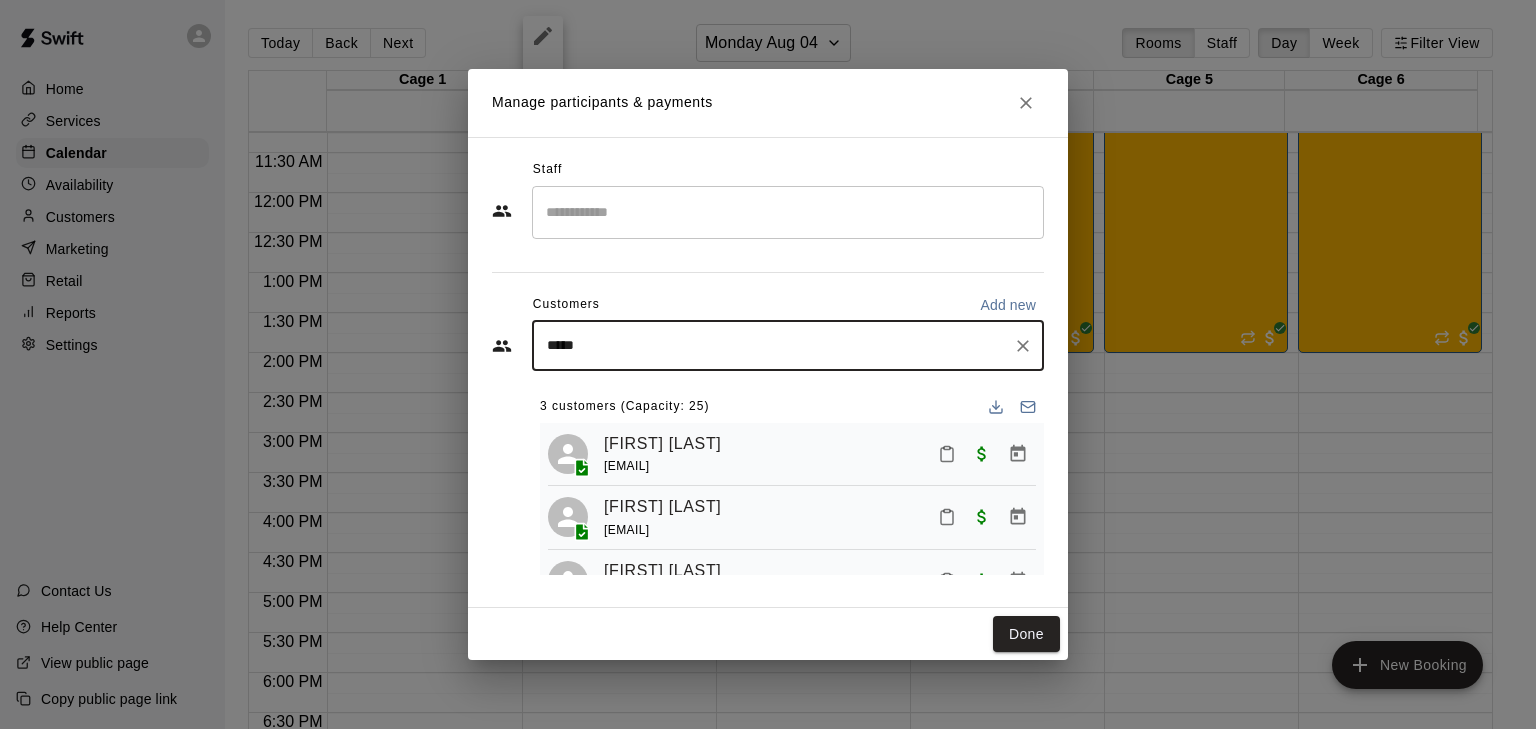 type on "******" 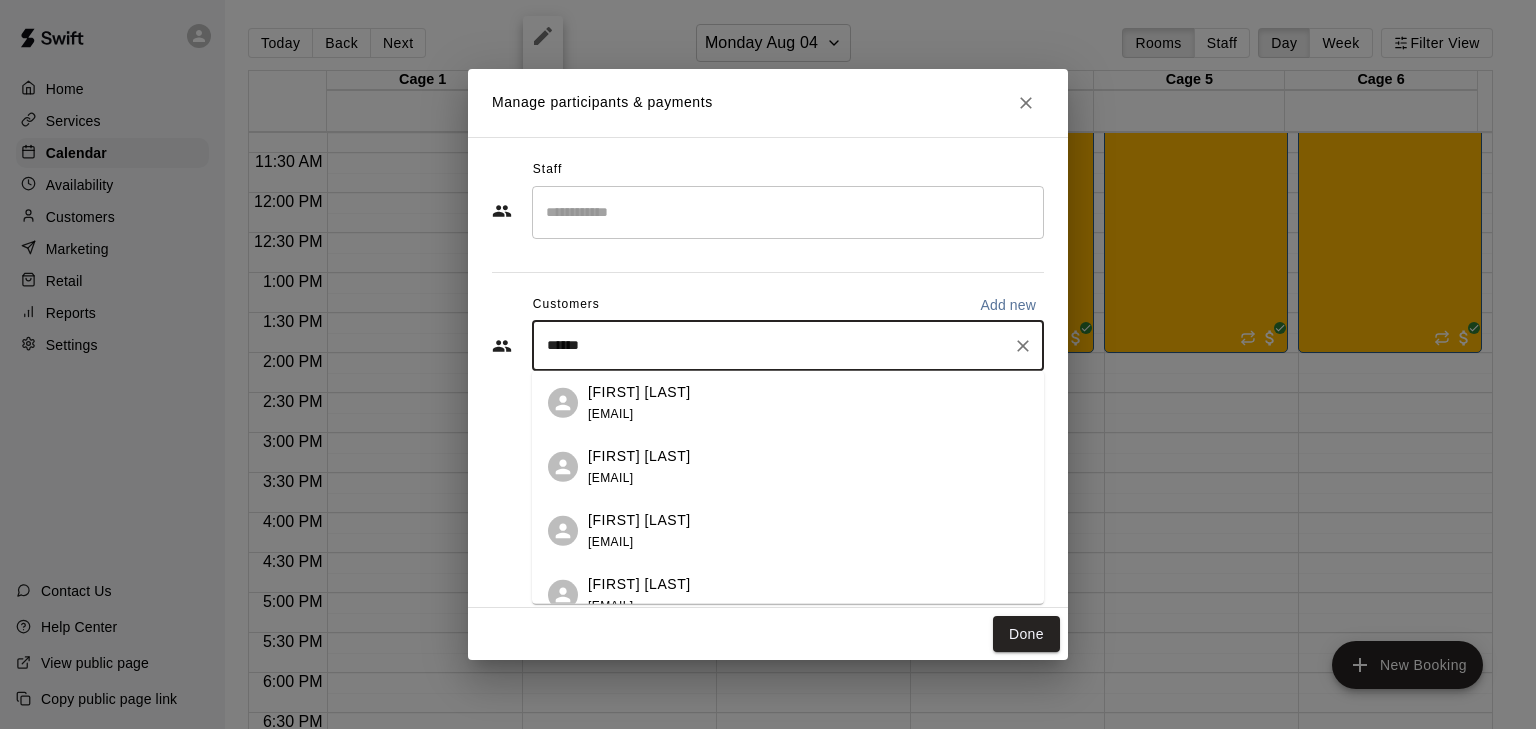 click on "[FIRST] [LAST] [EMAIL]" at bounding box center (639, 530) 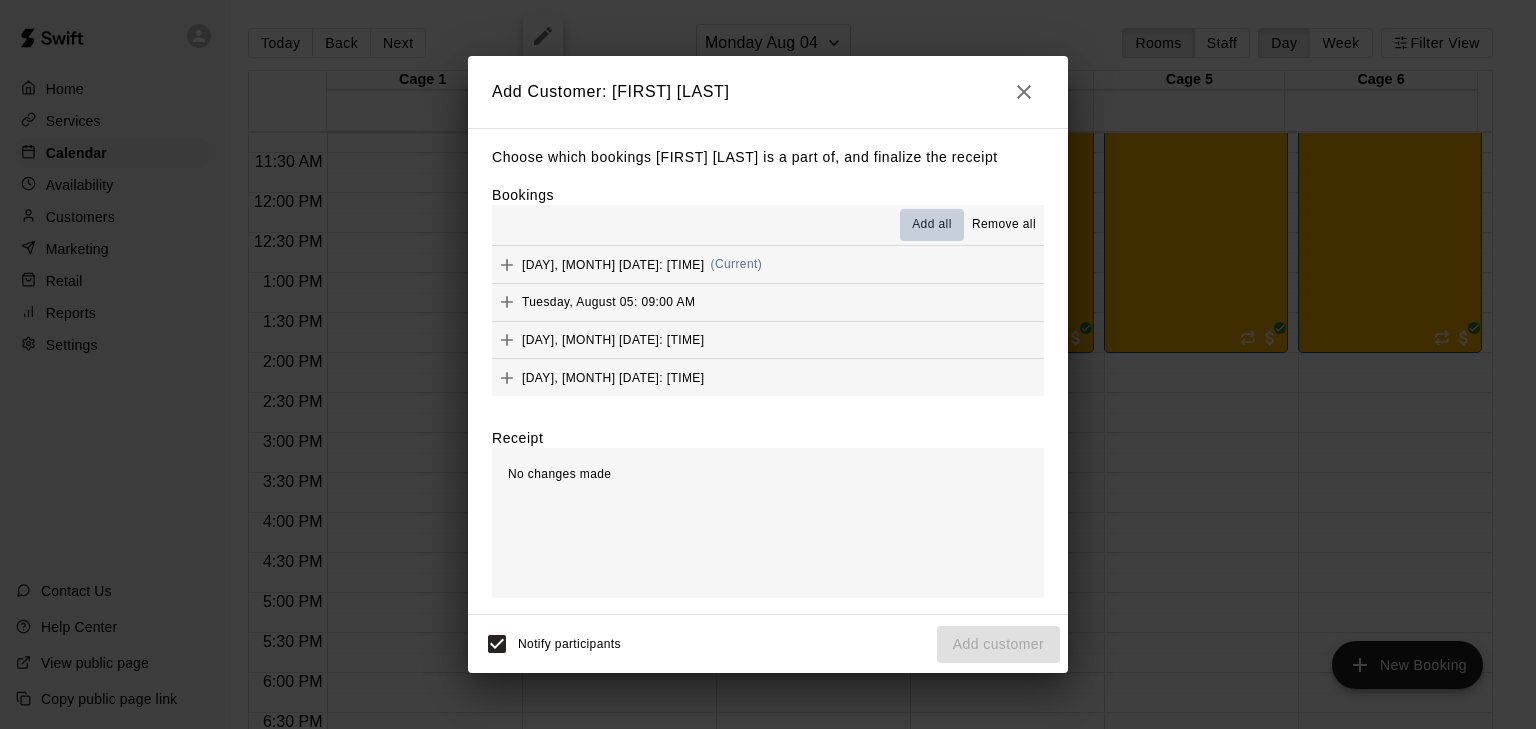click on "Add all" at bounding box center (932, 225) 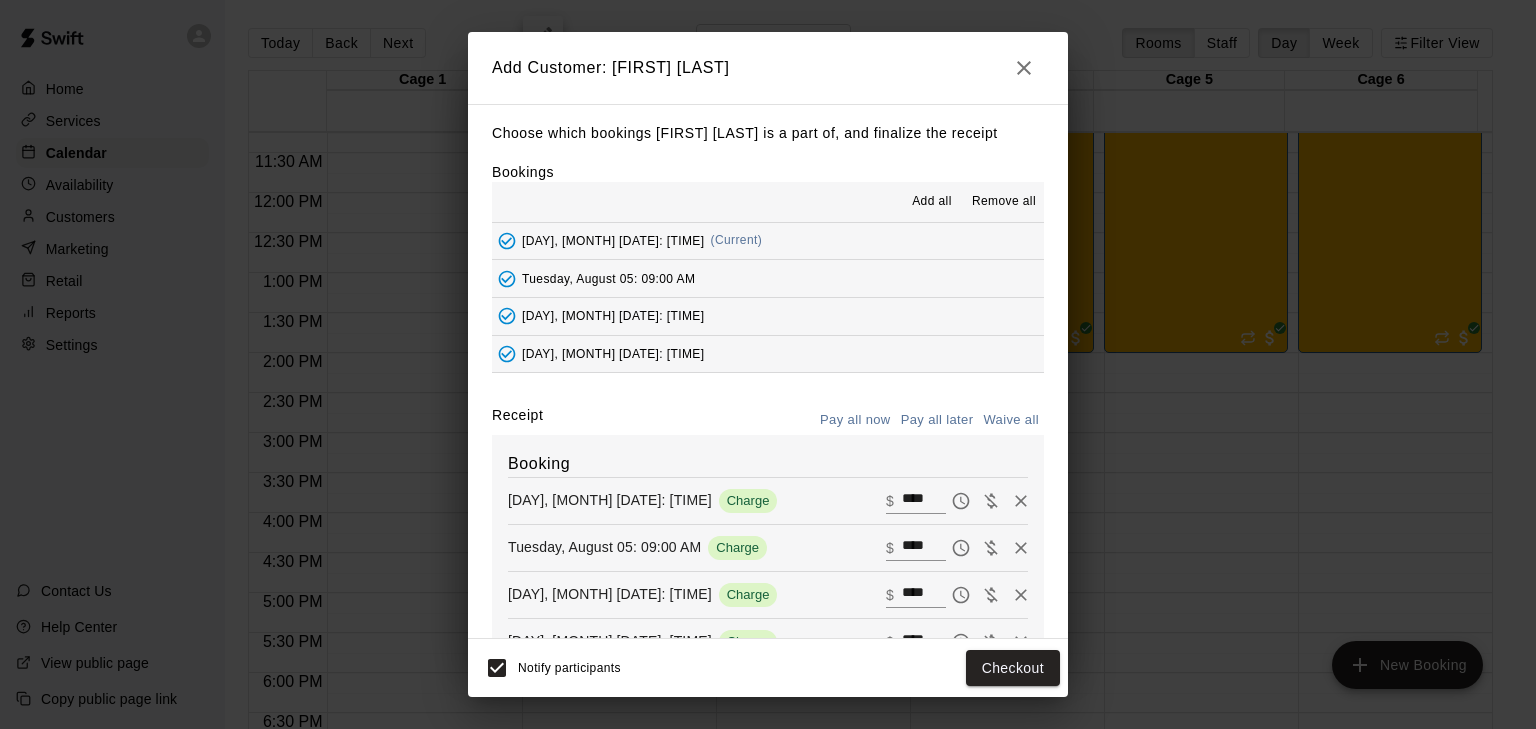 scroll, scrollTop: 119, scrollLeft: 0, axis: vertical 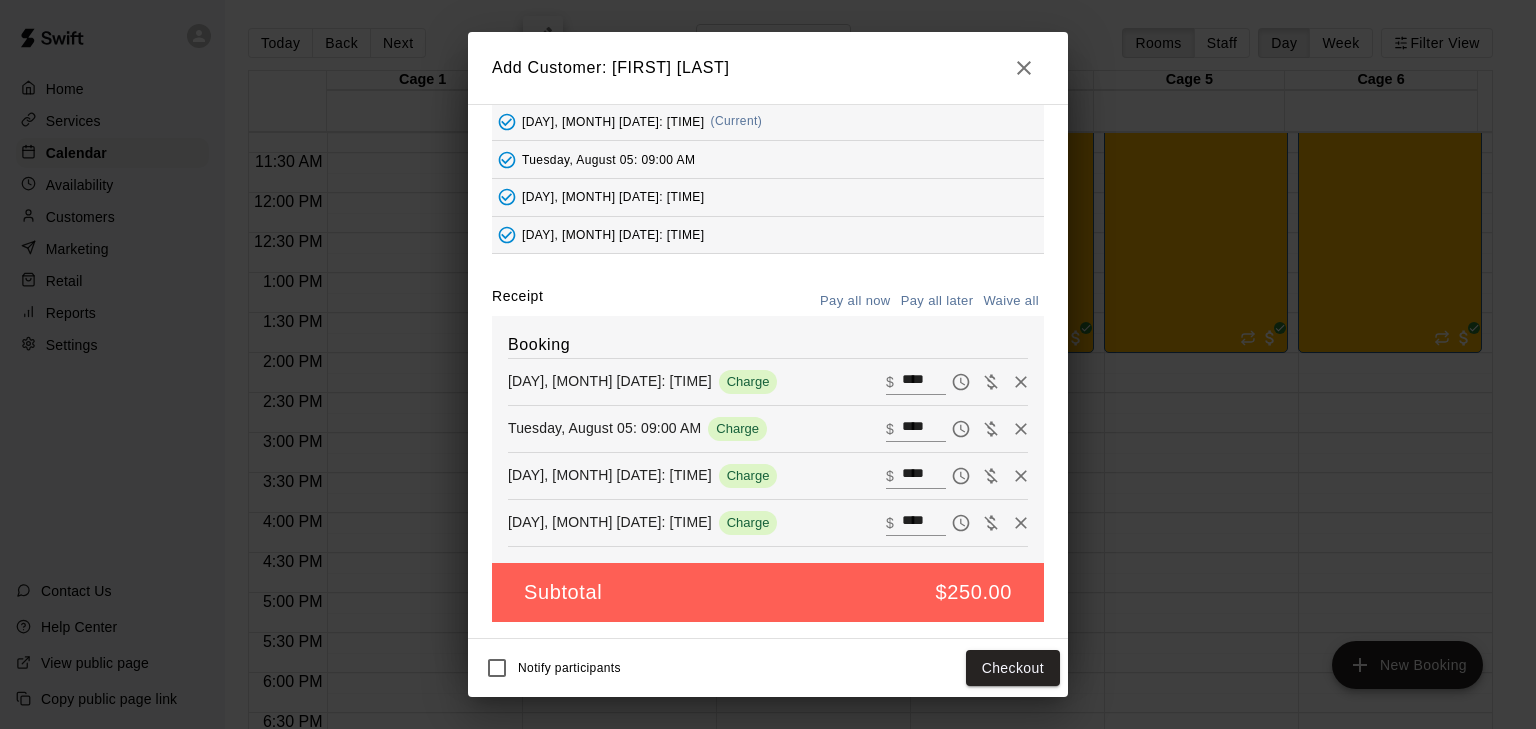click on "Waive all" at bounding box center (1011, 301) 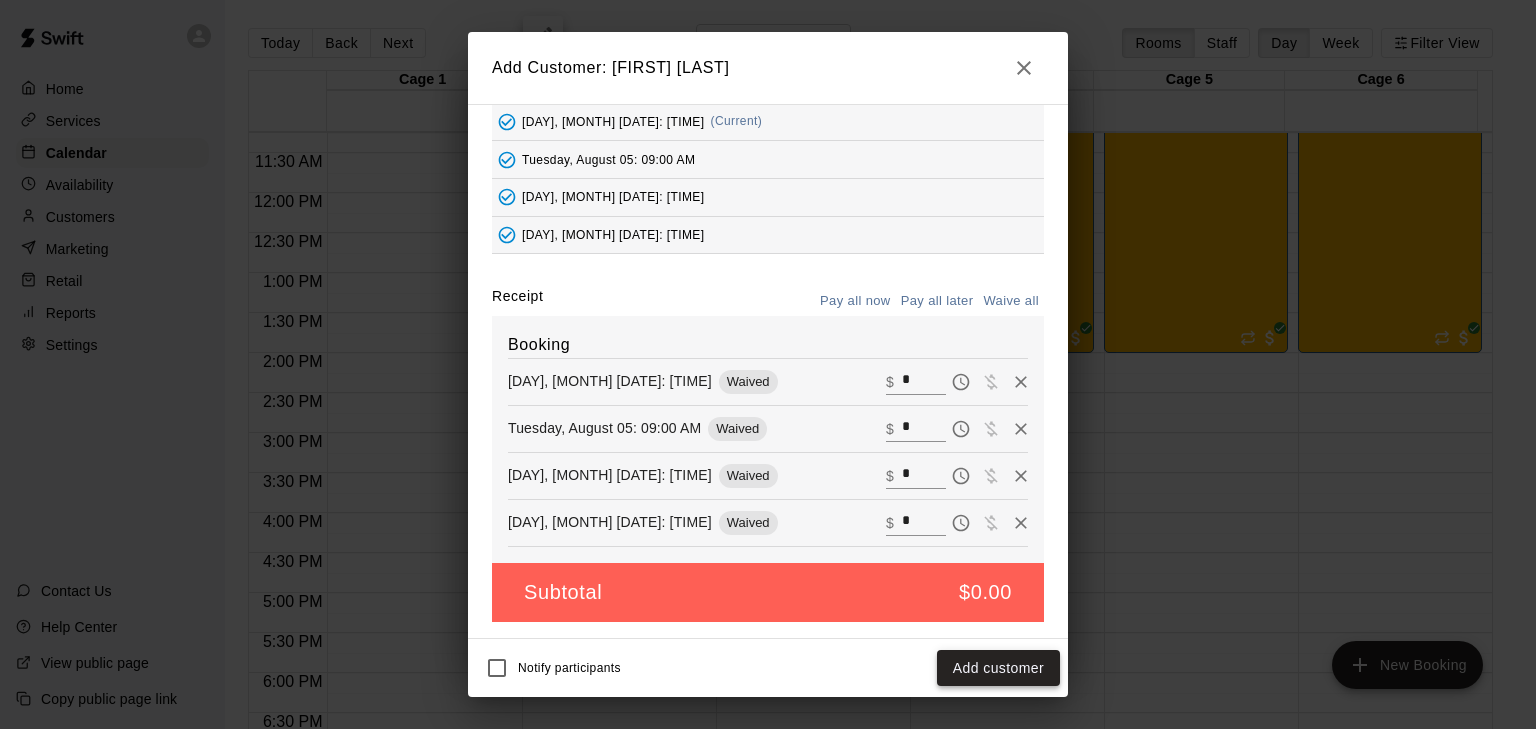 click on "Add customer" at bounding box center [998, 668] 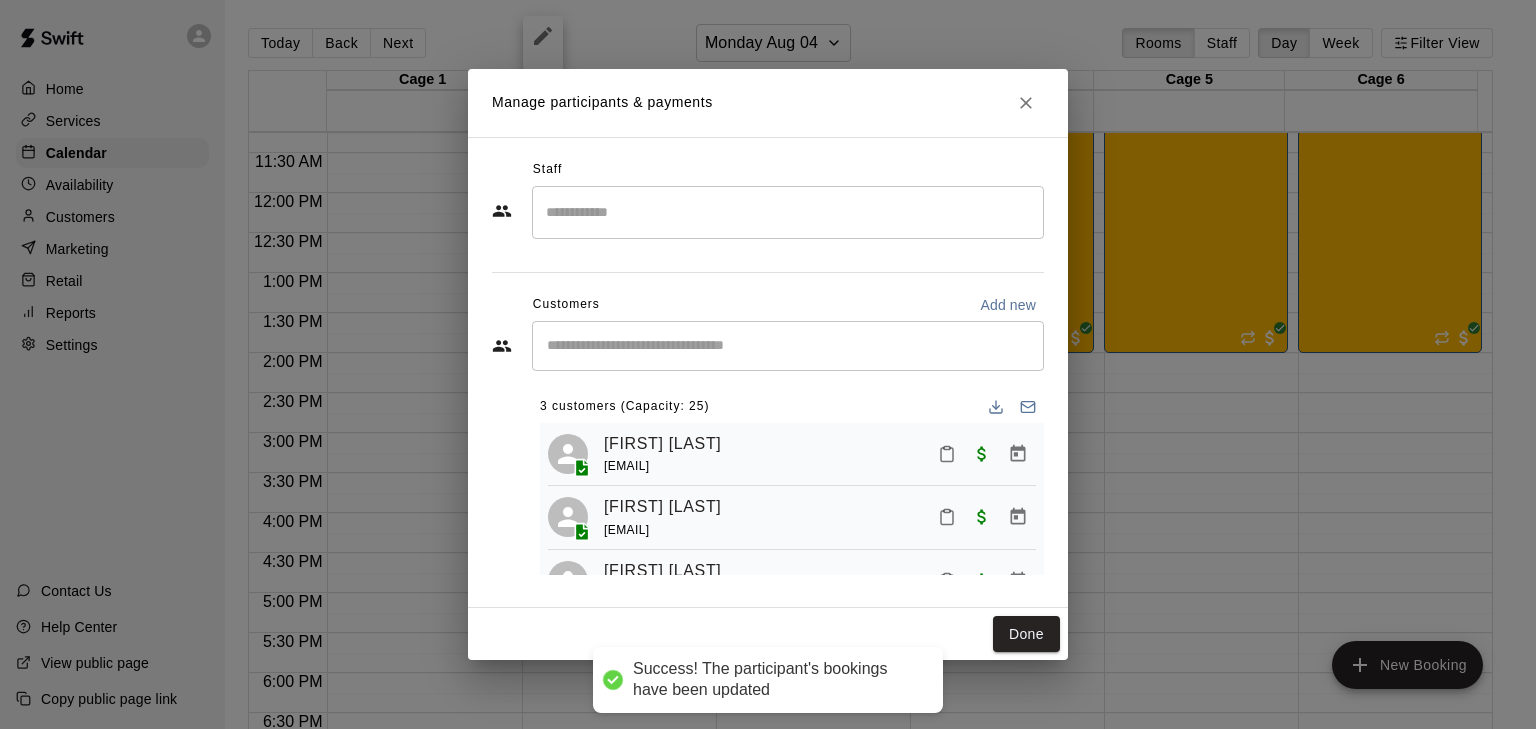scroll, scrollTop: 49, scrollLeft: 0, axis: vertical 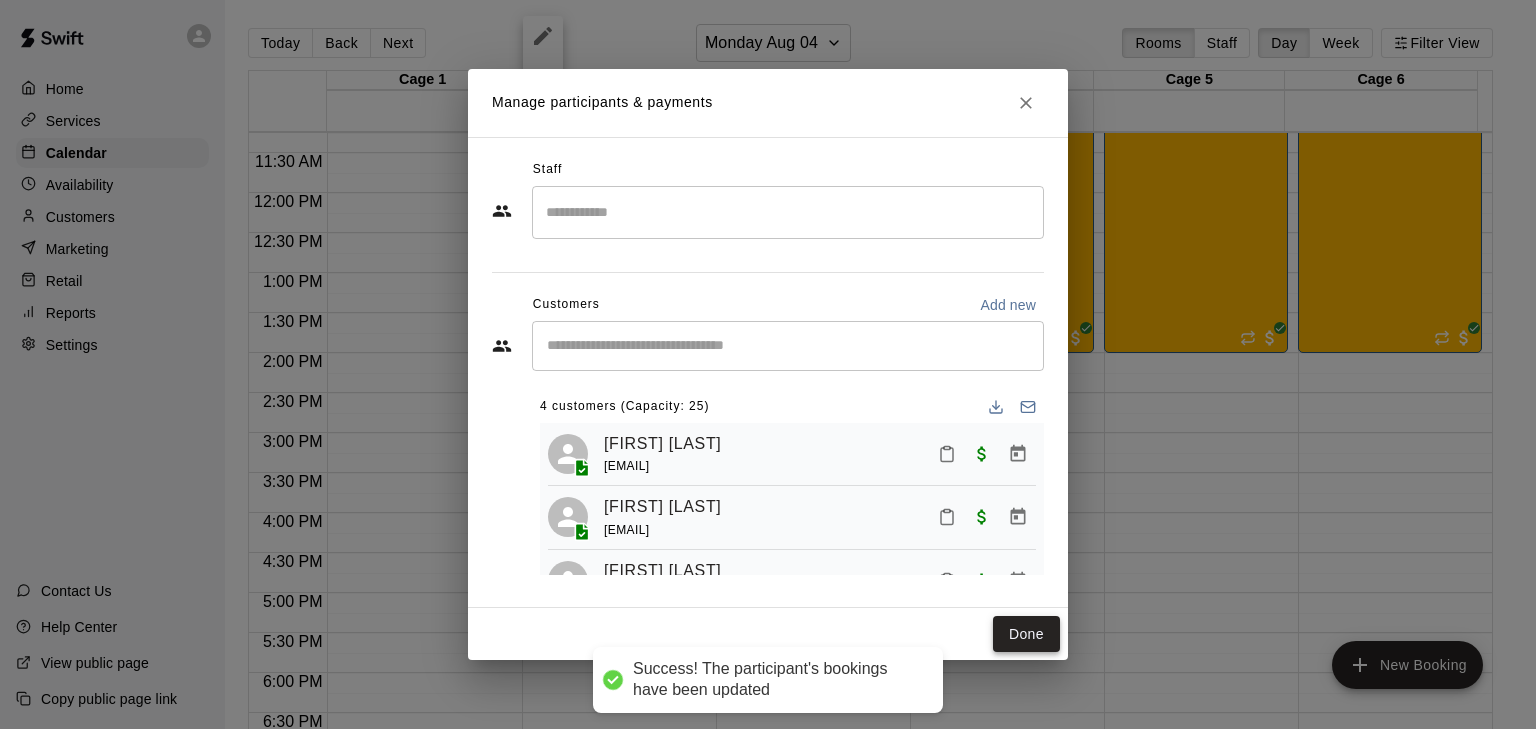 click on "Done" at bounding box center (1026, 634) 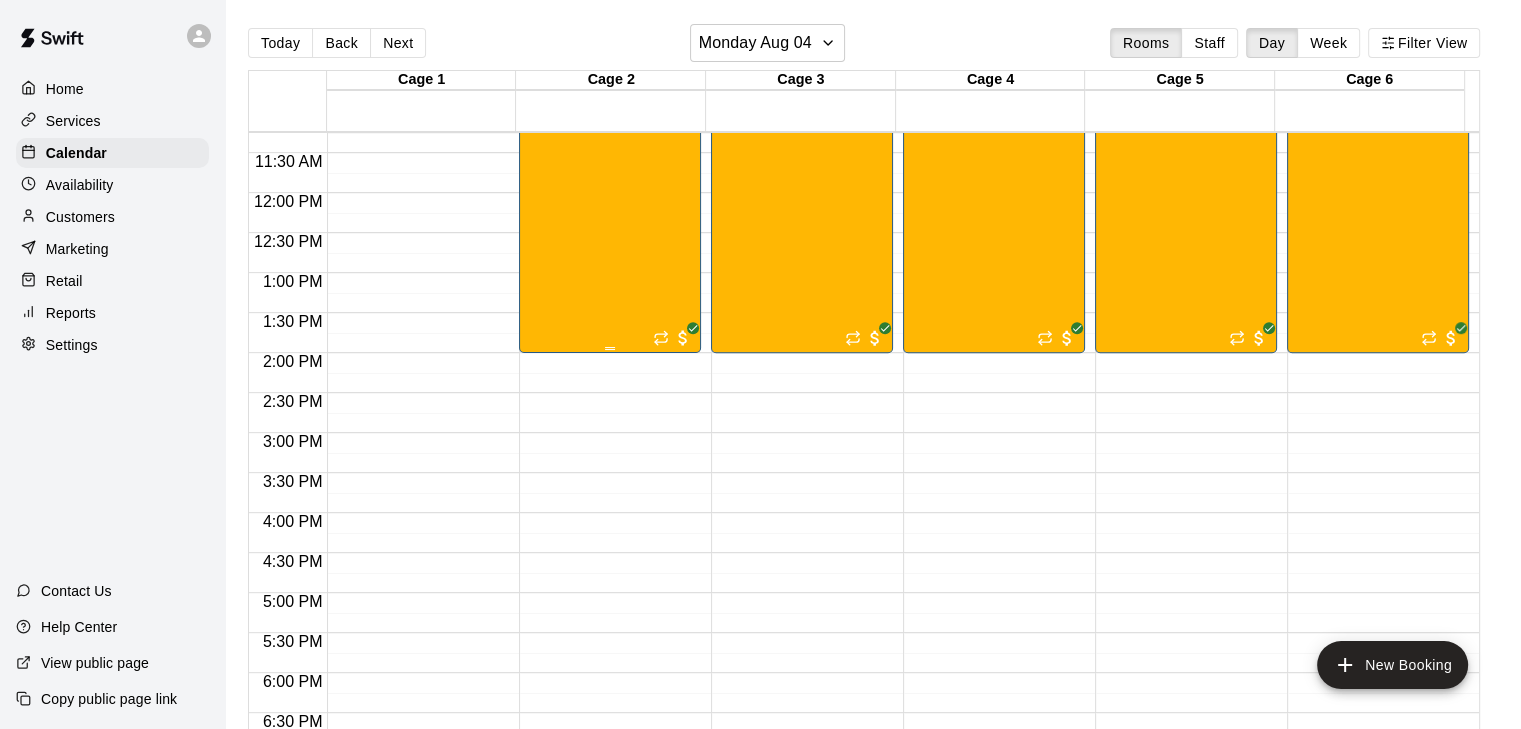 click on "[PROGRAM] [DATE]-[DATE] [SPOTS]" at bounding box center [608, 330] 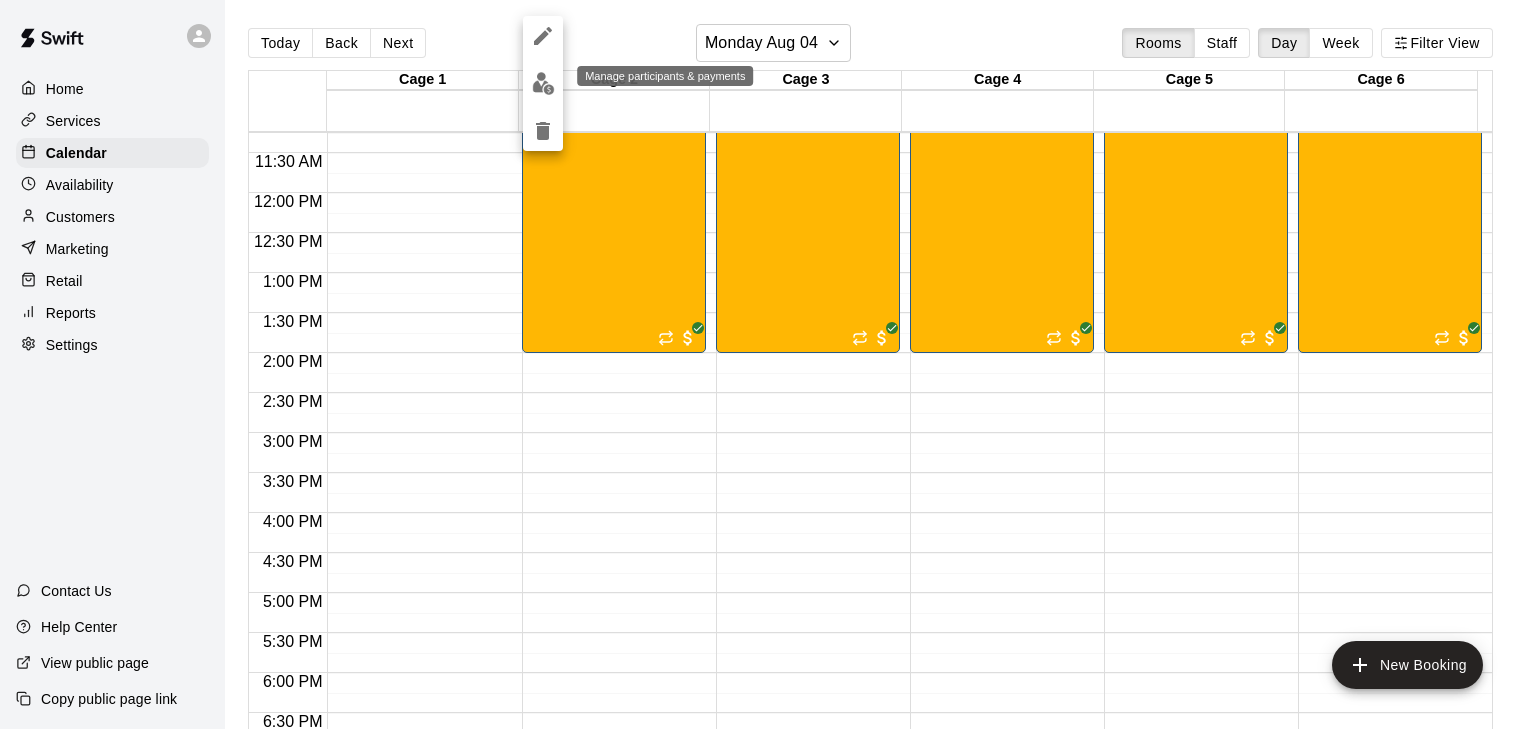 click at bounding box center [543, 83] 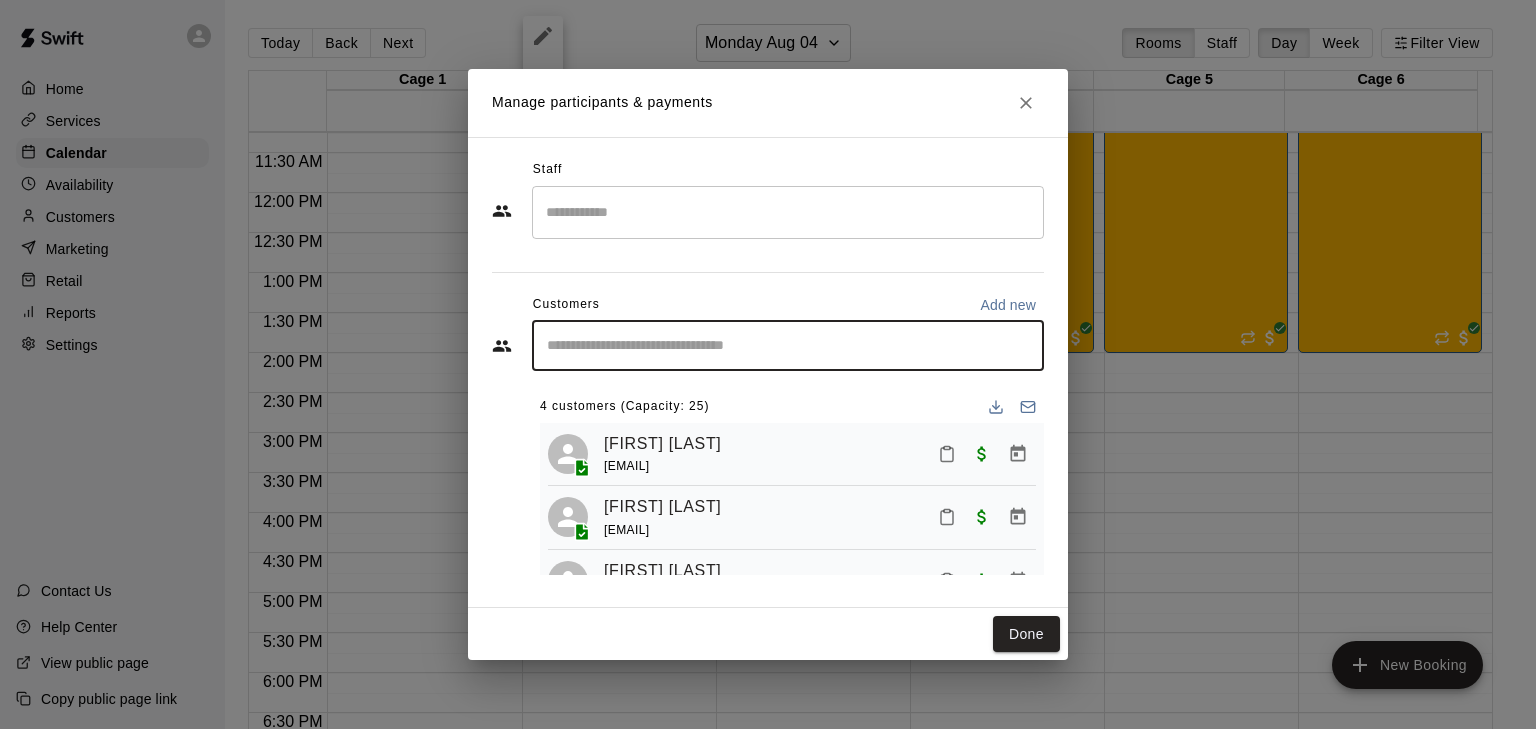 click at bounding box center (788, 346) 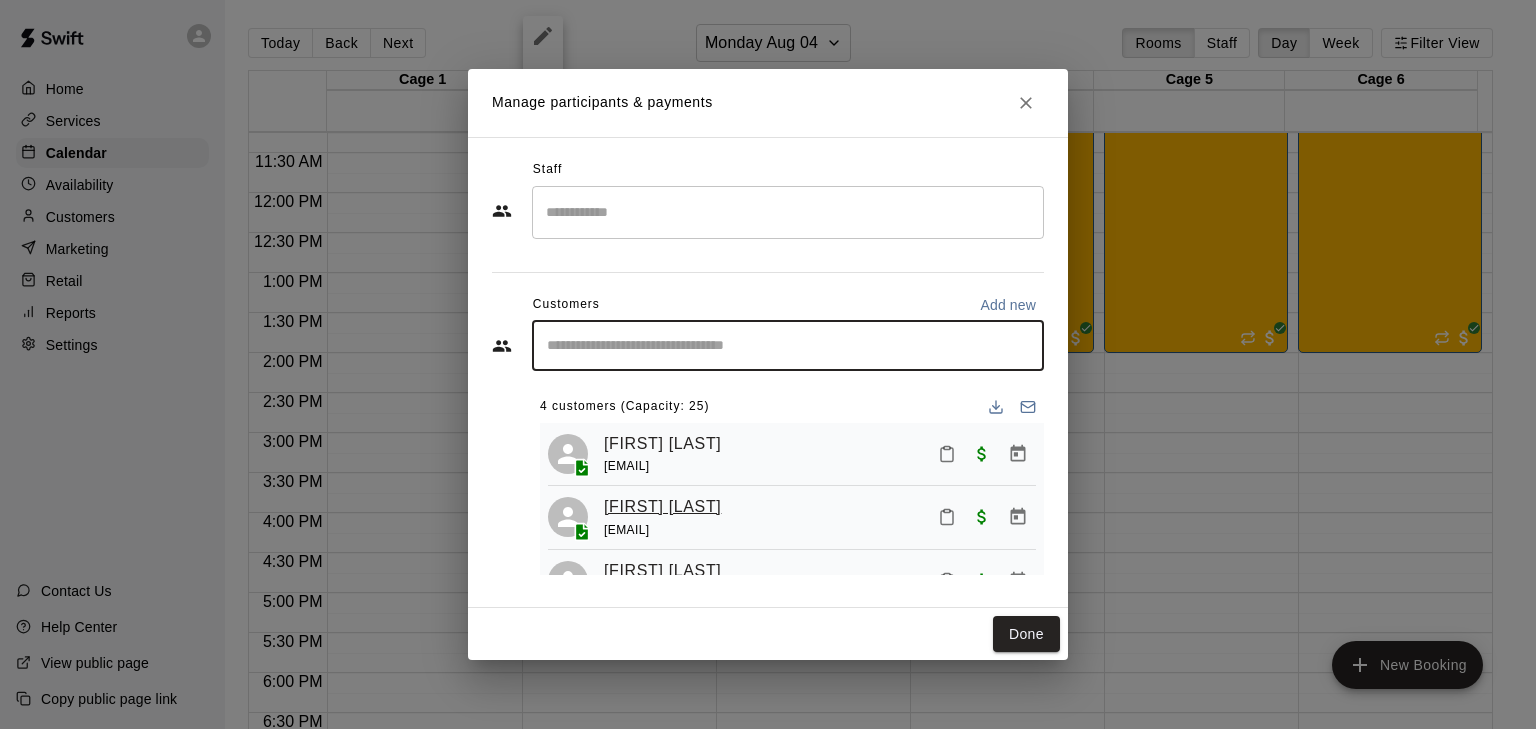 scroll, scrollTop: 118, scrollLeft: 0, axis: vertical 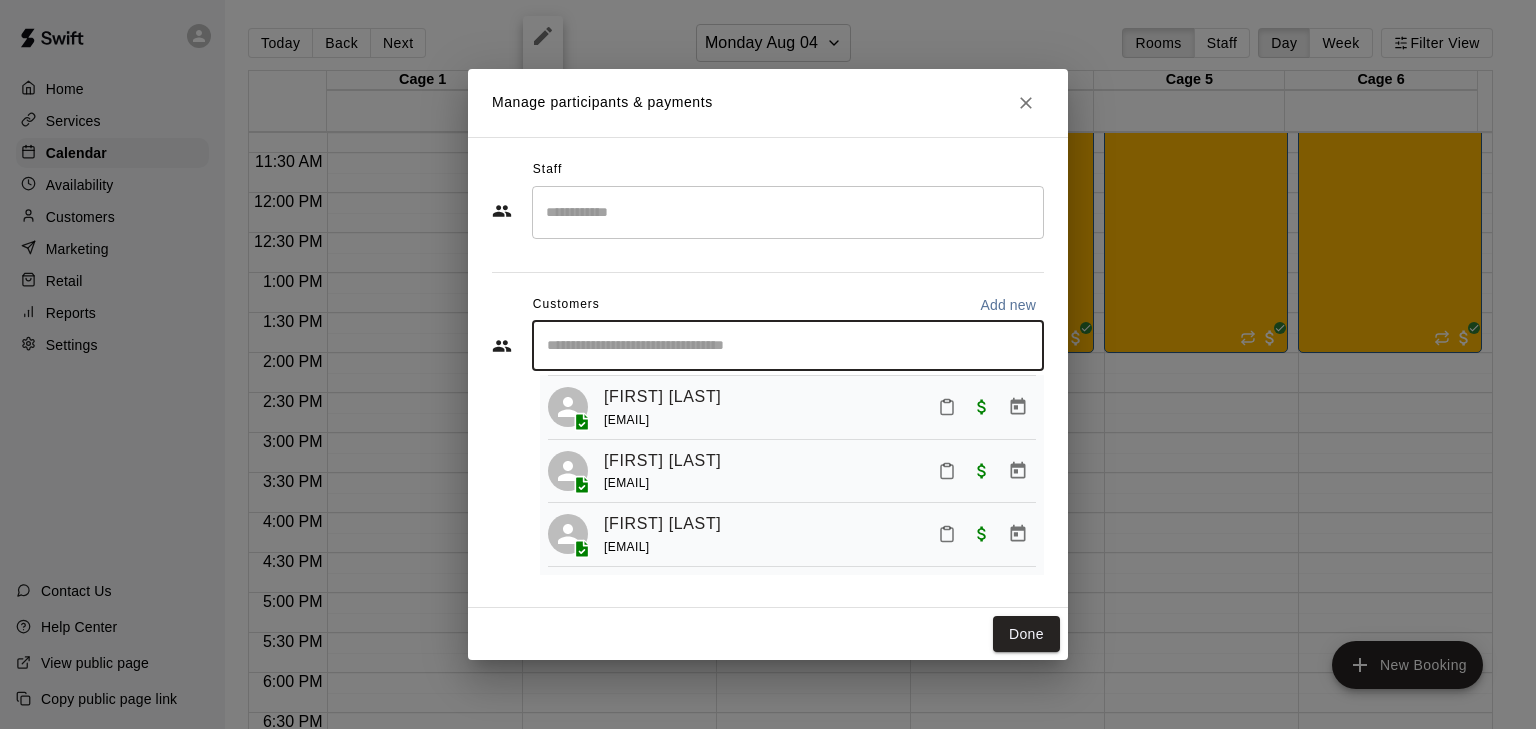click at bounding box center [788, 346] 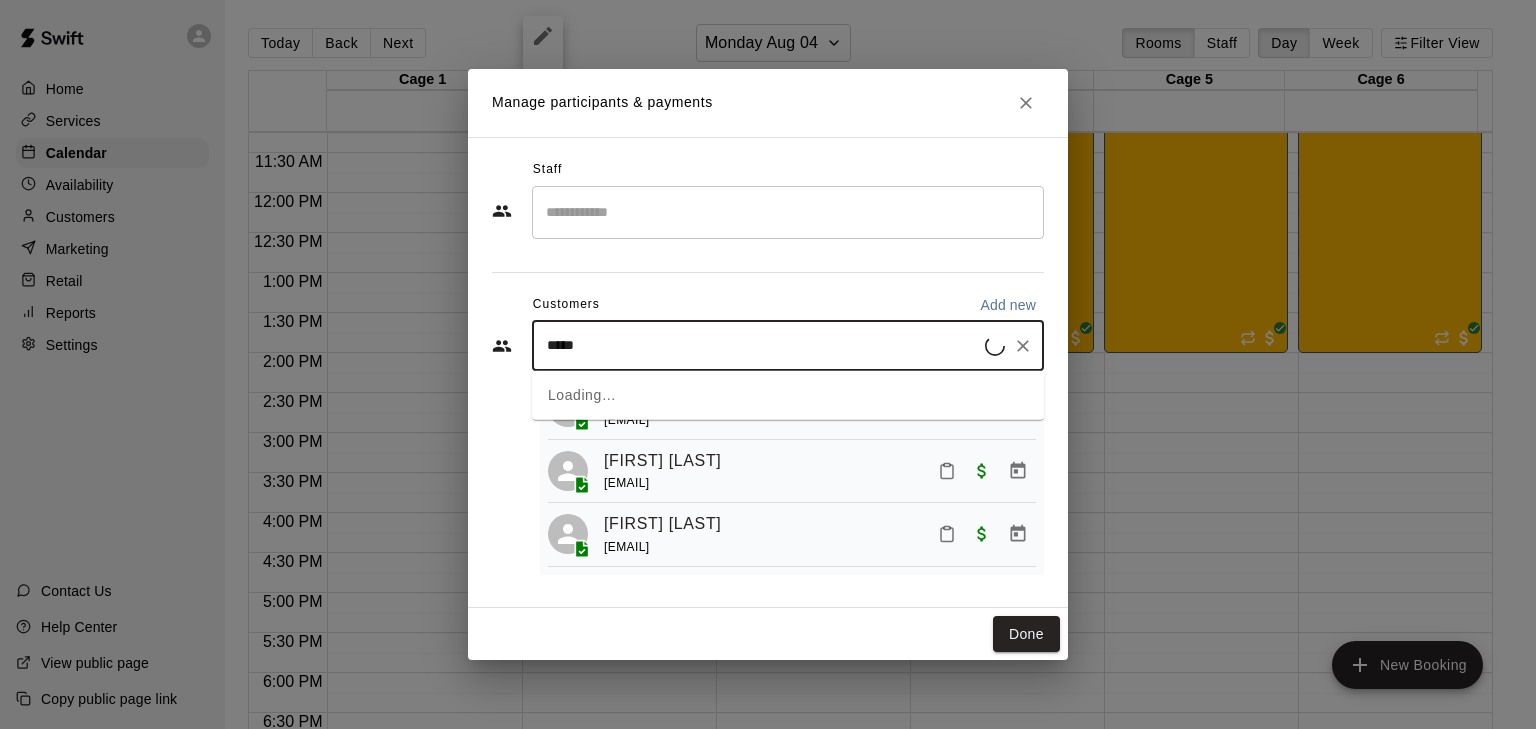 type on "******" 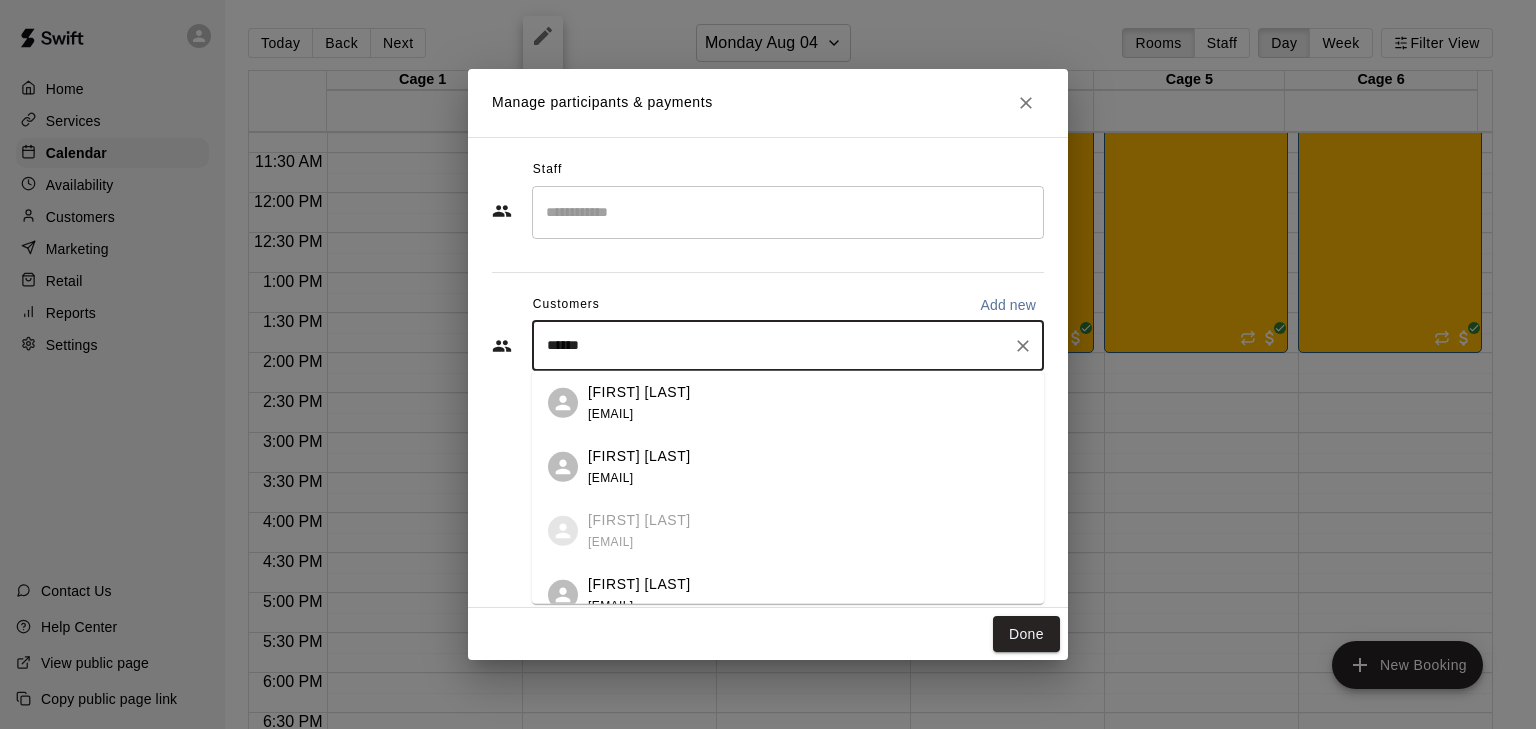 scroll, scrollTop: 22, scrollLeft: 0, axis: vertical 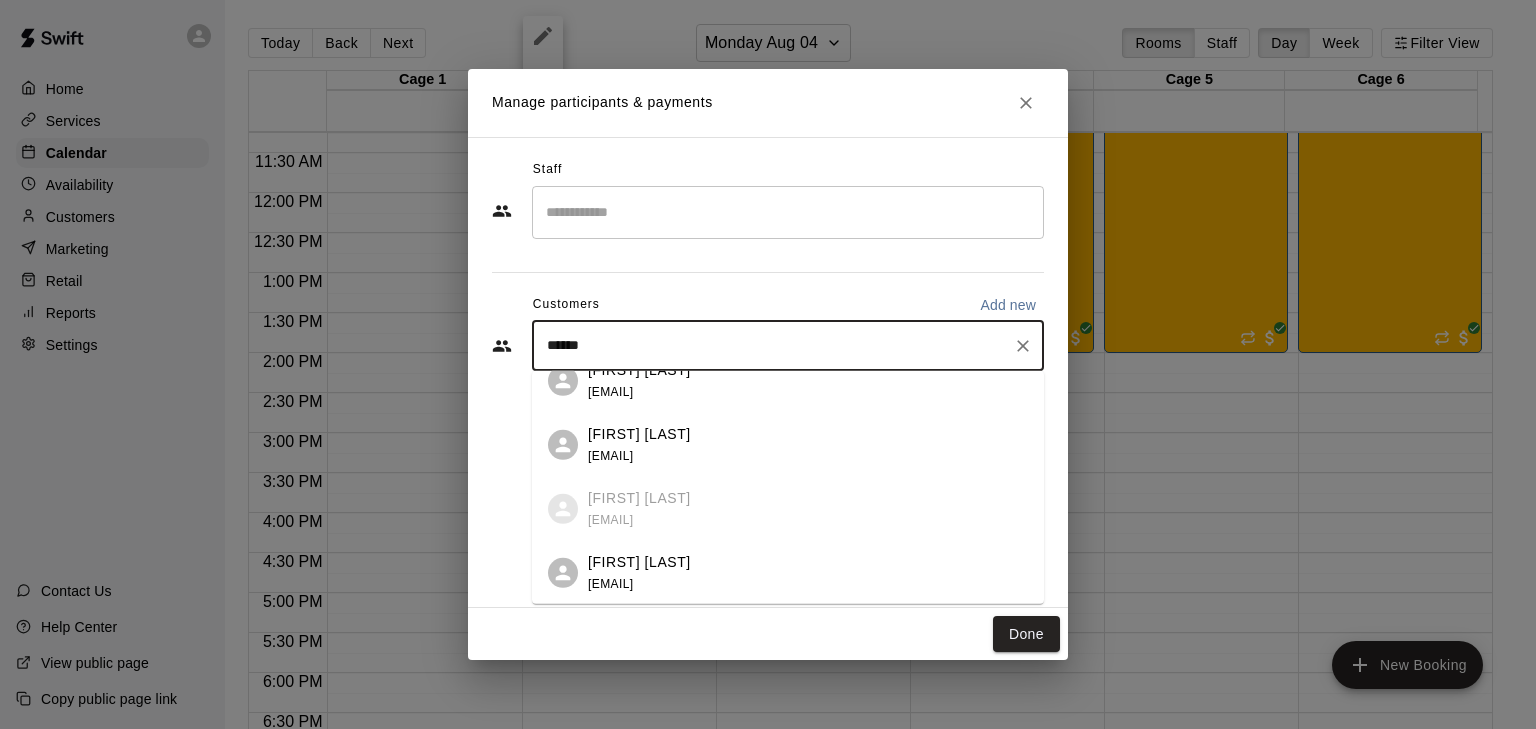 click on "[EMAIL]" at bounding box center [610, 583] 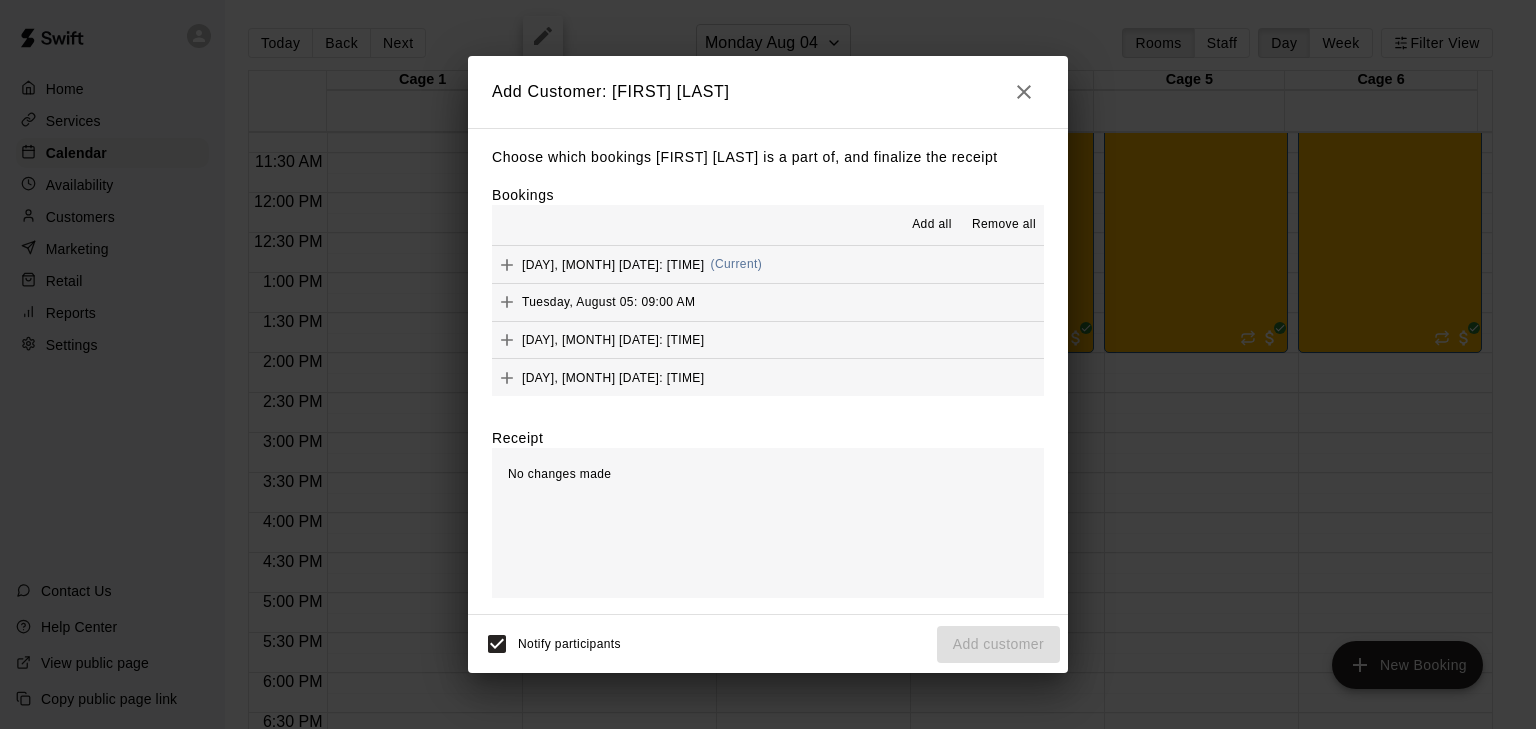 click on "Add all" at bounding box center (932, 225) 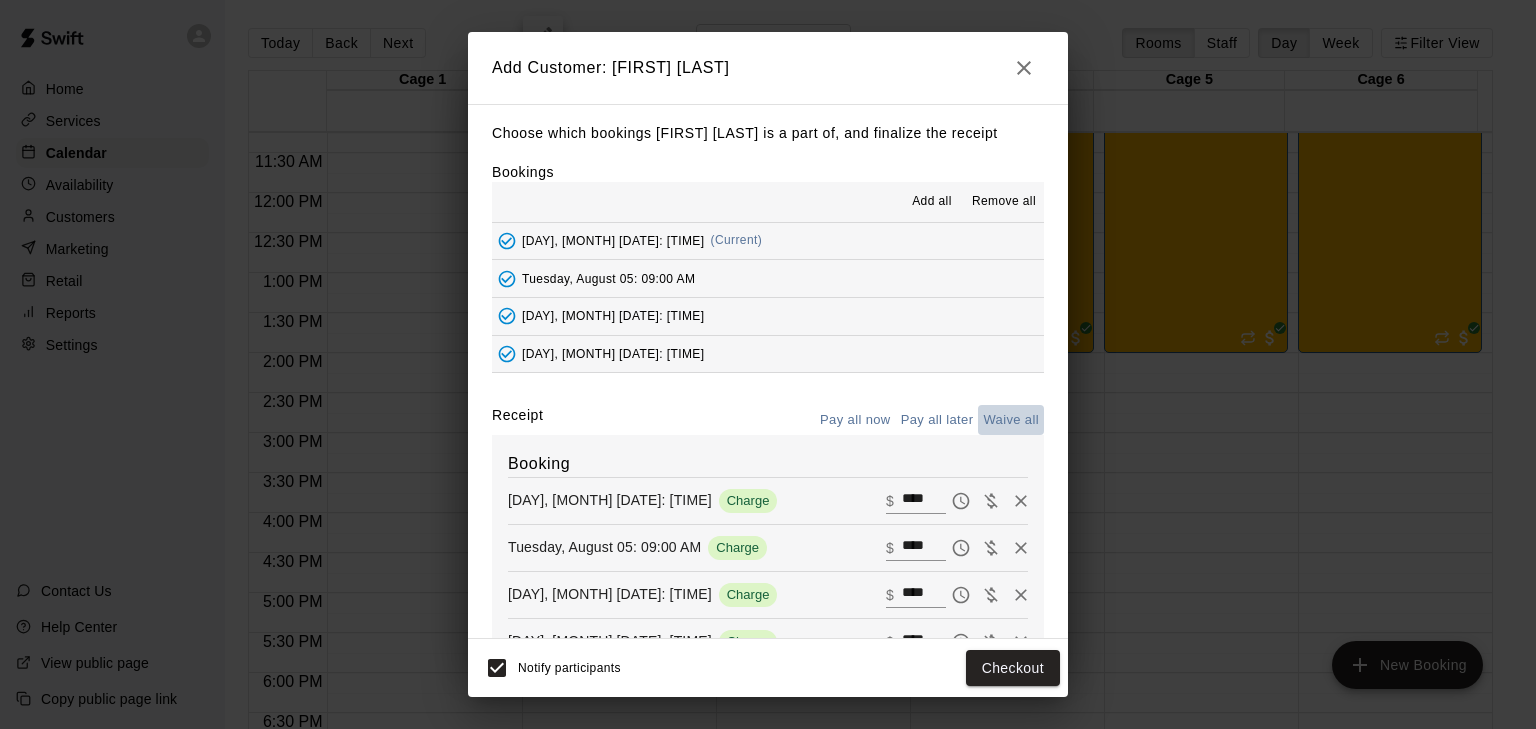 click on "Waive all" at bounding box center [1011, 420] 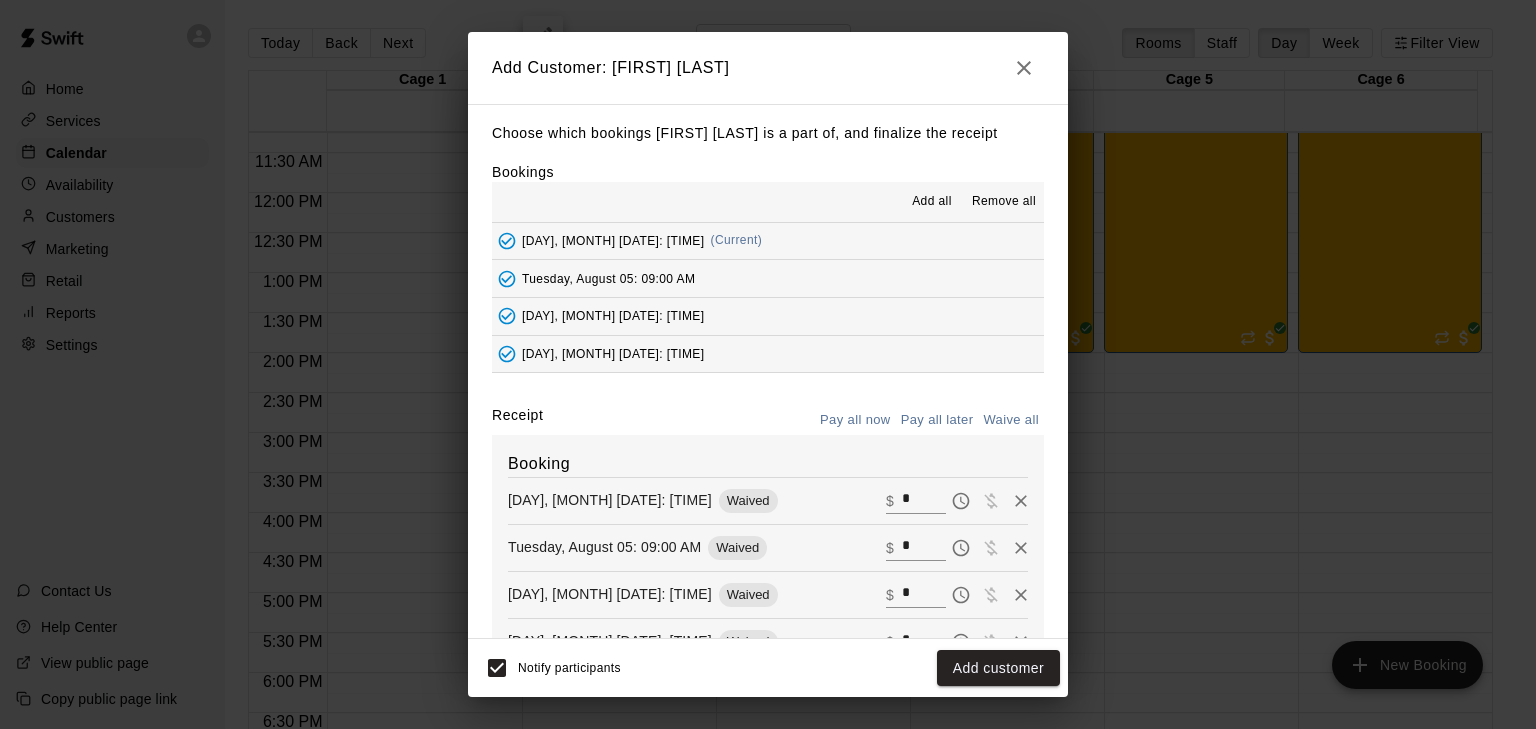 scroll, scrollTop: 119, scrollLeft: 0, axis: vertical 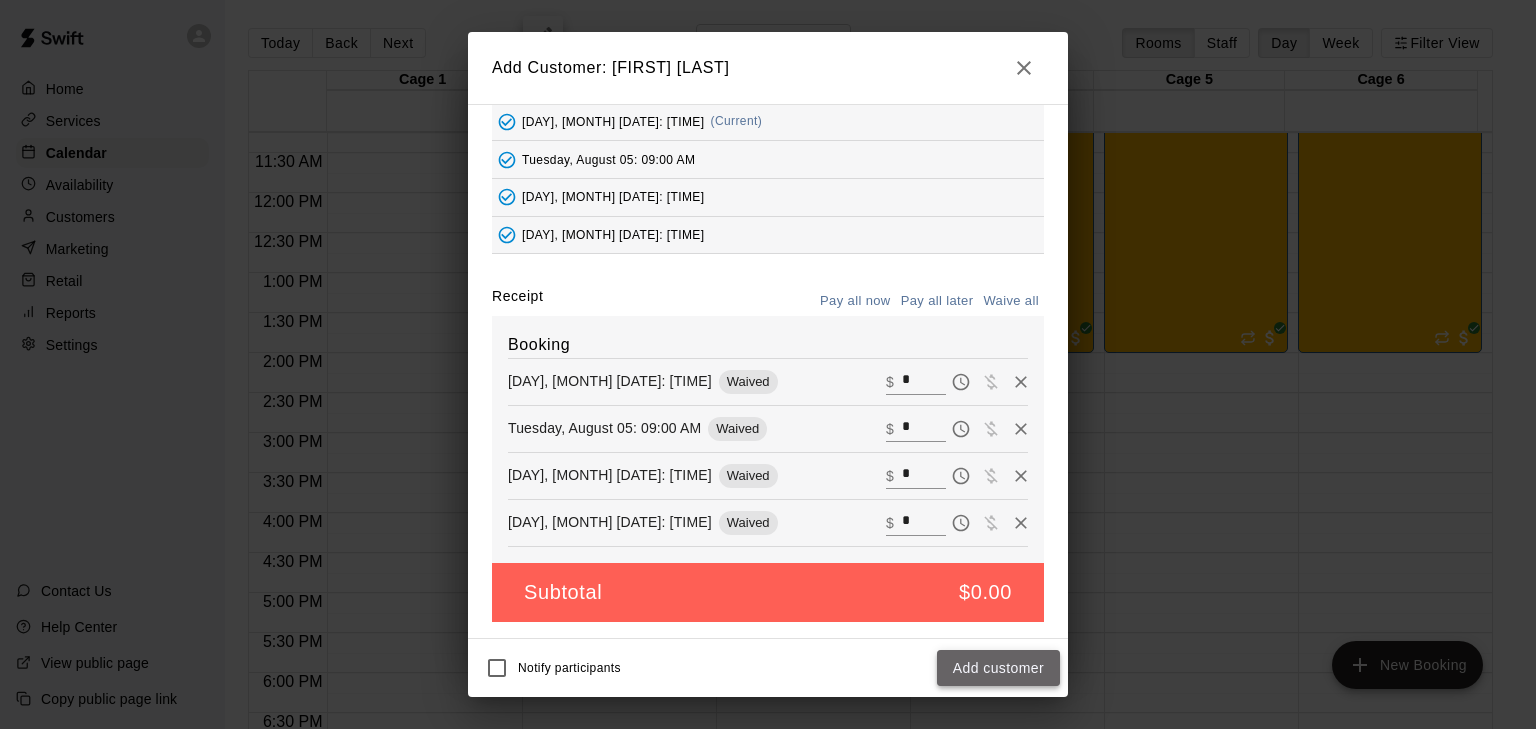 click on "Add customer" at bounding box center [998, 668] 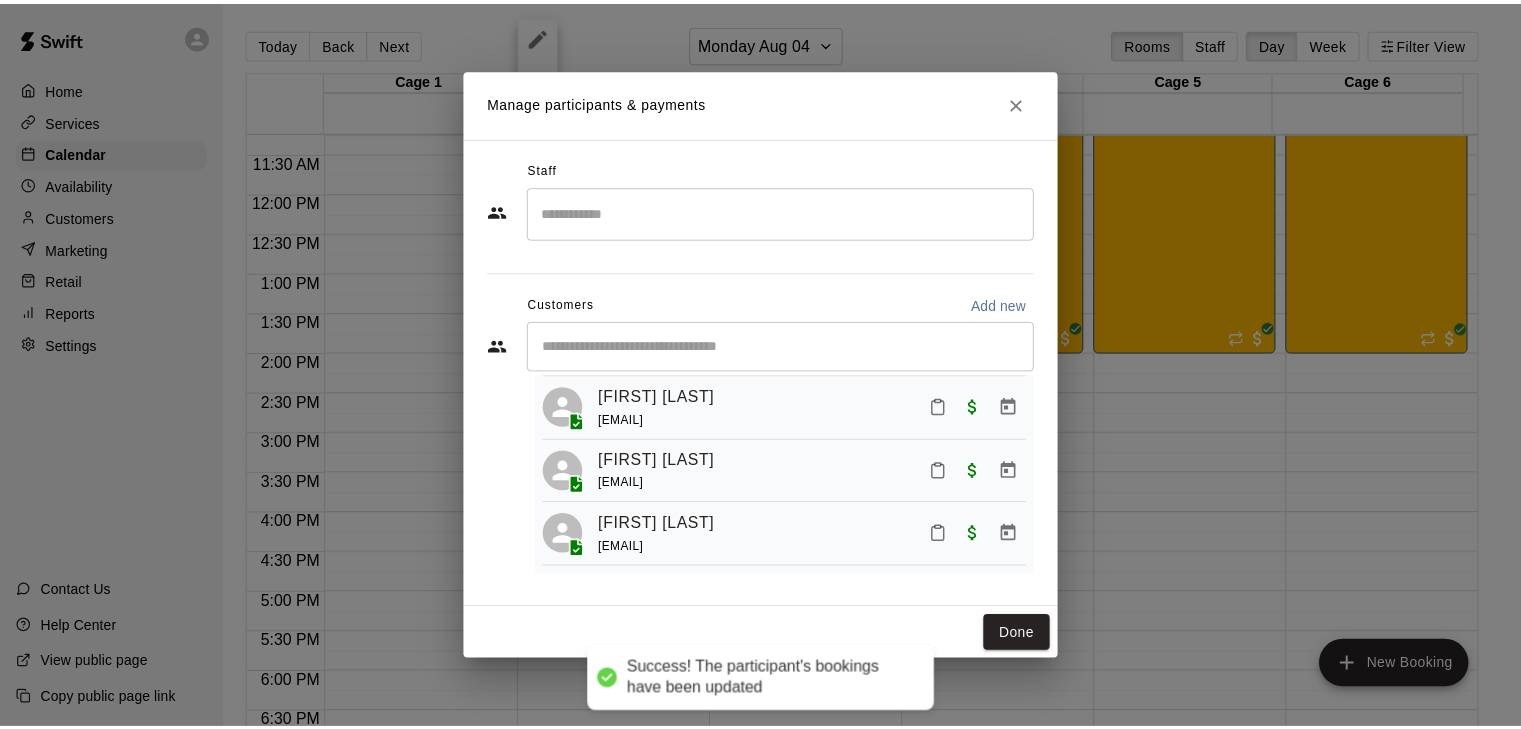 scroll, scrollTop: 49, scrollLeft: 0, axis: vertical 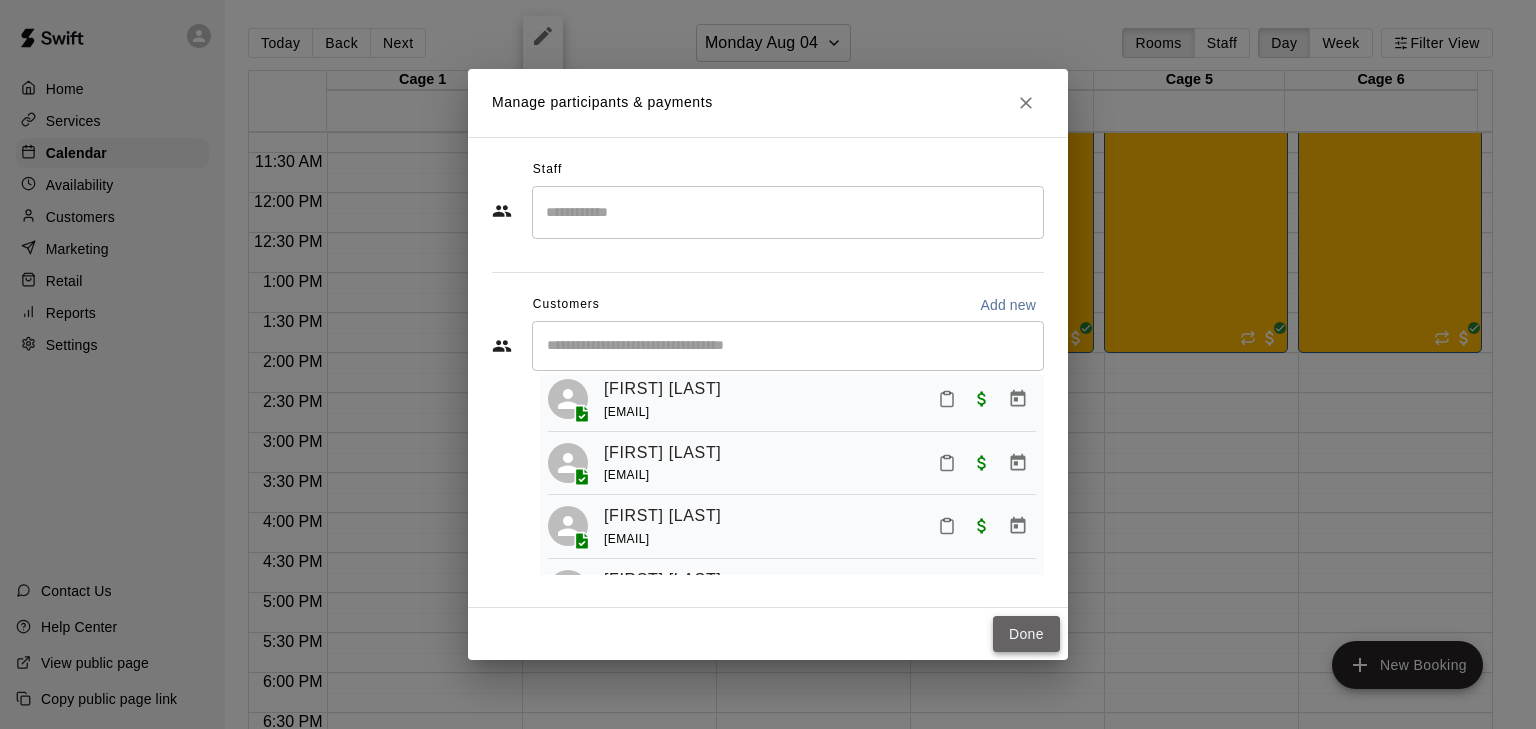 click on "Done" at bounding box center [1026, 634] 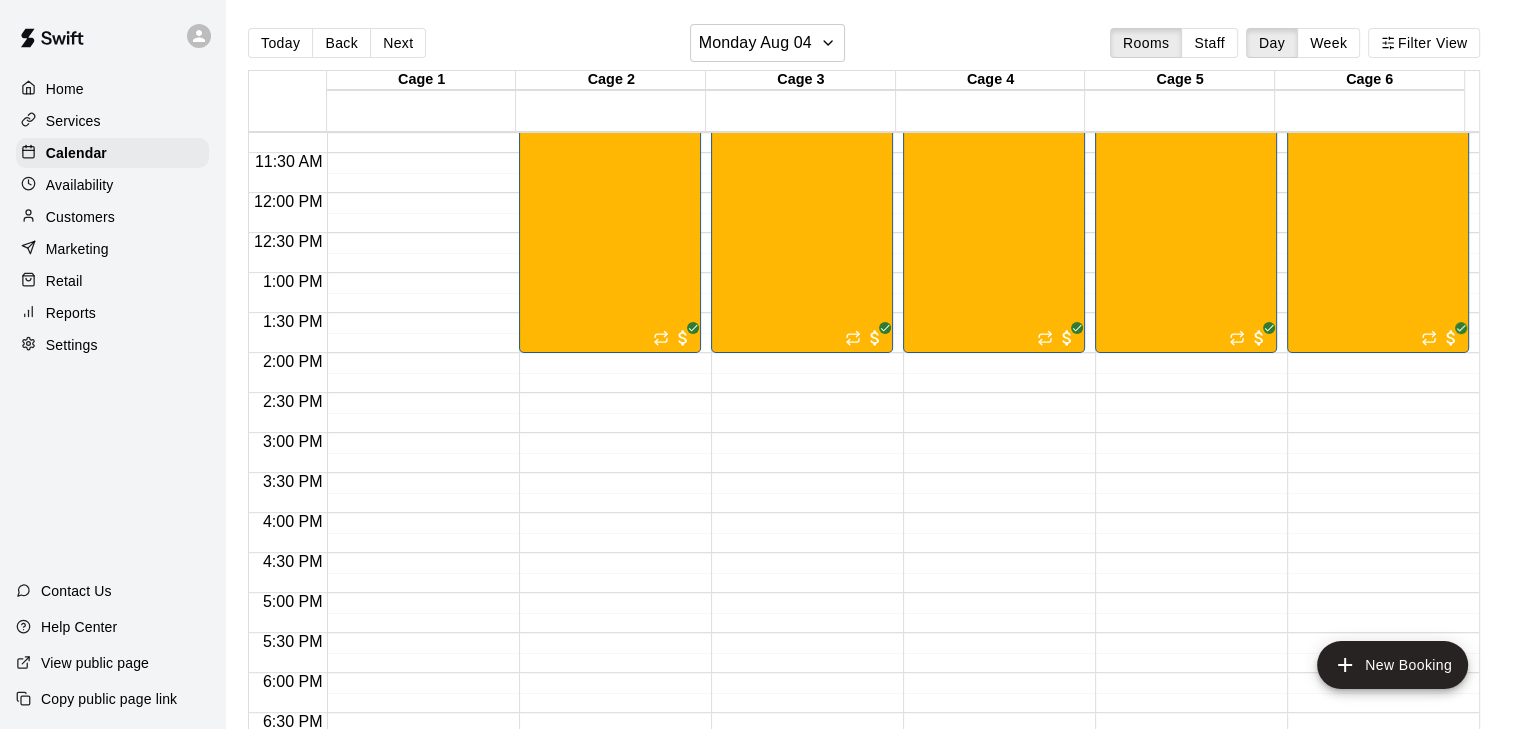 click on "[TIME] – [TIME] Closed [TIME] – [TIME] [PROGRAM] [DATE]-[DATE] [SPOTS] [TIME] – [TIME] Closed" at bounding box center [802, 193] 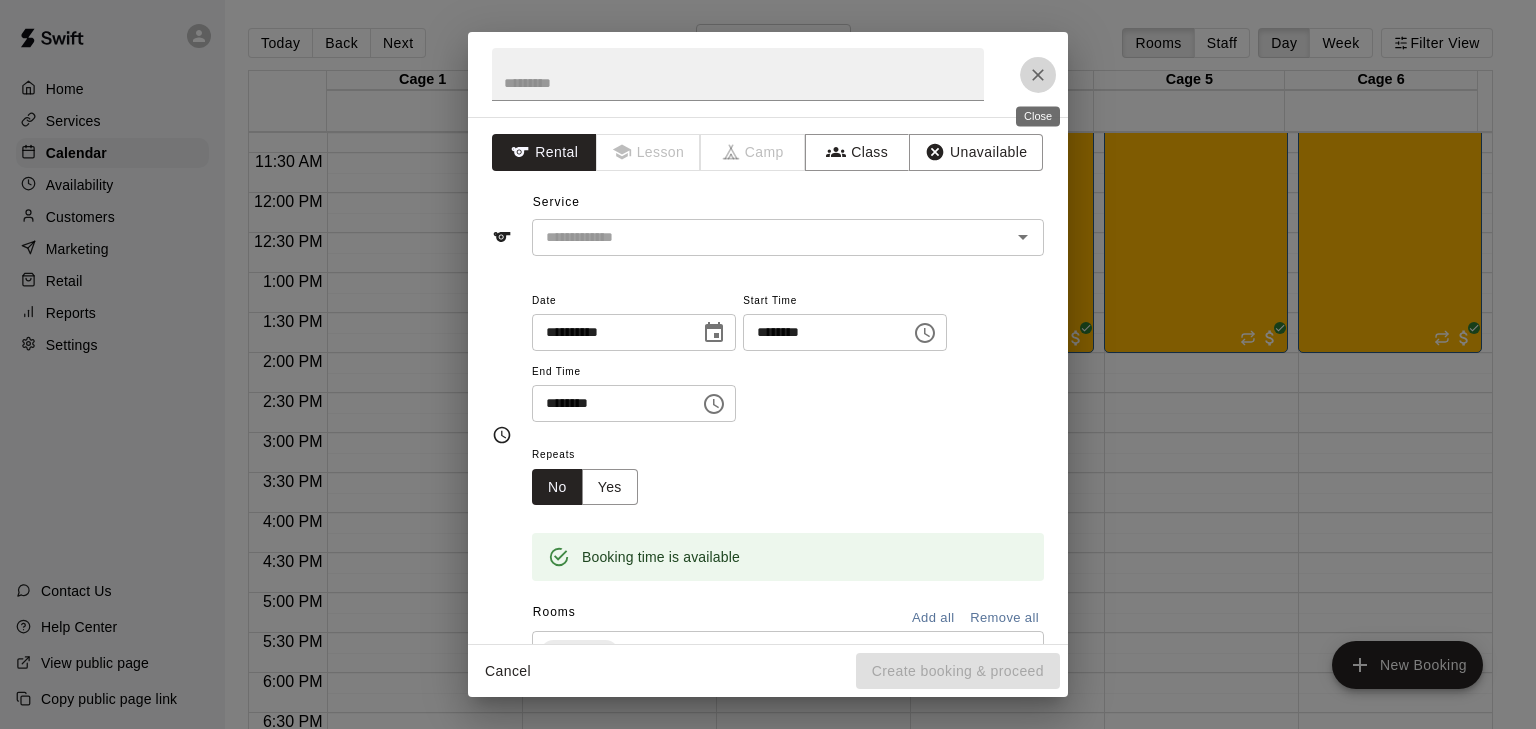 click 